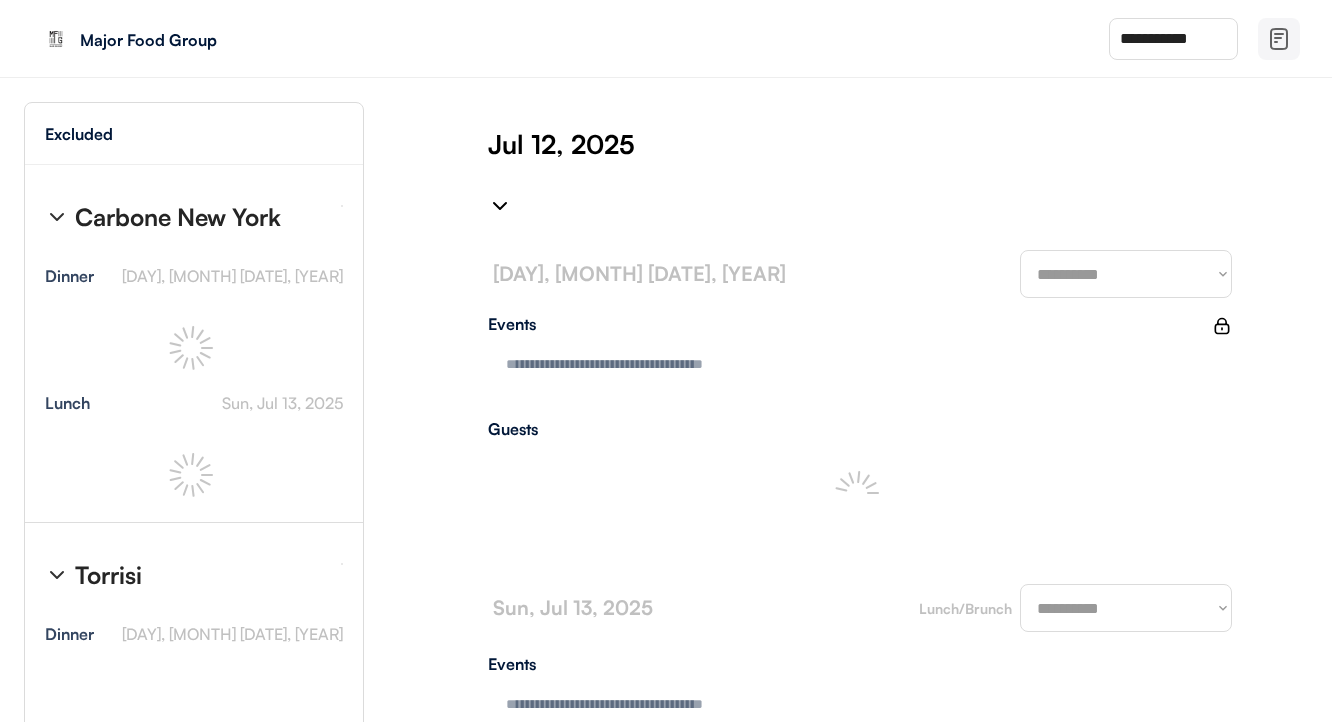 type on "**********" 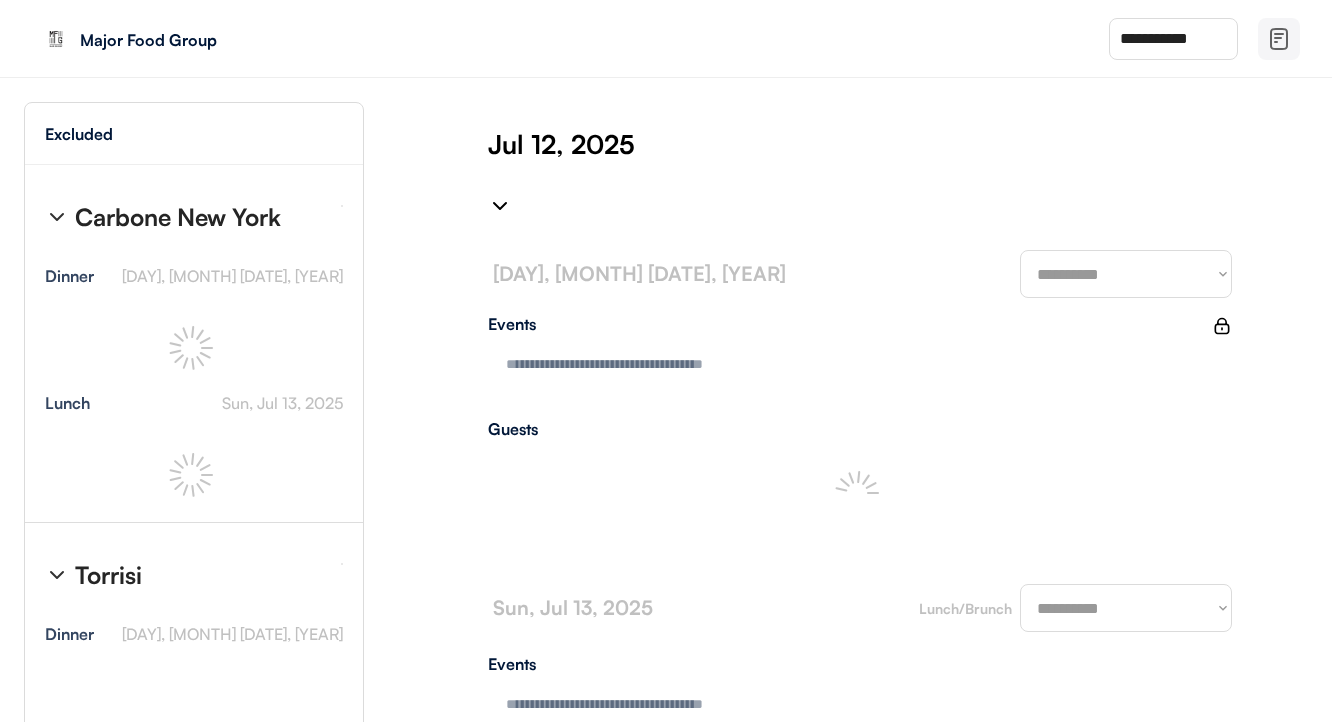 type on "**********" 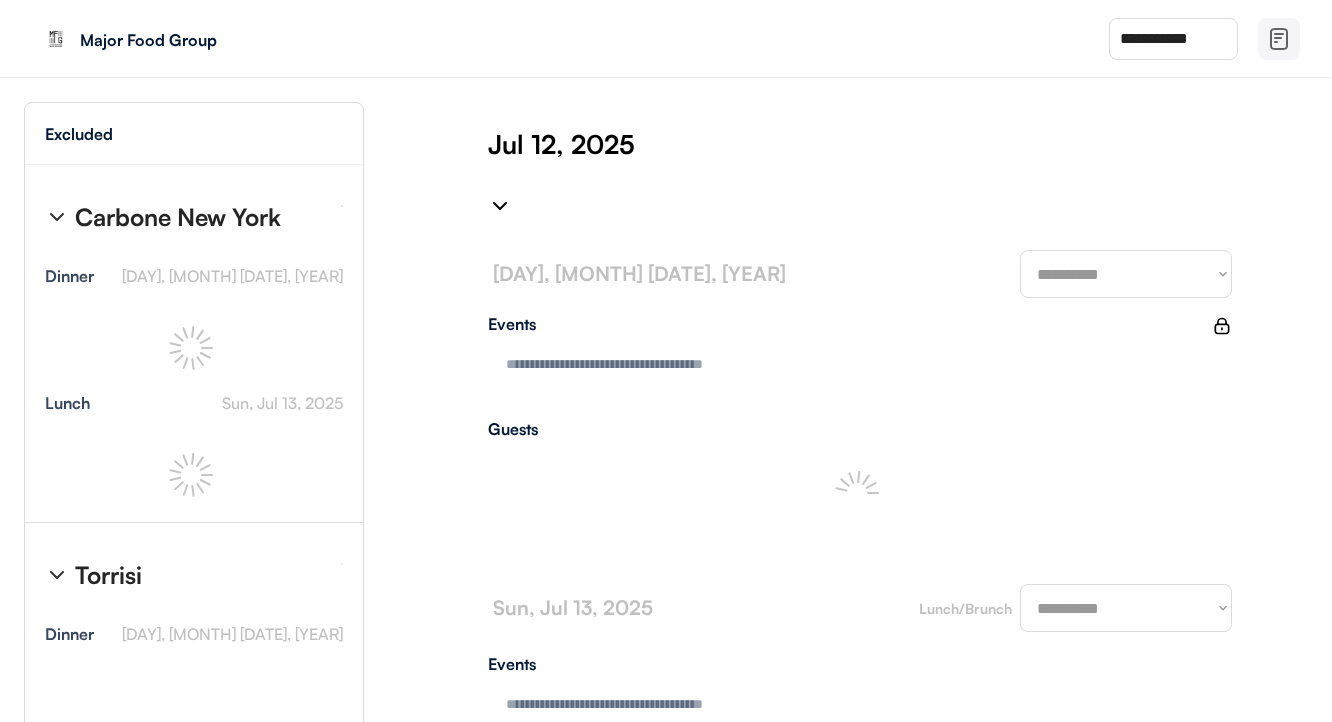type on "**********" 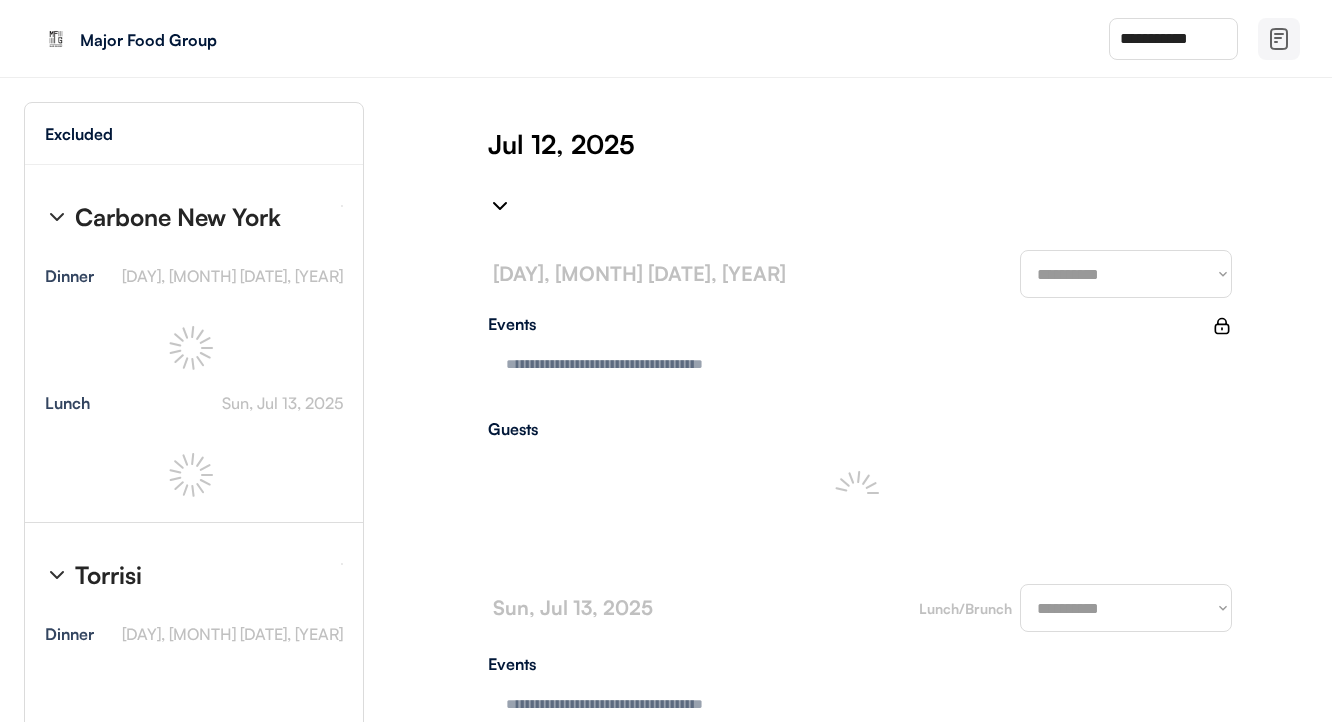 type on "**********" 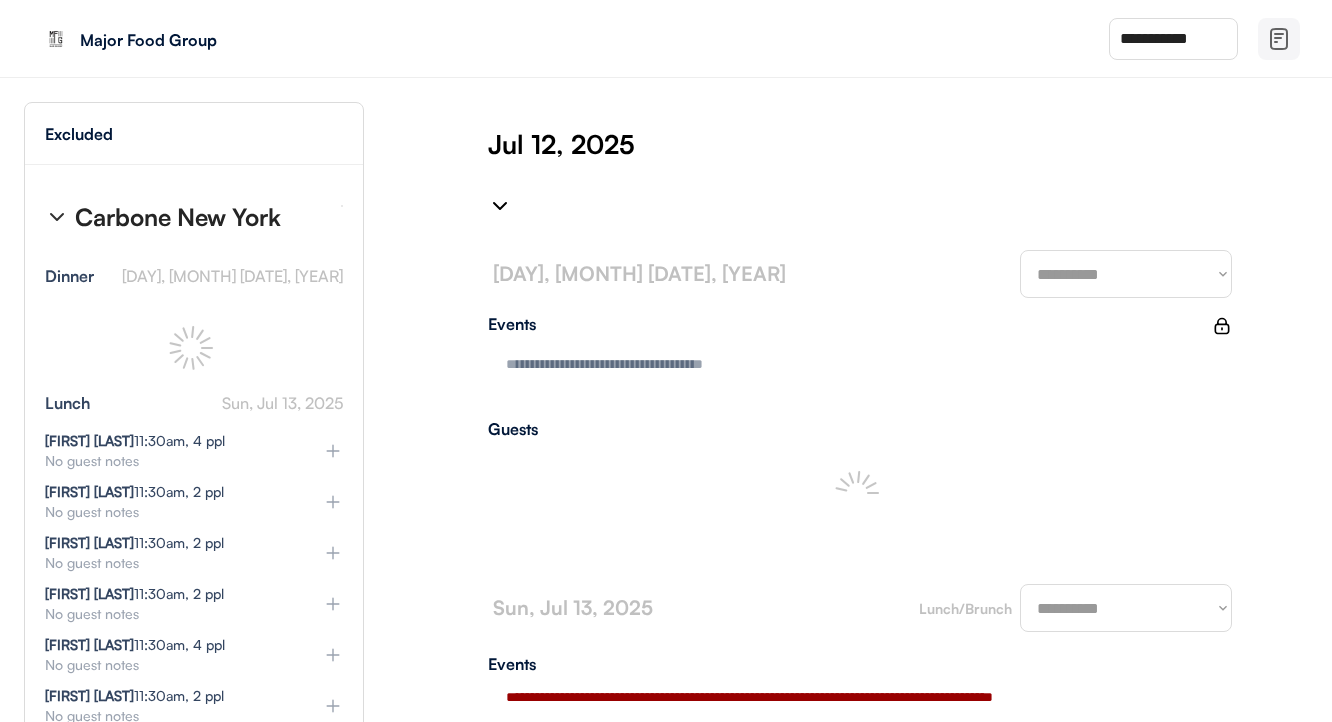 type on "**********" 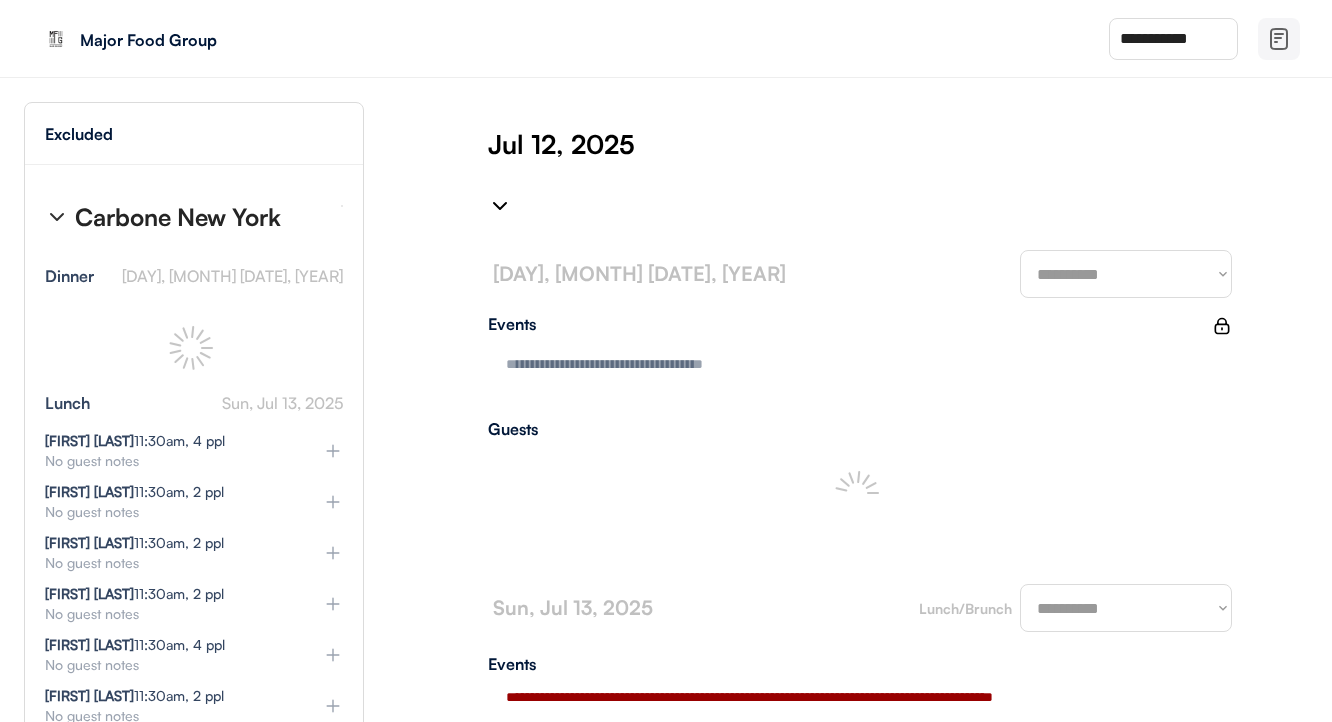 type on "**********" 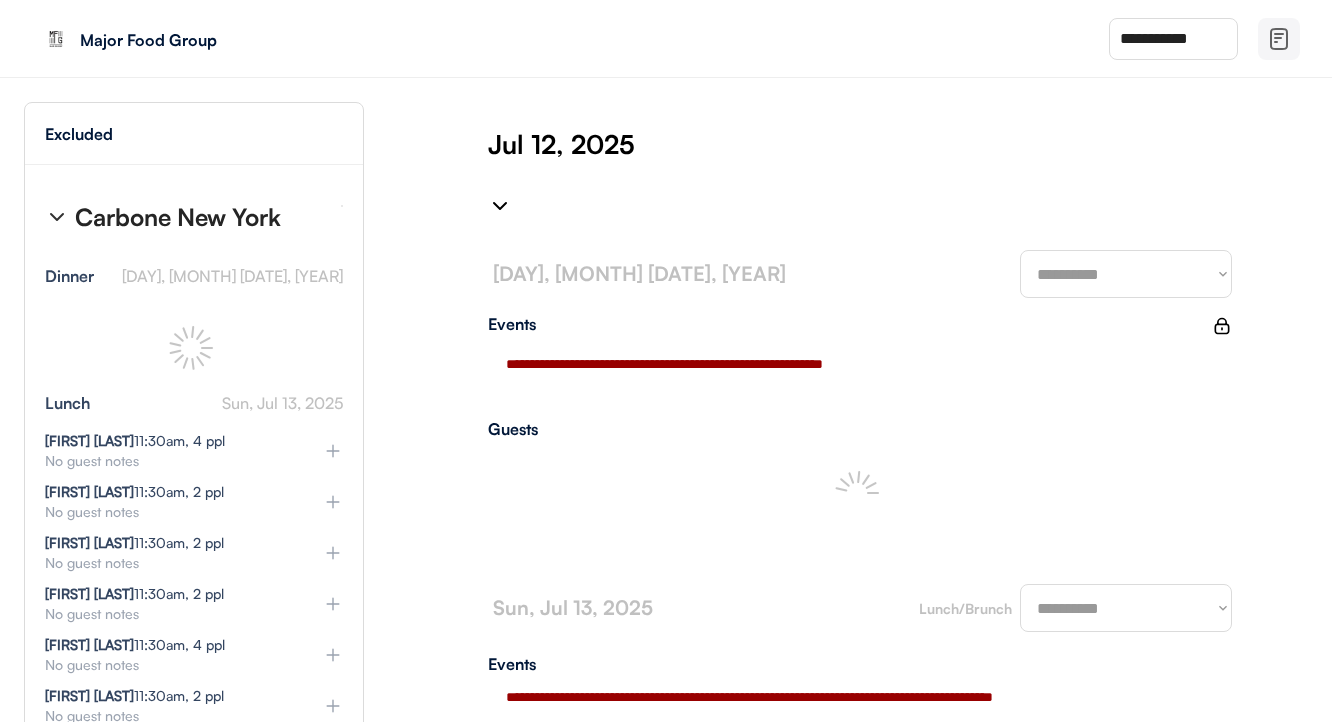 select on "********" 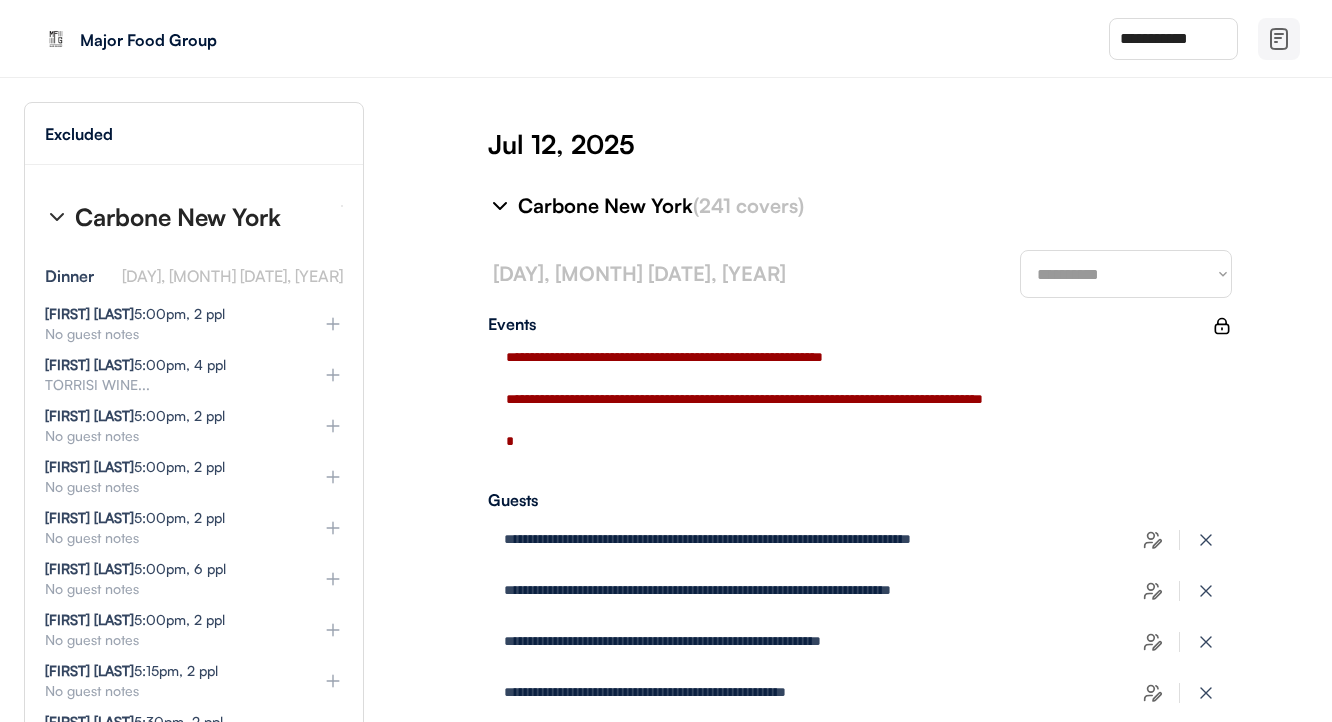 select on "********" 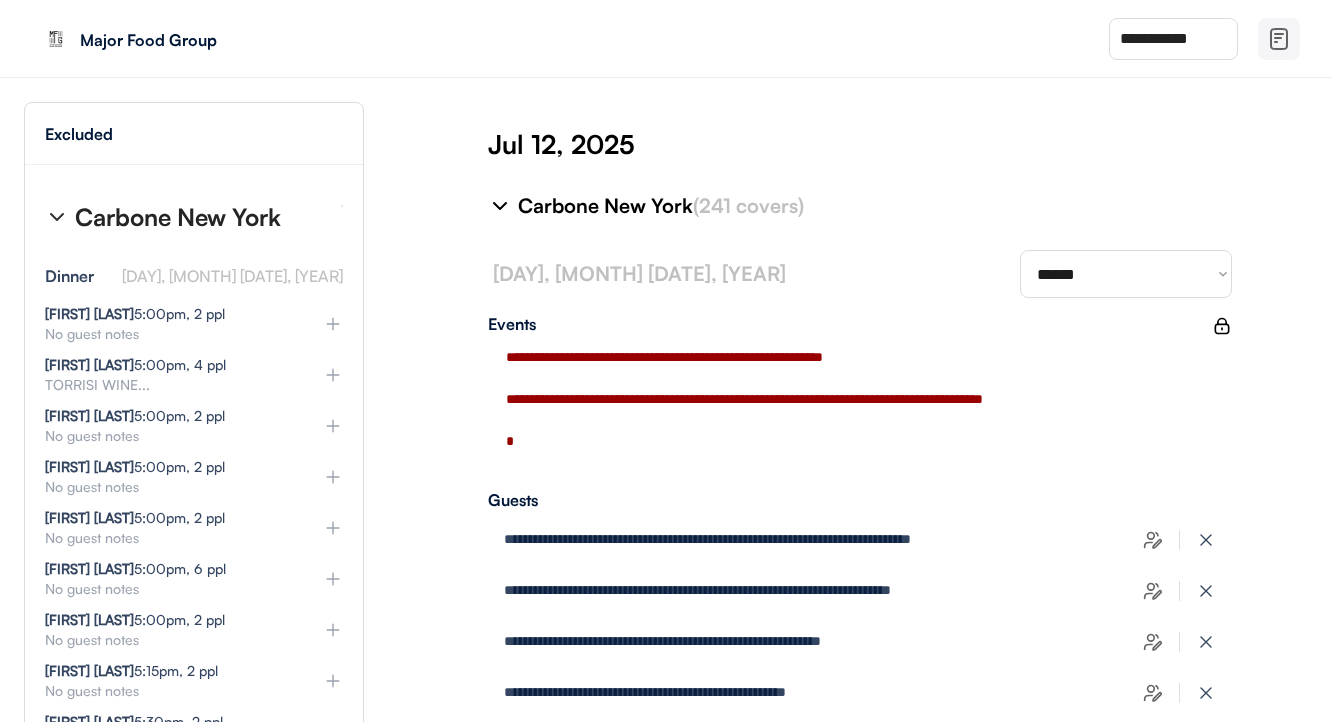 scroll, scrollTop: 0, scrollLeft: 0, axis: both 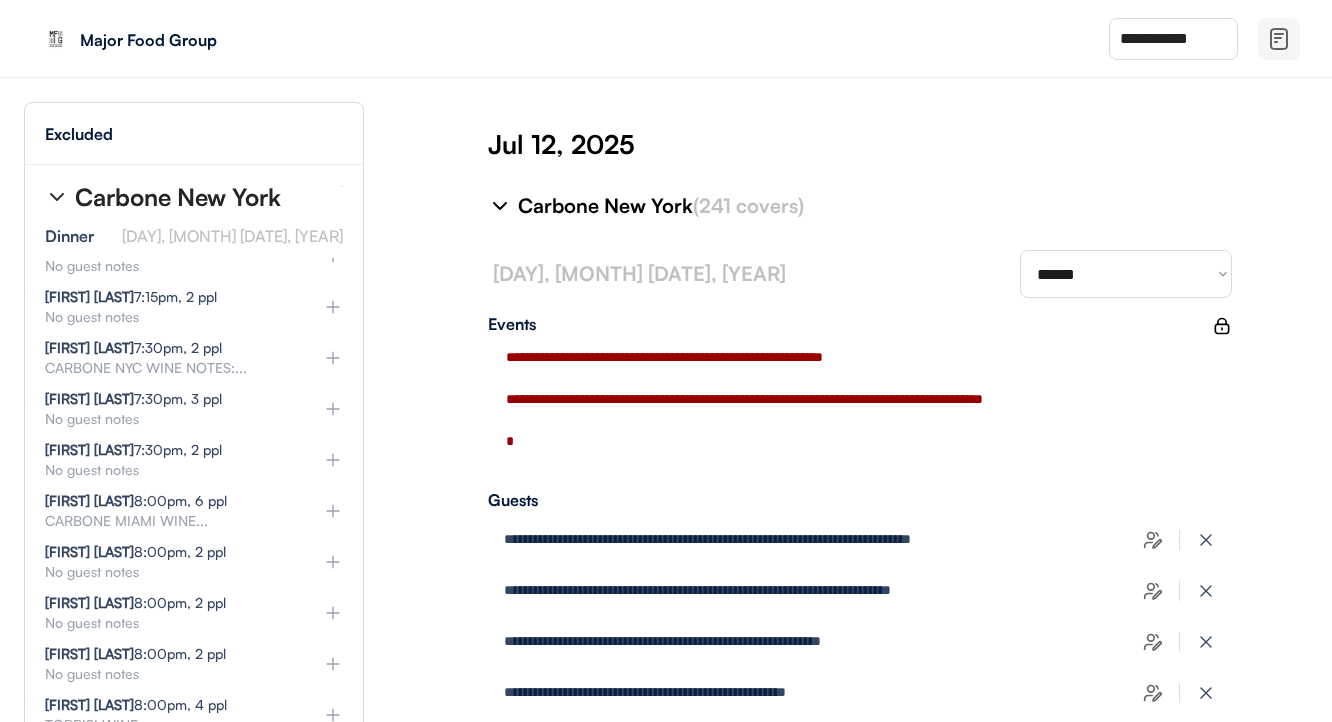 click 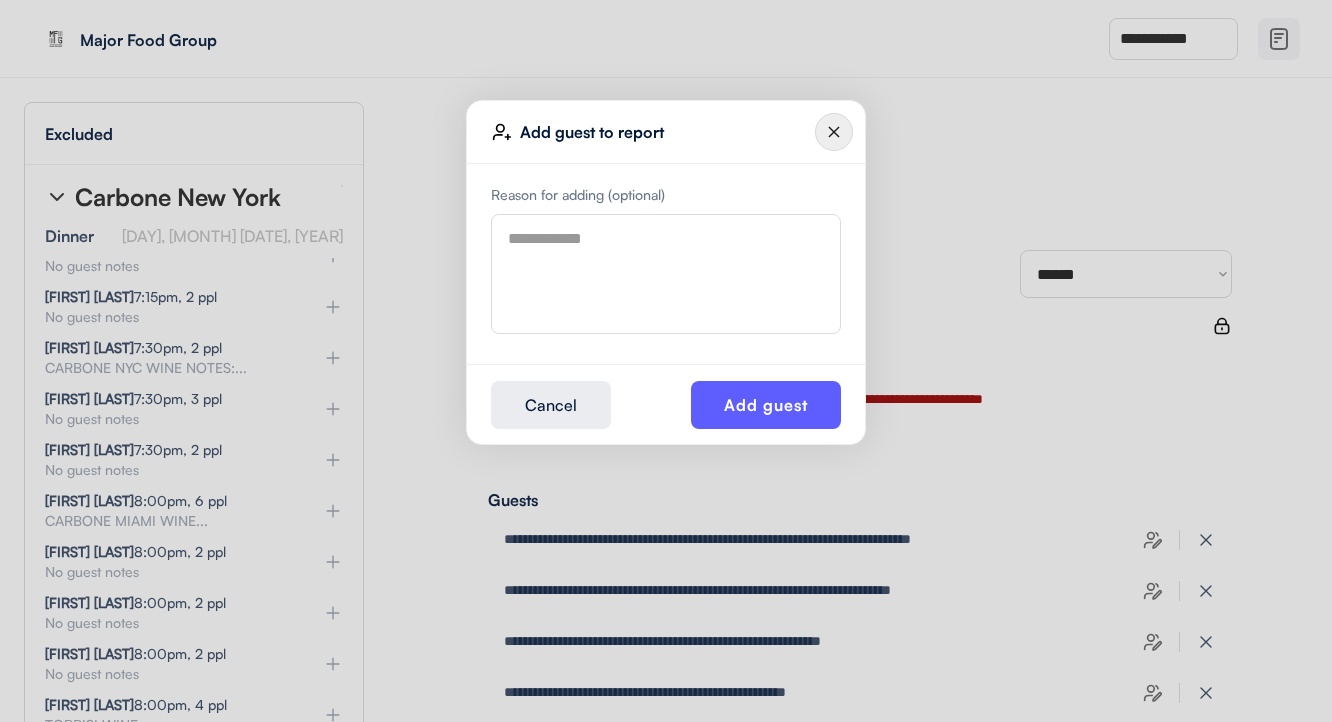 click at bounding box center (666, 274) 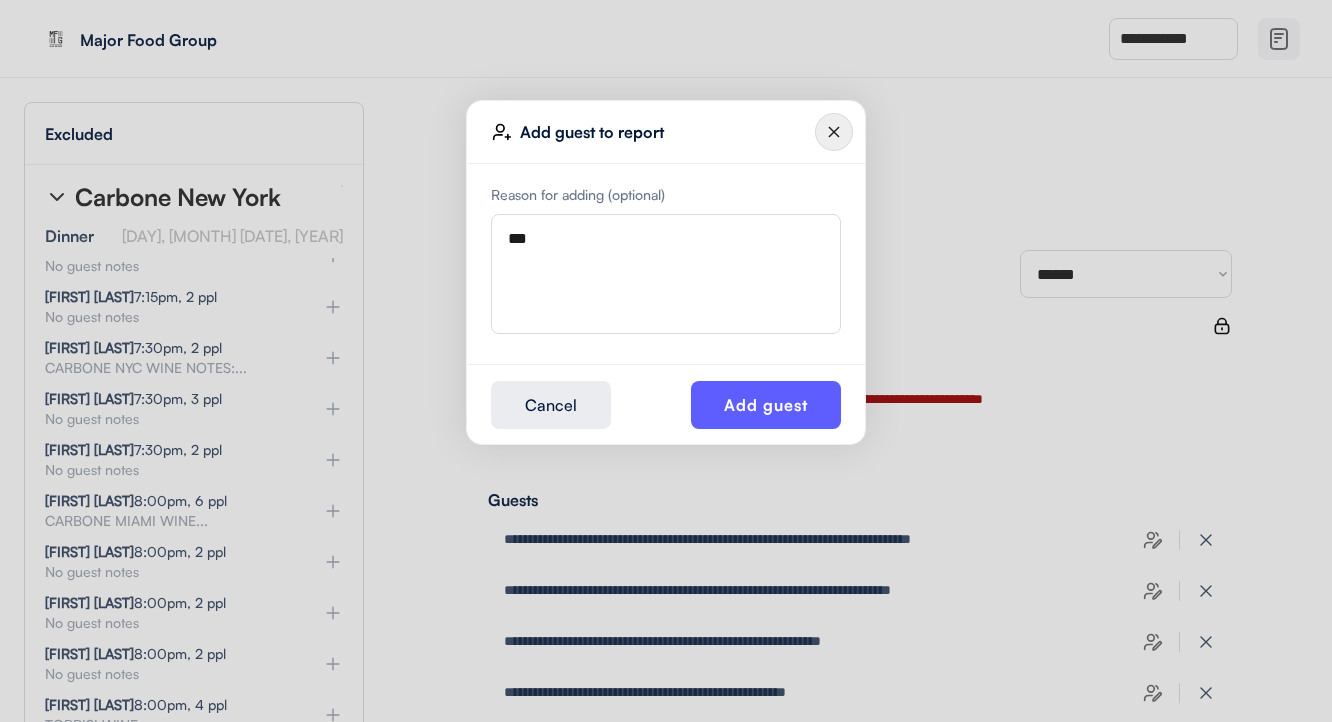 type on "***" 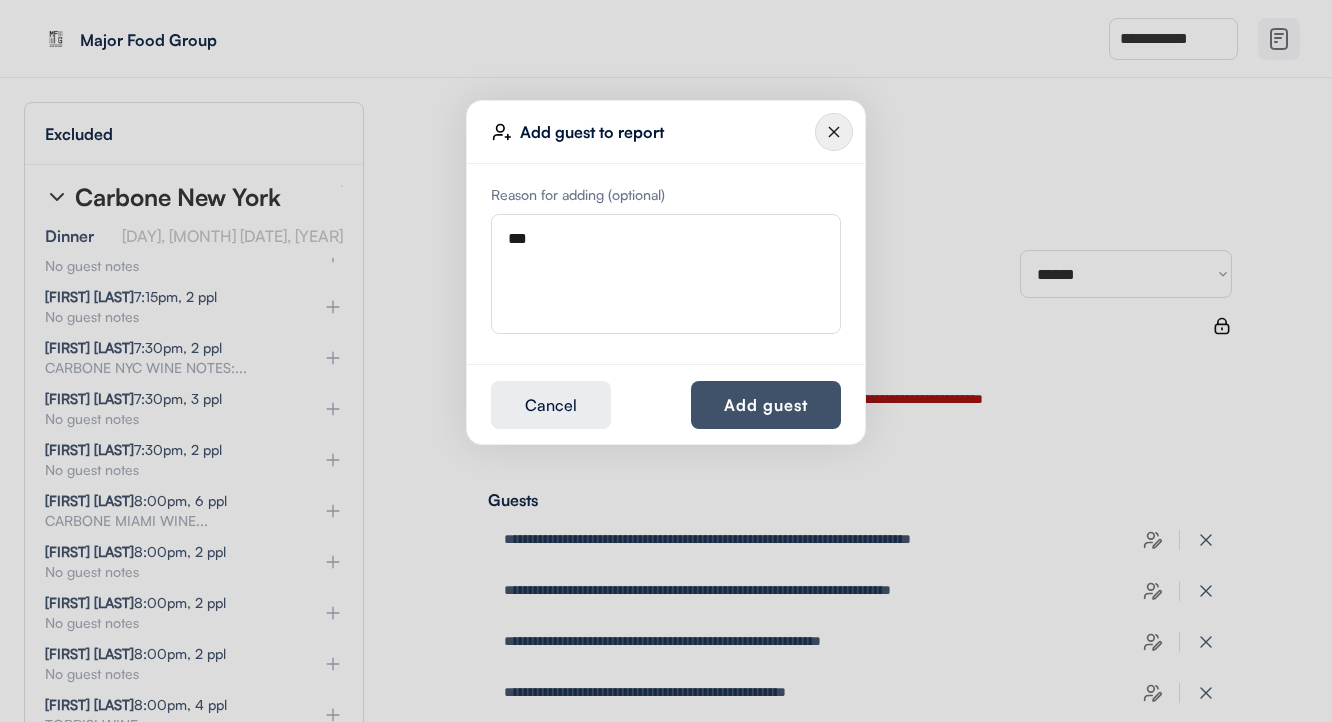 click on "Add guest" at bounding box center (766, 405) 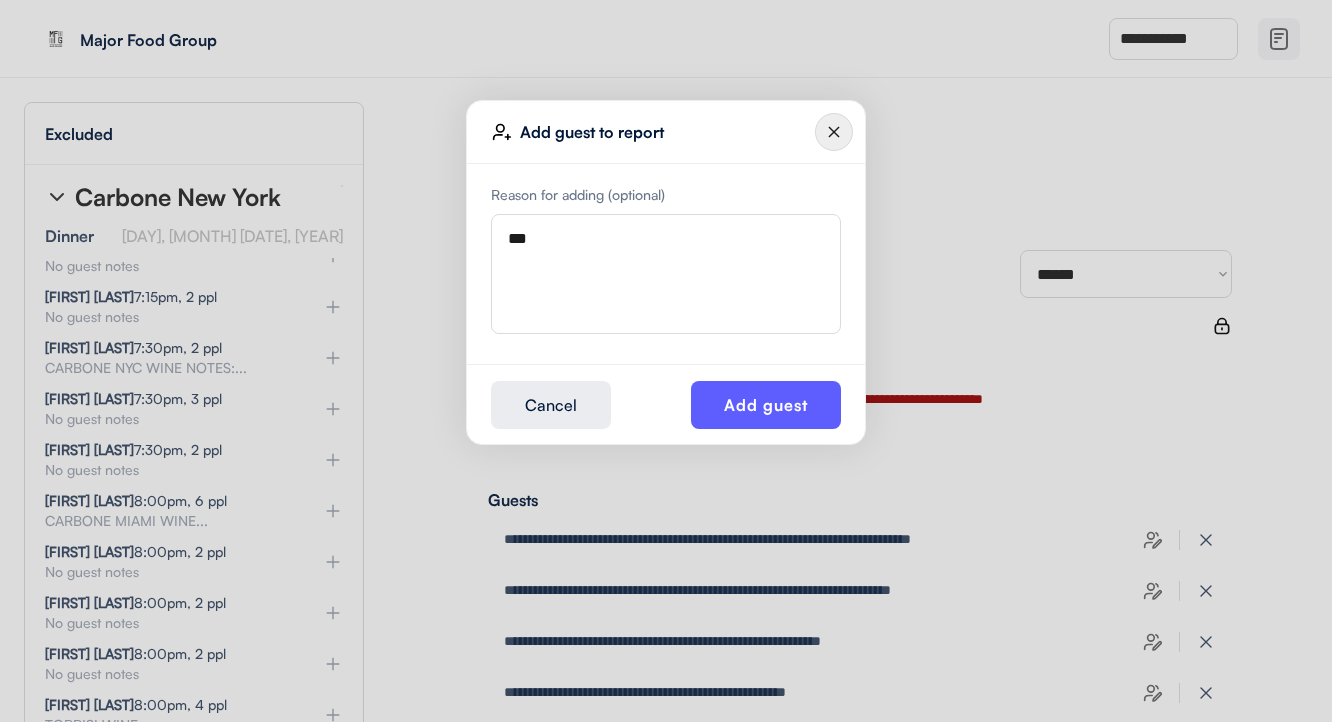 type 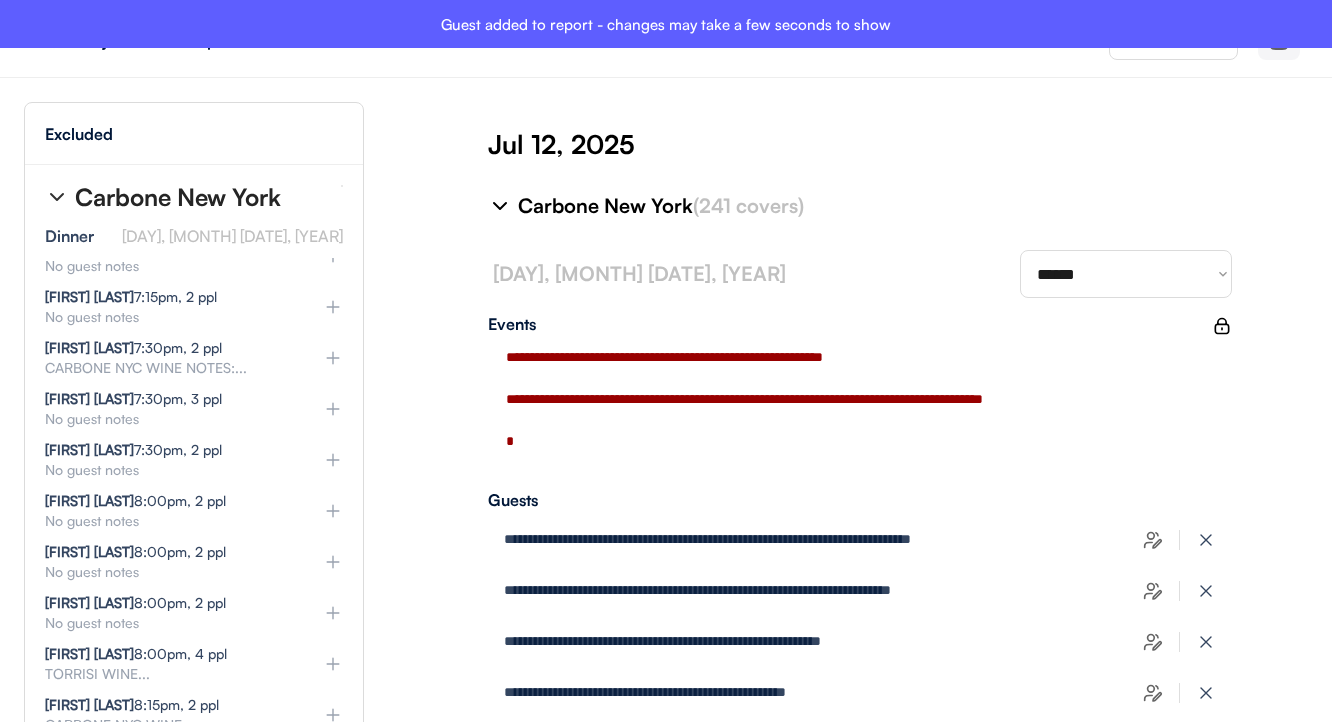type on "**********" 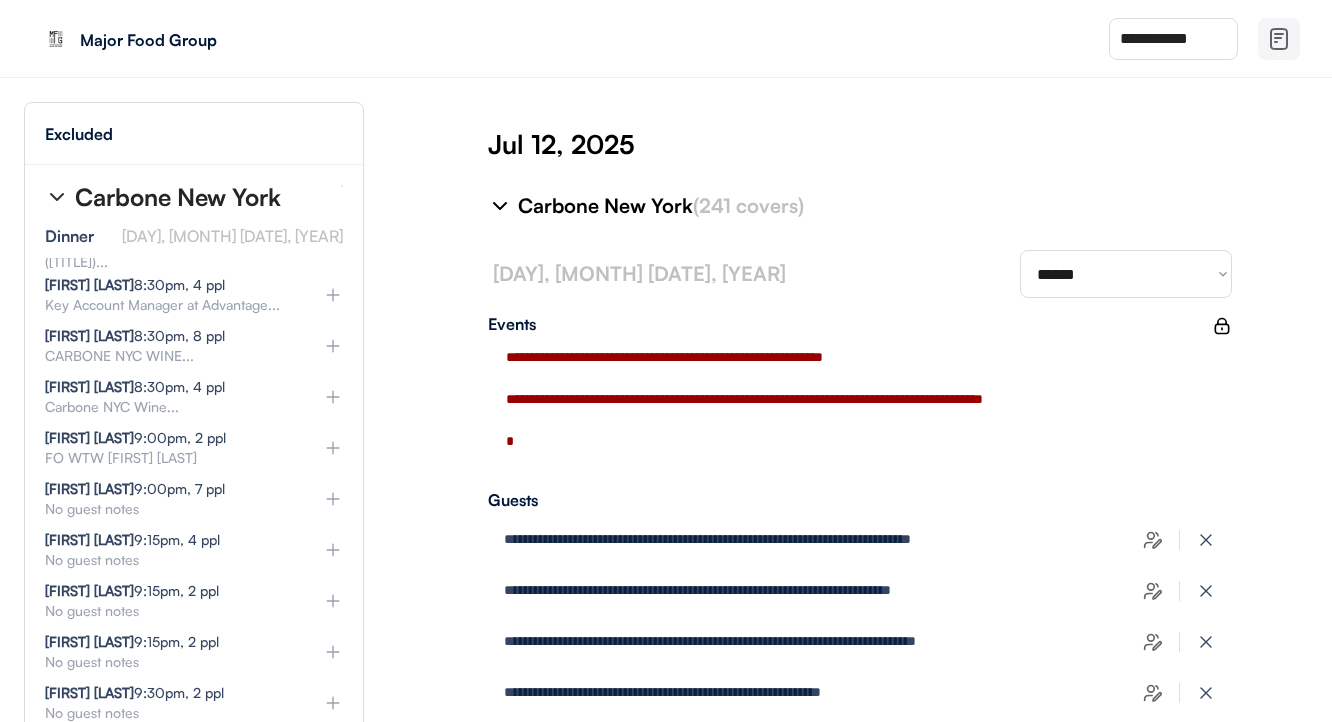 scroll, scrollTop: 1883, scrollLeft: 4, axis: both 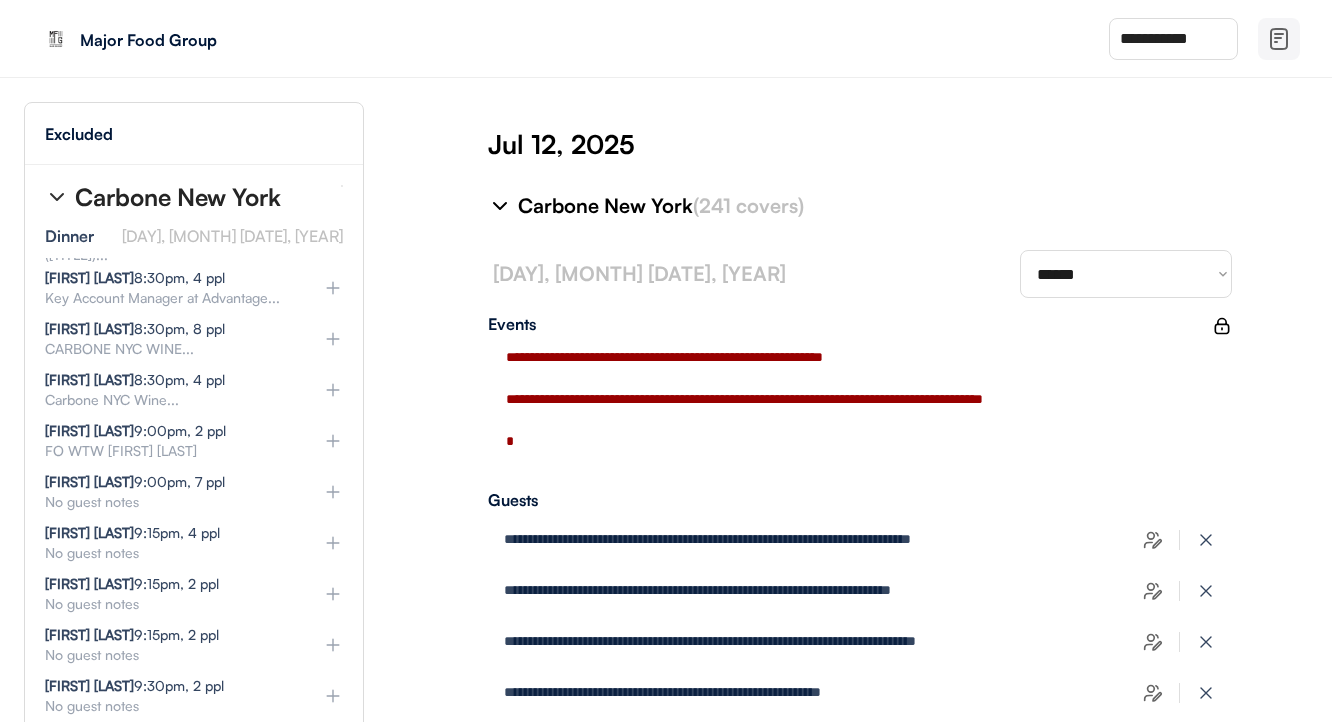 click 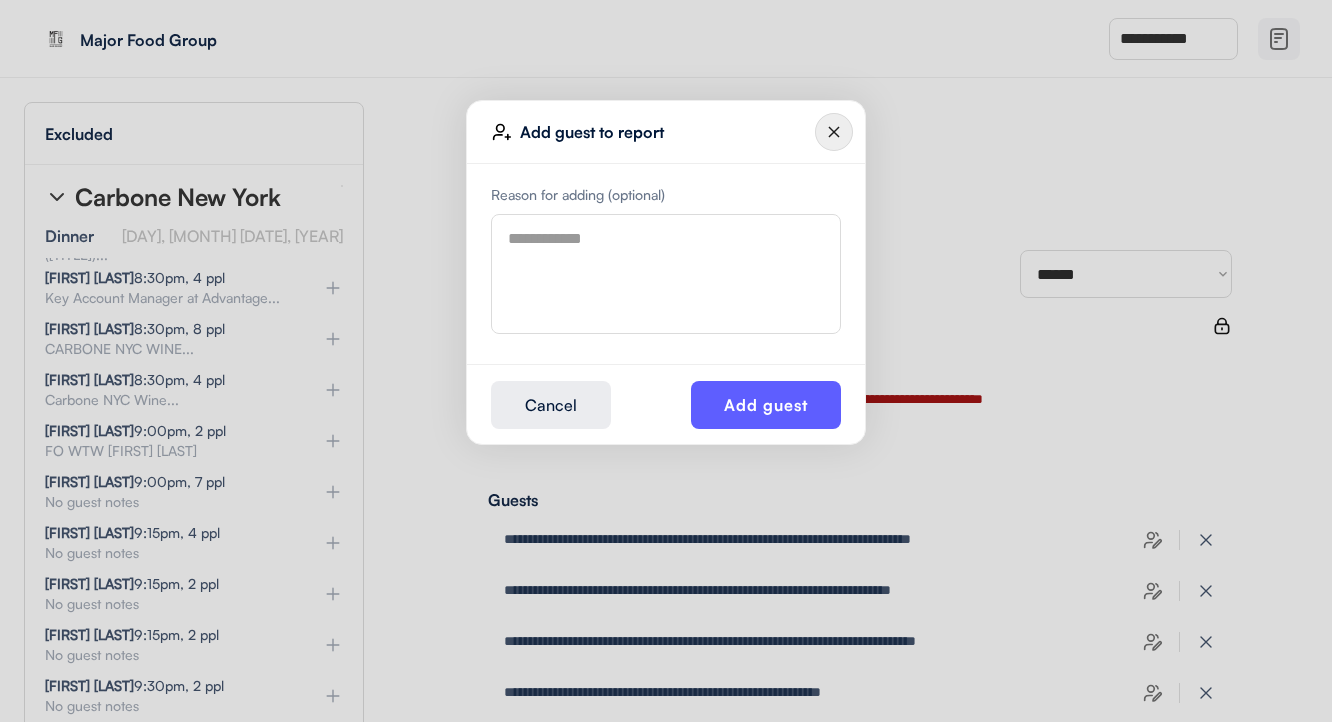 click at bounding box center [666, 274] 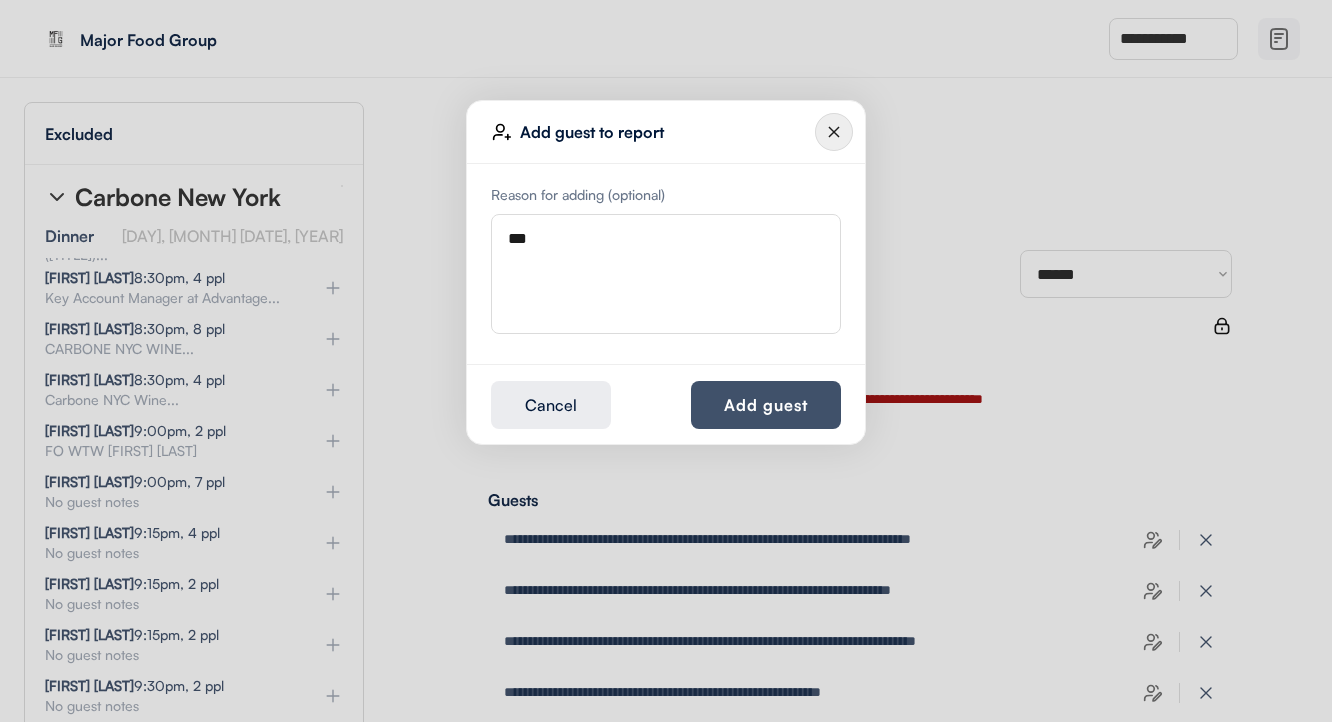 type on "***" 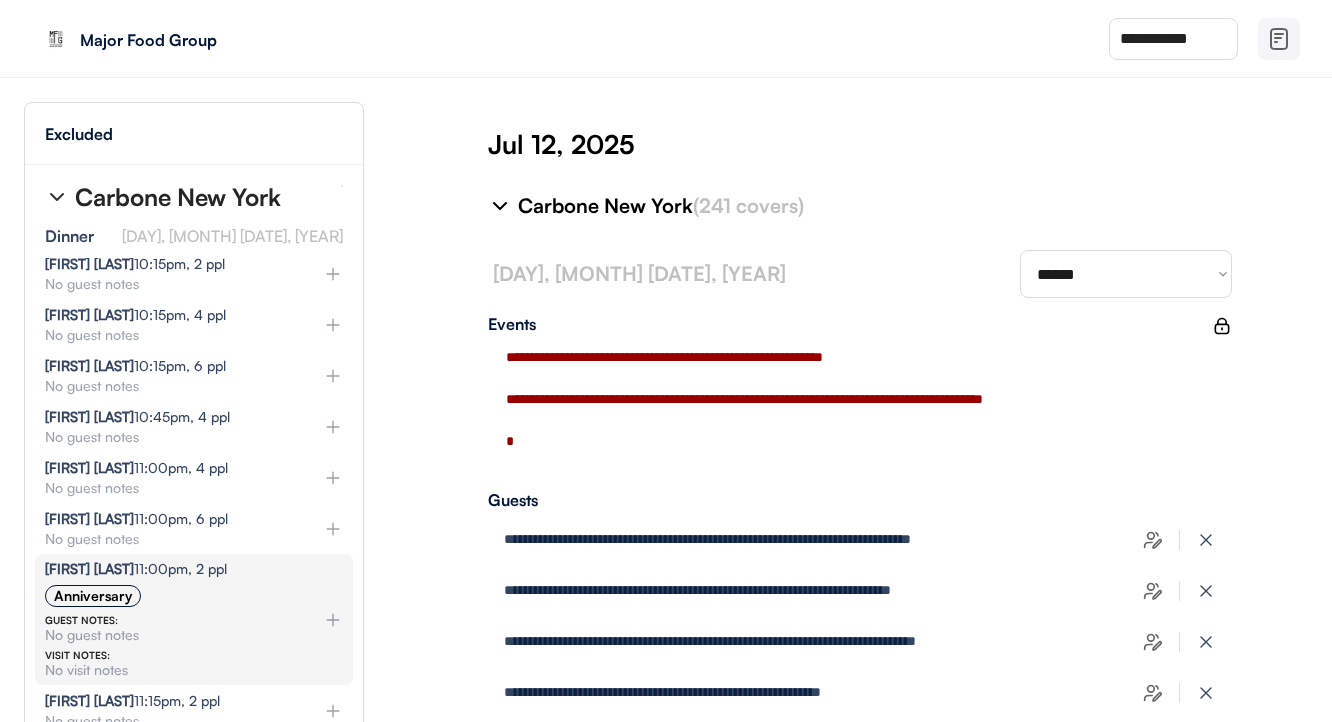 scroll, scrollTop: 2586, scrollLeft: 12, axis: both 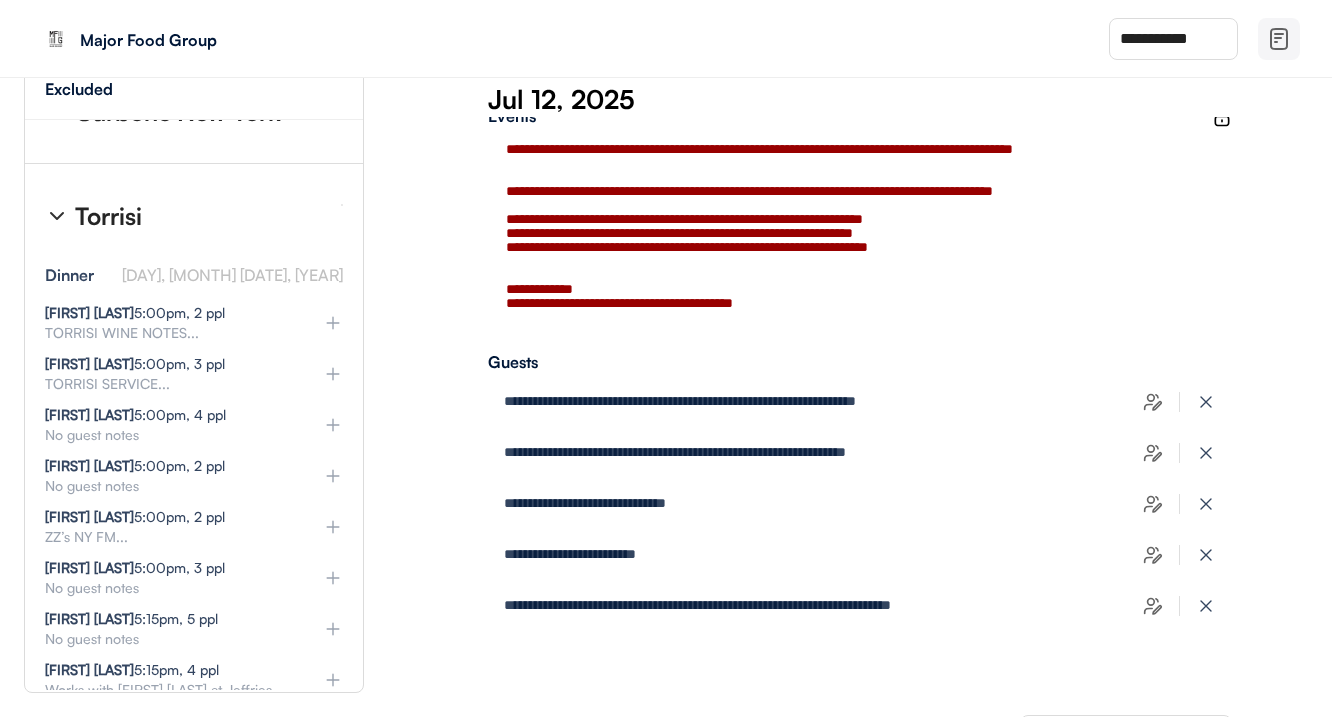 click 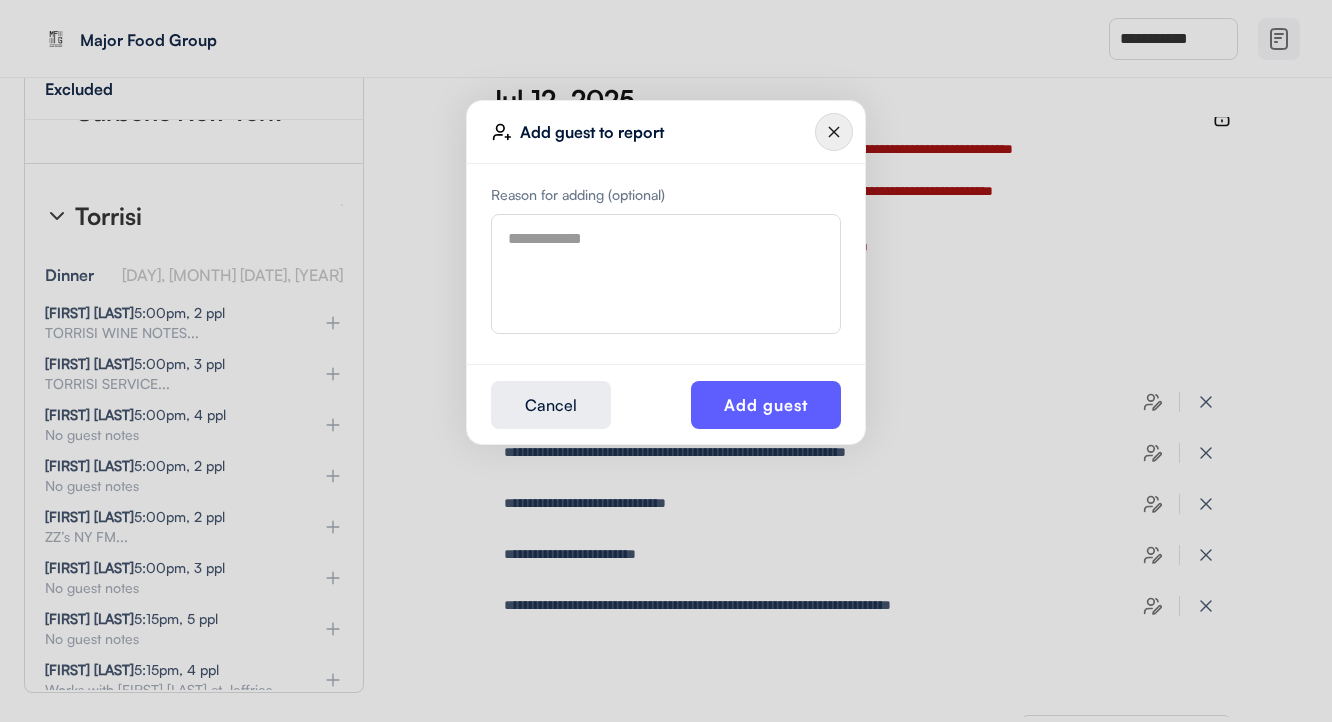 click at bounding box center (666, 274) 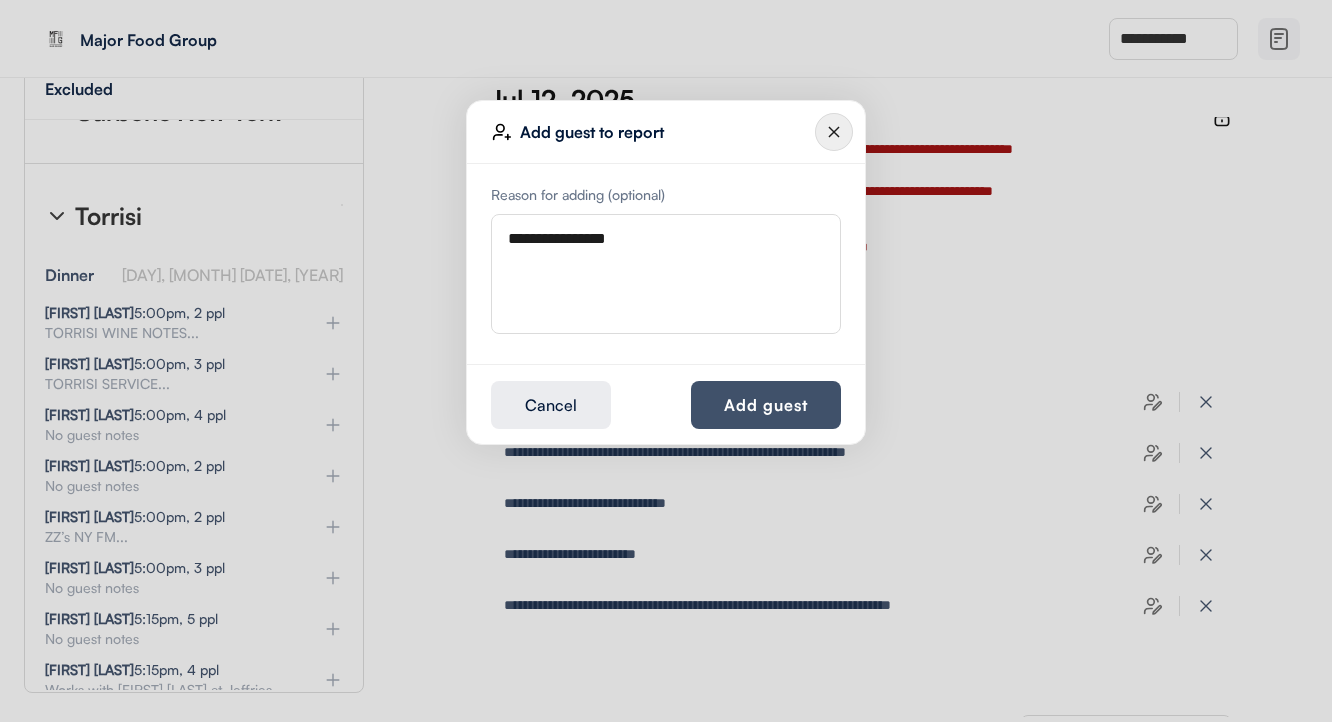 type on "**********" 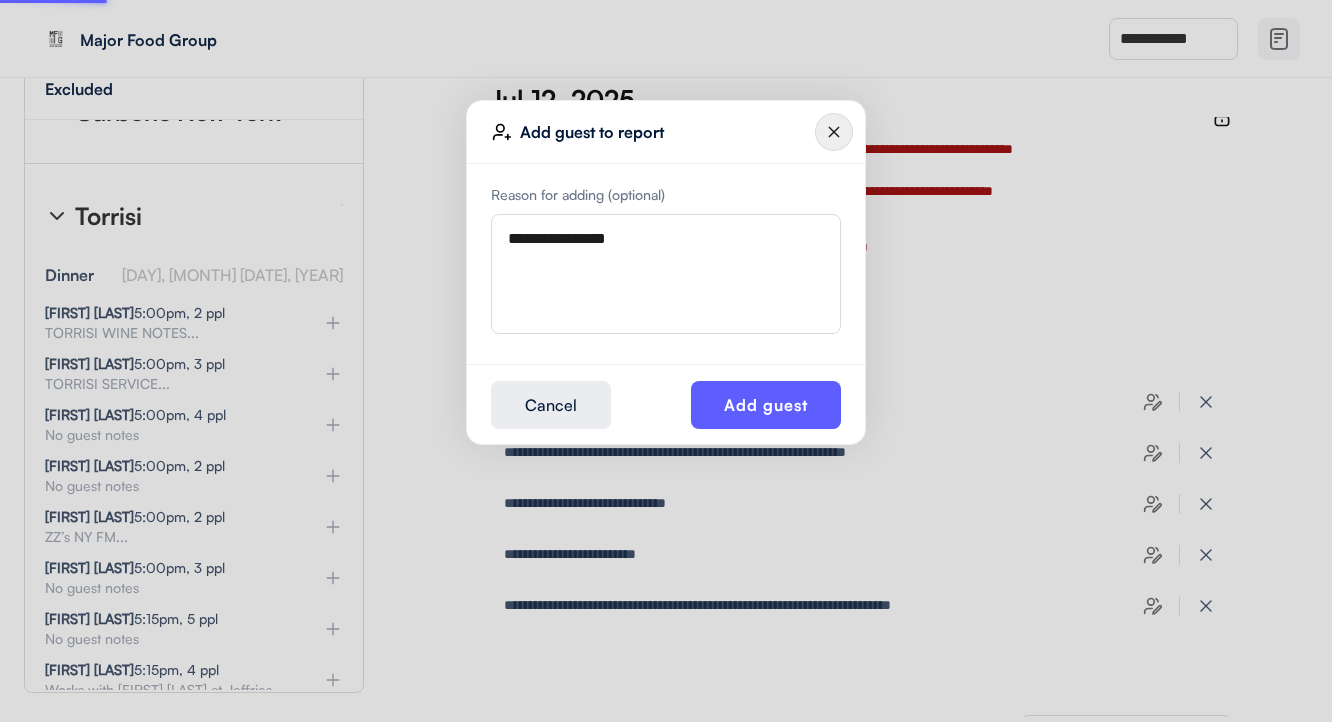 type 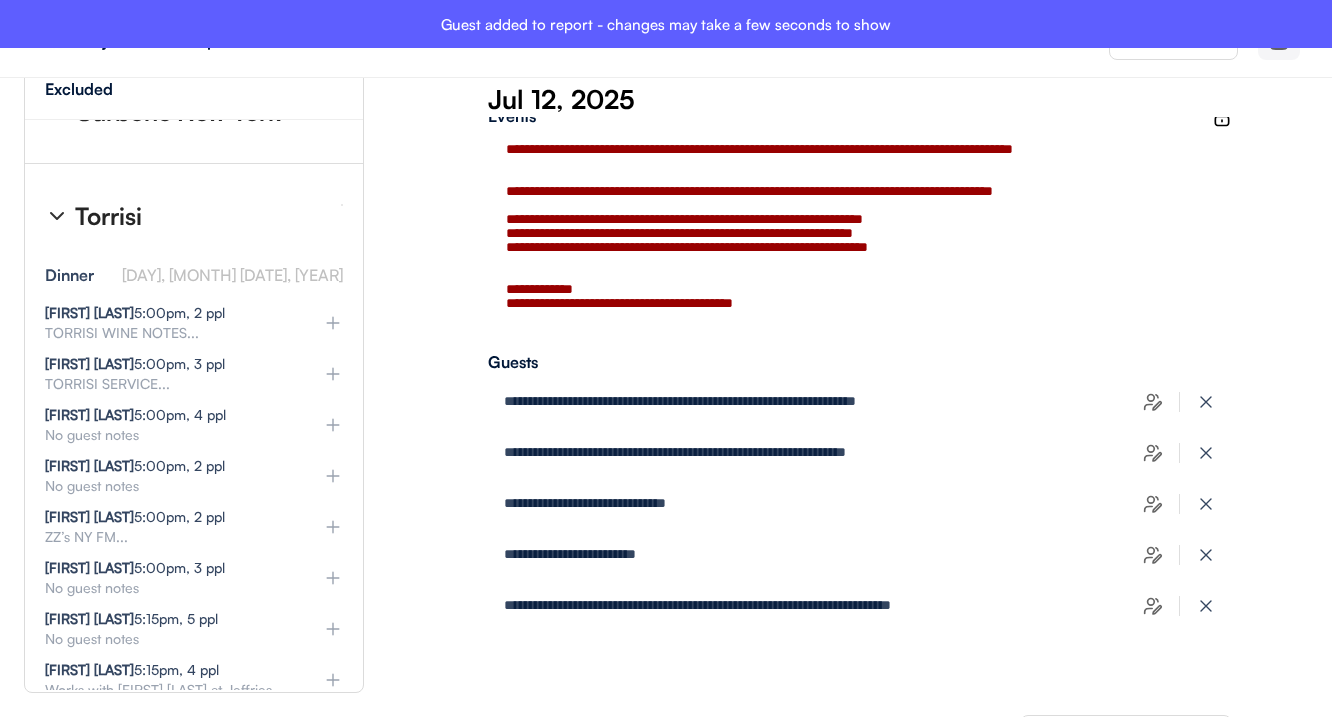 type on "**********" 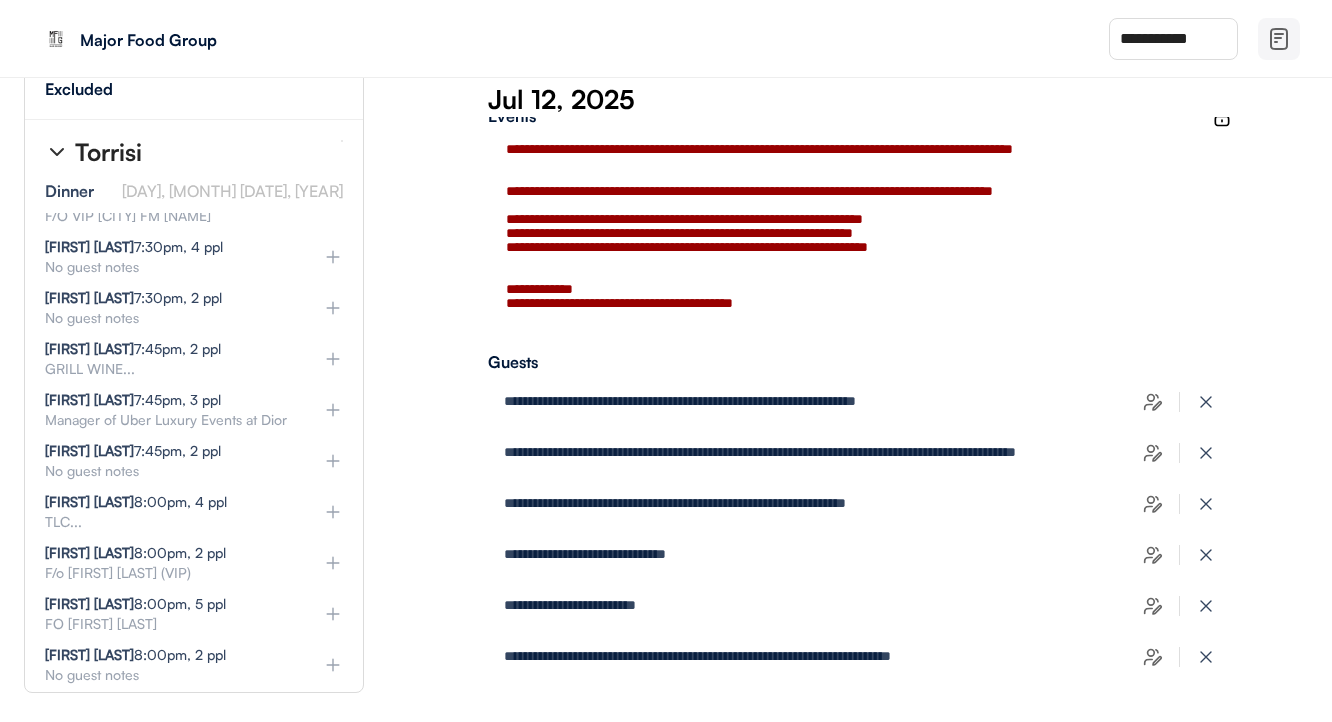 scroll, scrollTop: 6824, scrollLeft: 12, axis: both 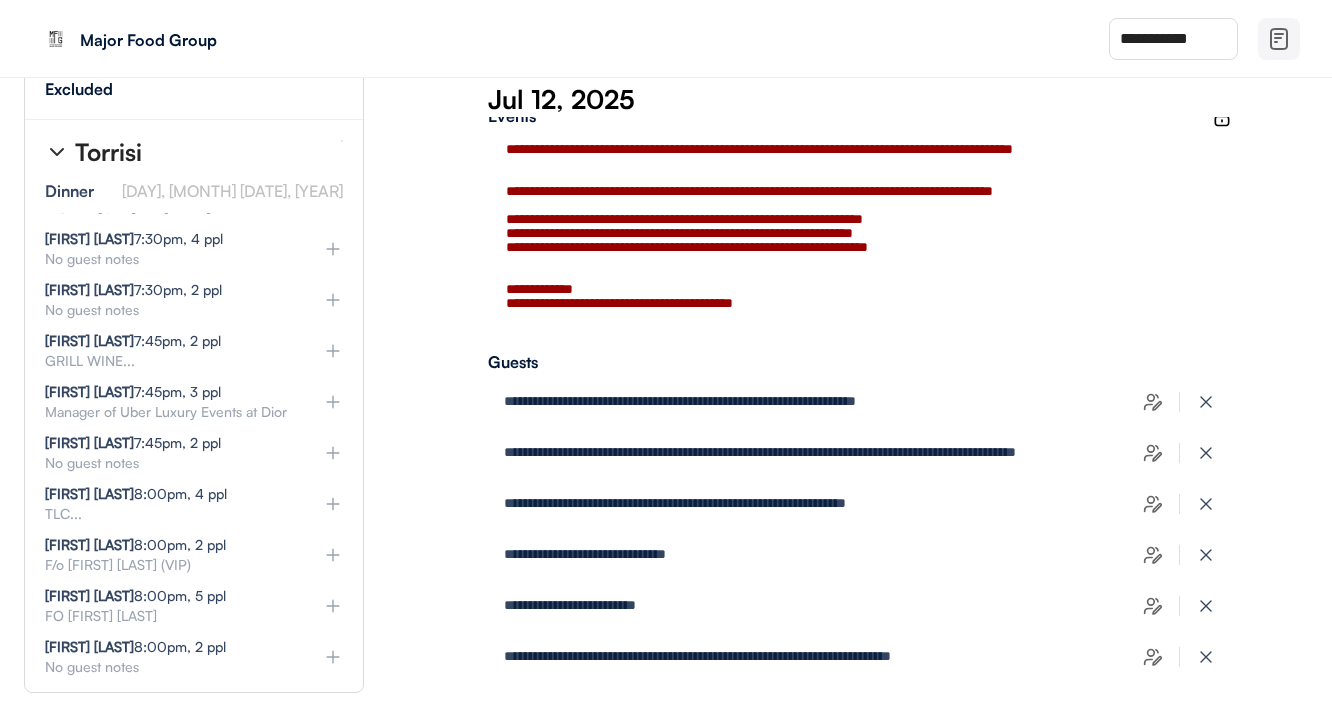 click 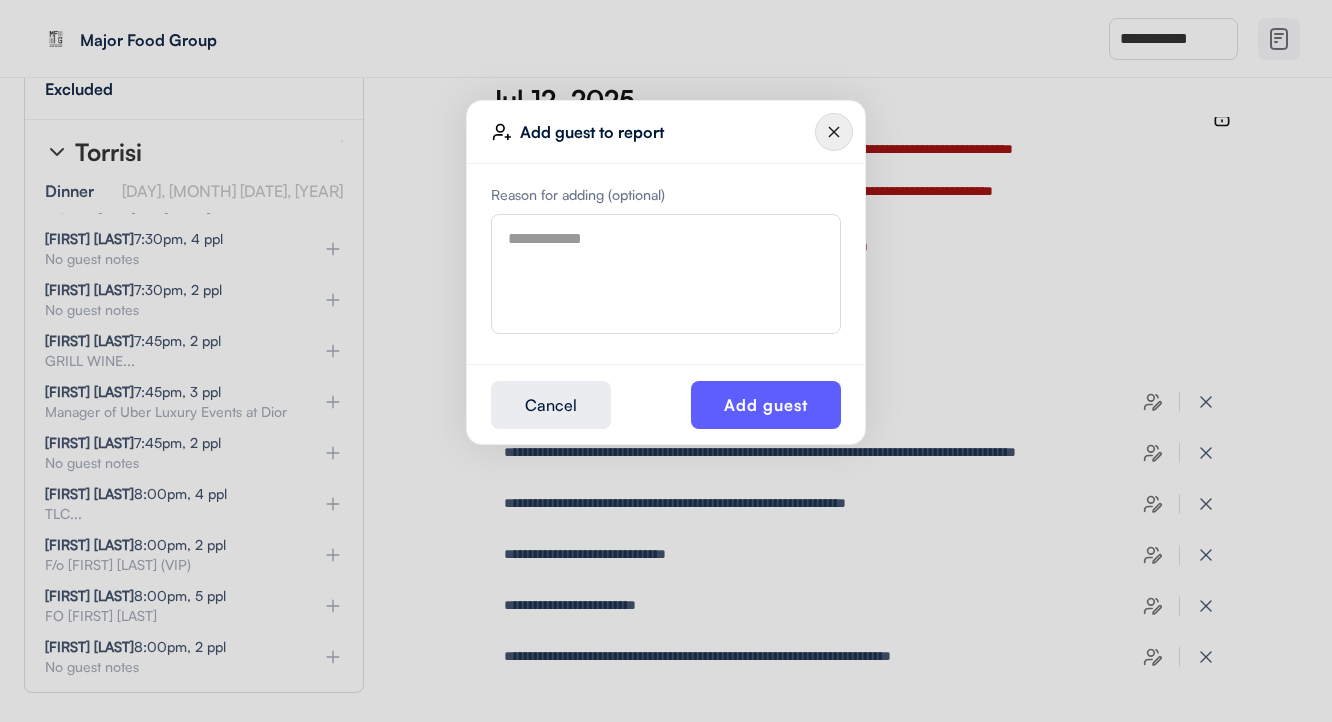 click at bounding box center [666, 274] 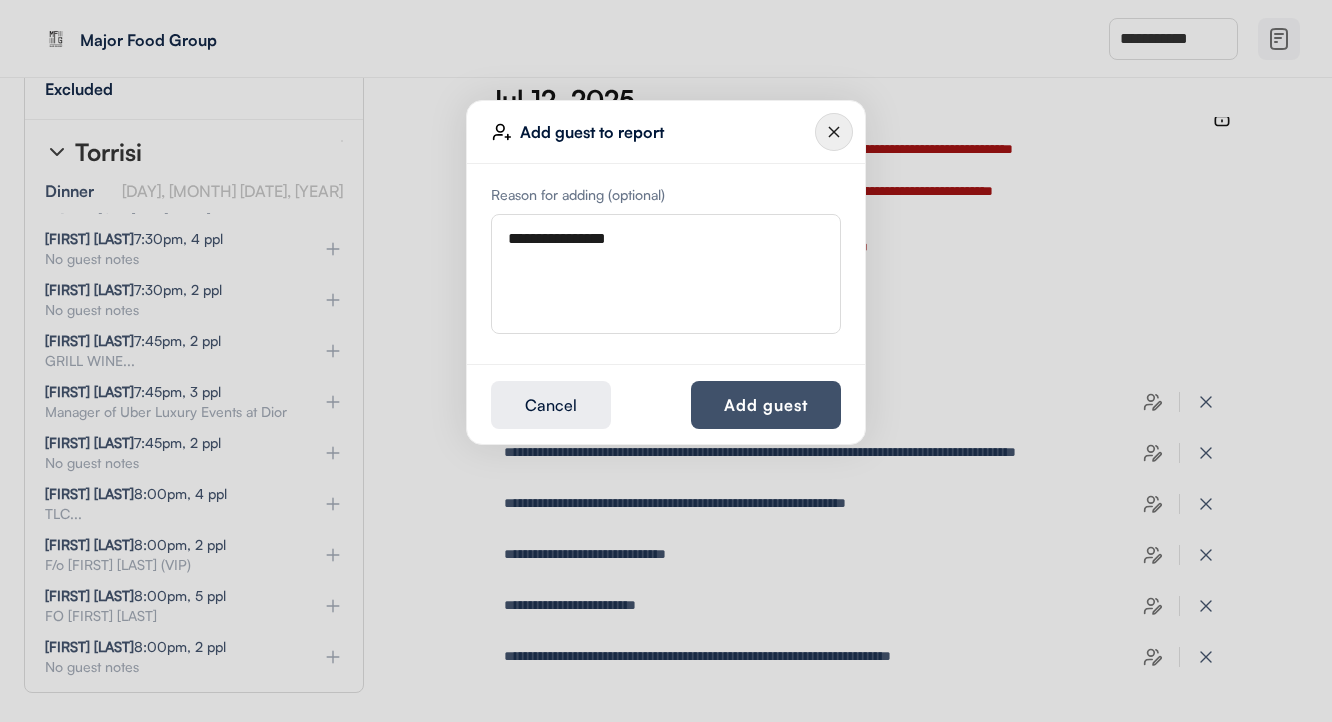 type on "**********" 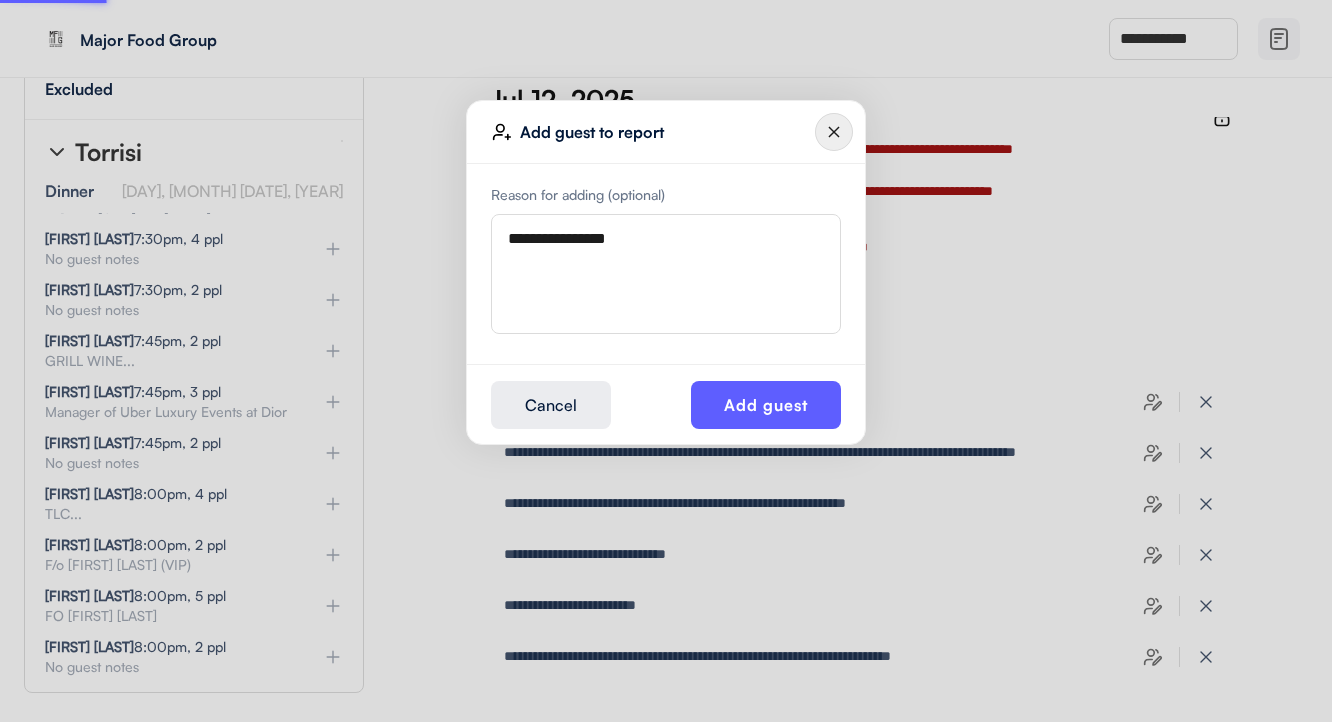 type 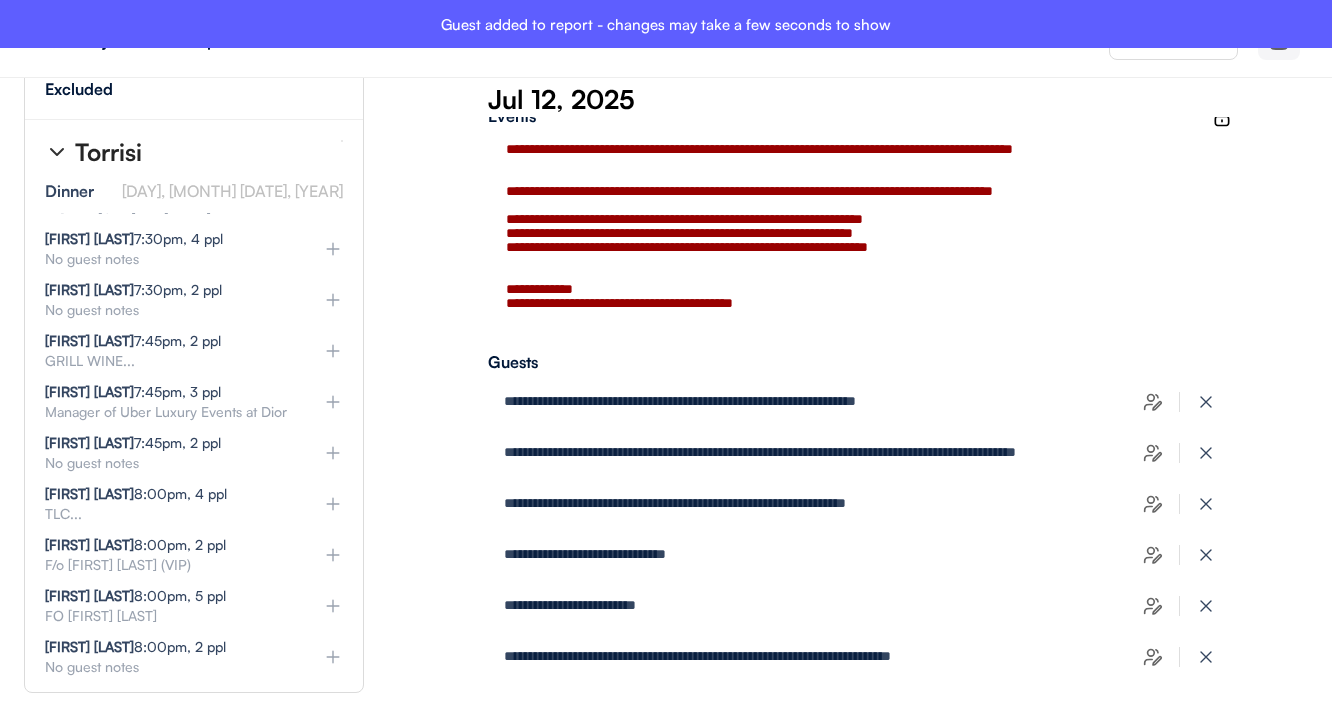 type on "**********" 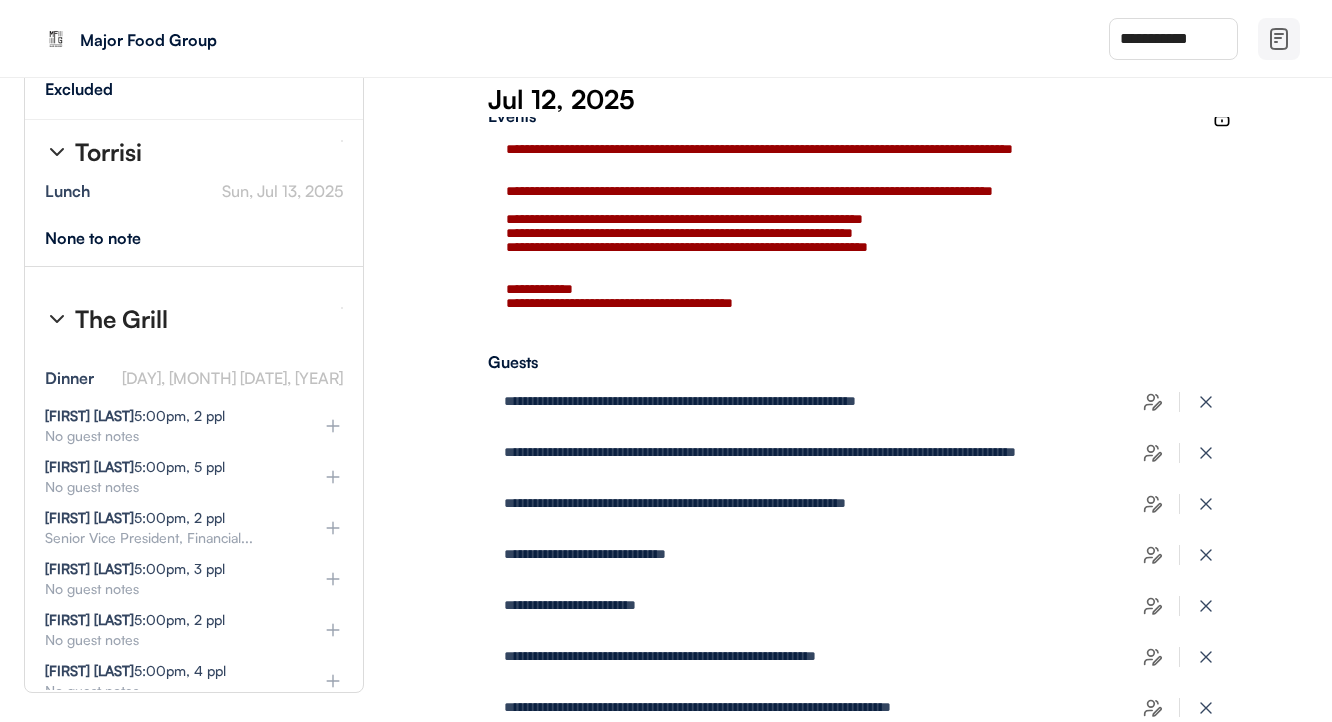 scroll, scrollTop: 8323, scrollLeft: 13, axis: both 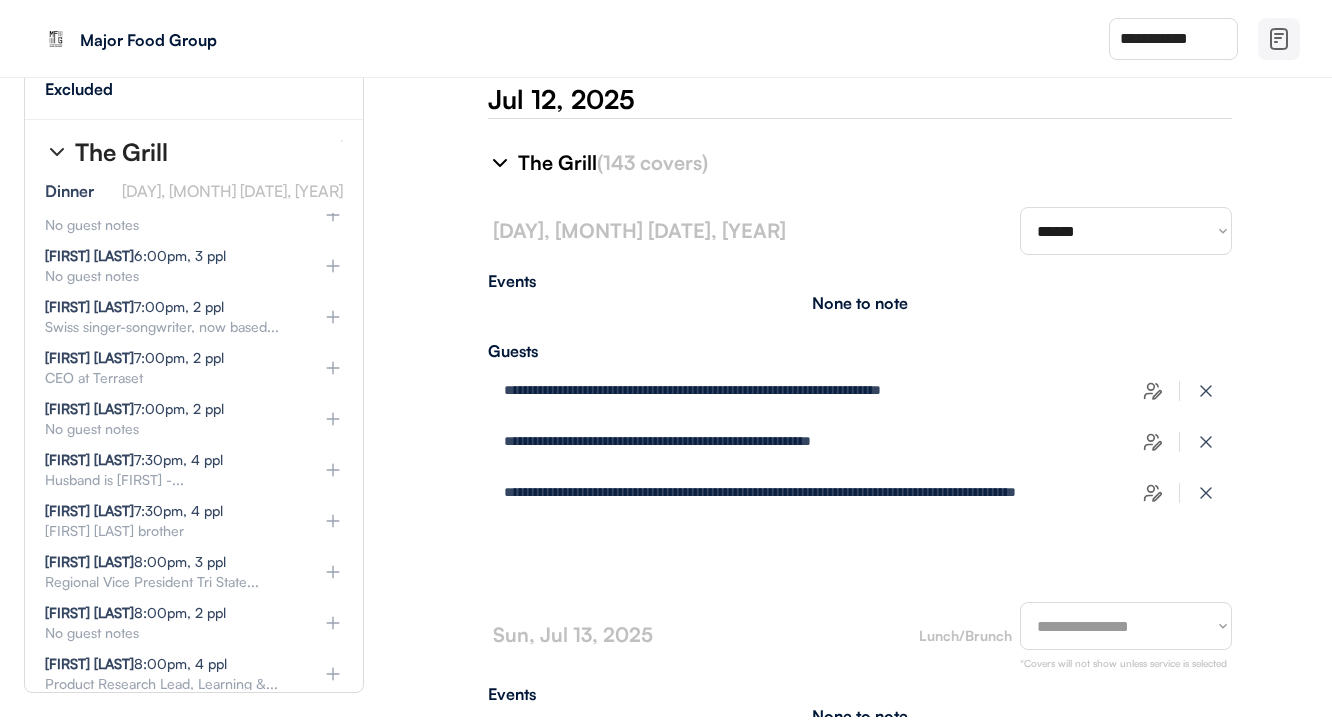 click 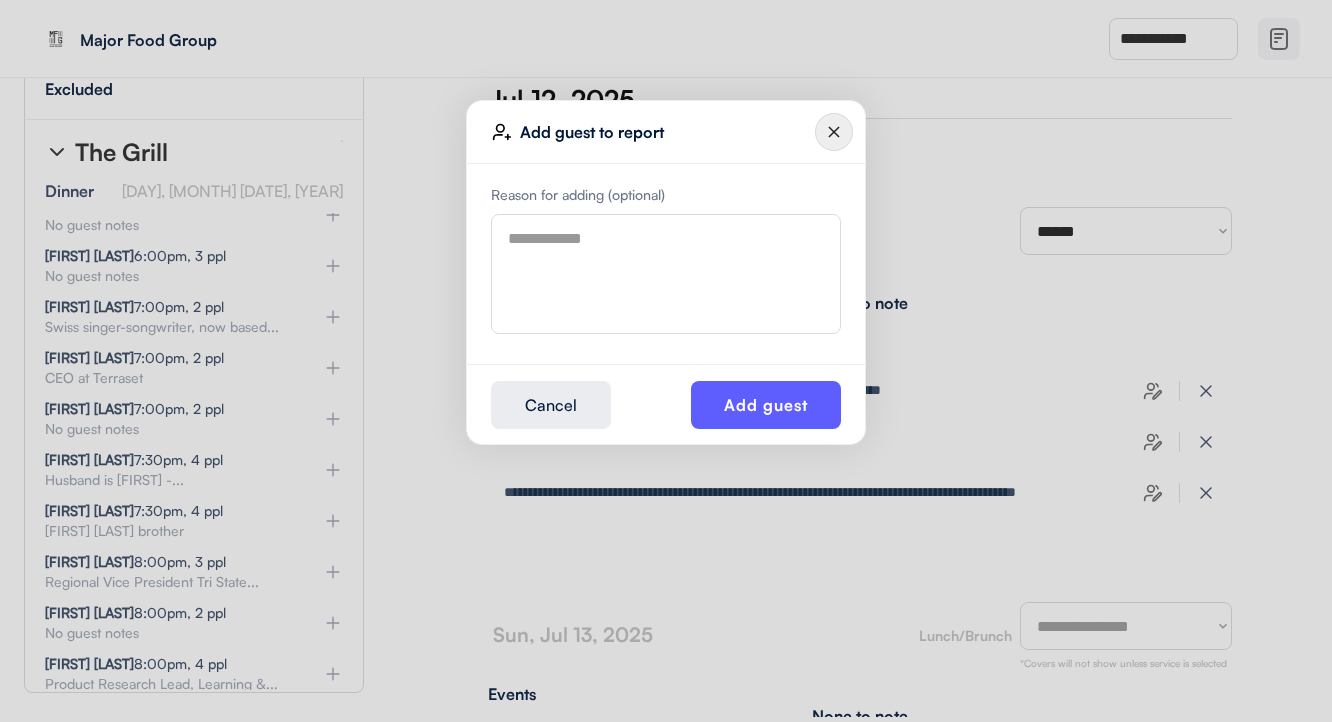 click at bounding box center (666, 274) 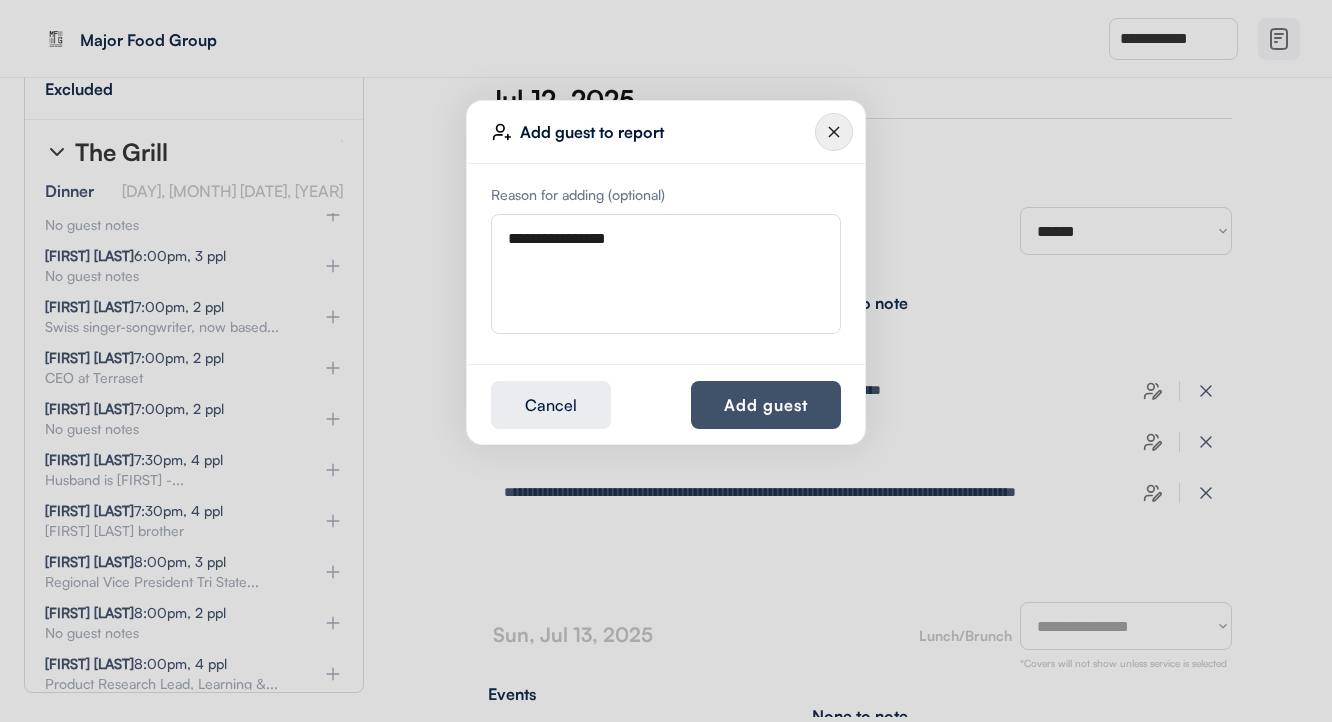 type on "**********" 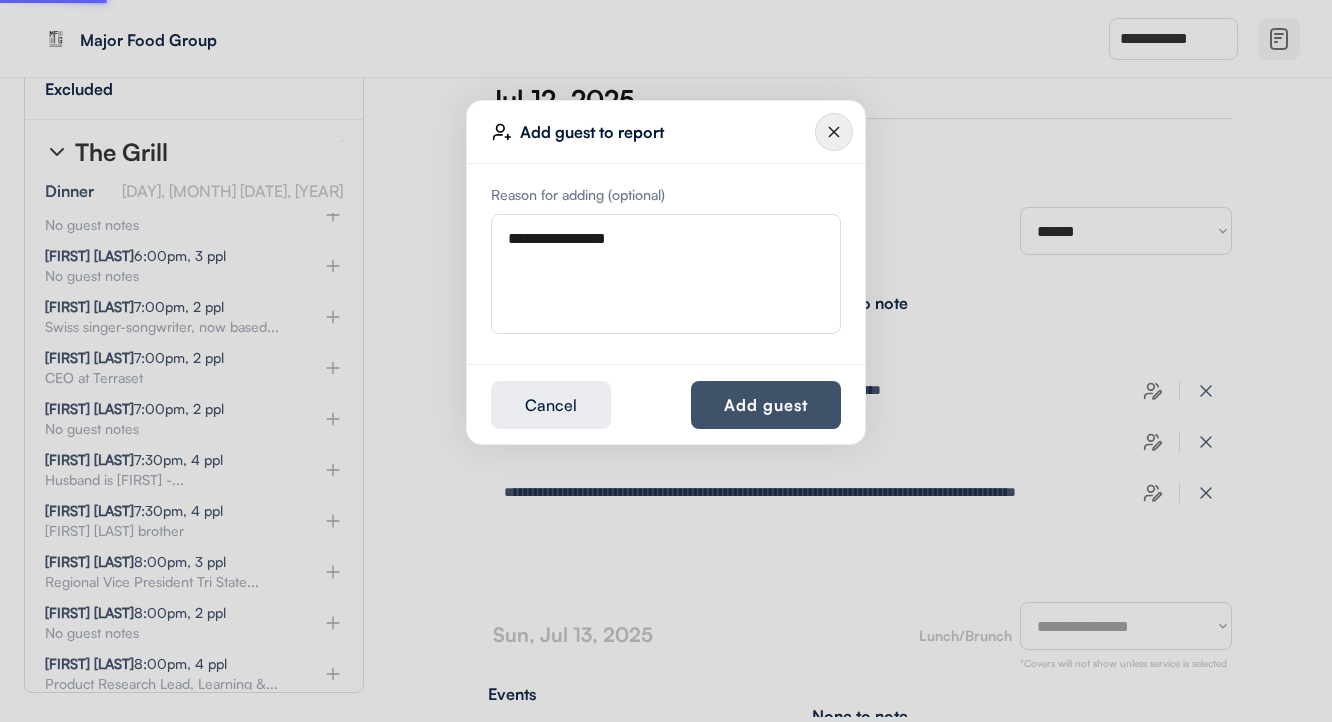type 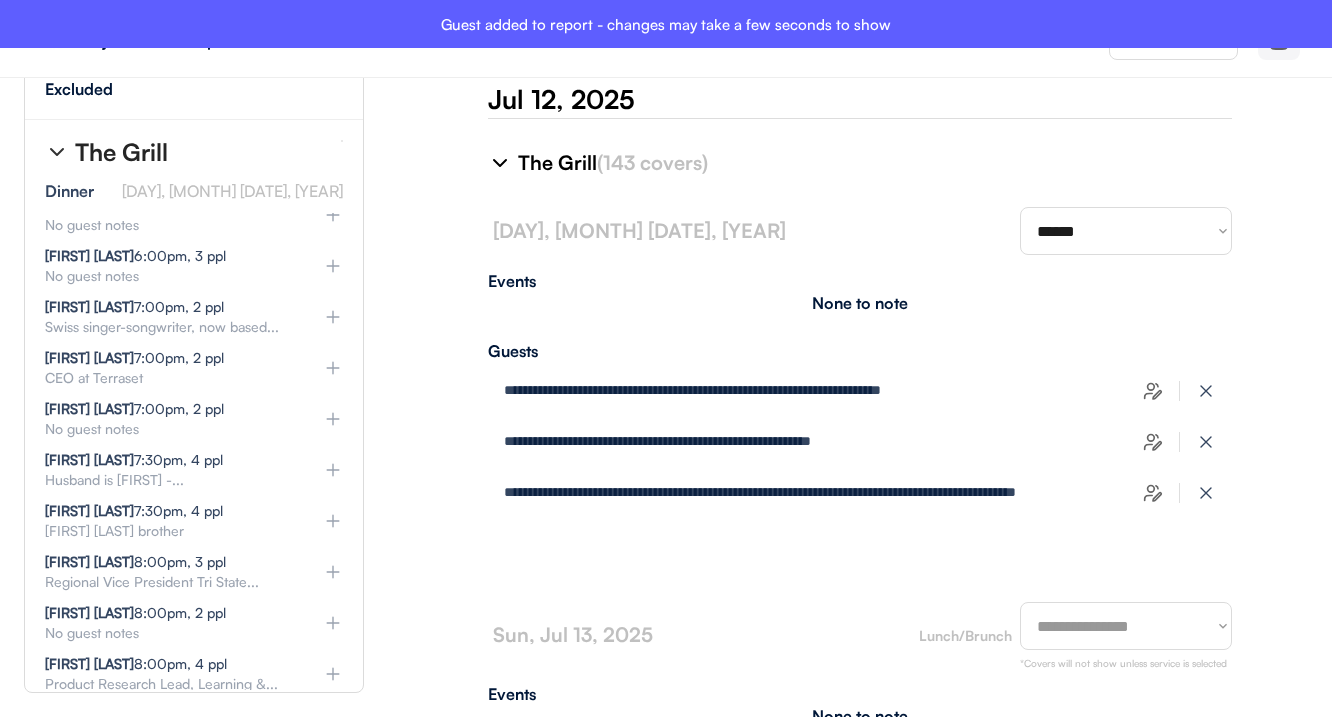 type on "**********" 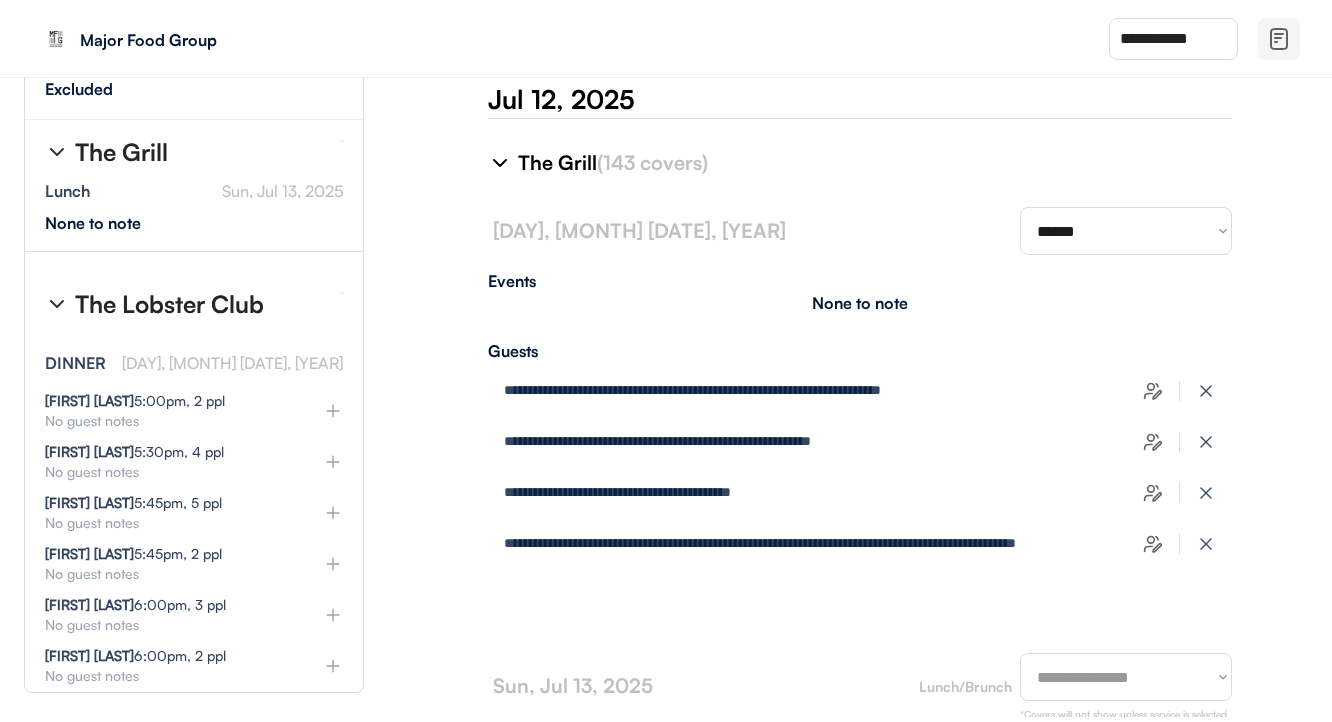 scroll, scrollTop: 10895, scrollLeft: 18, axis: both 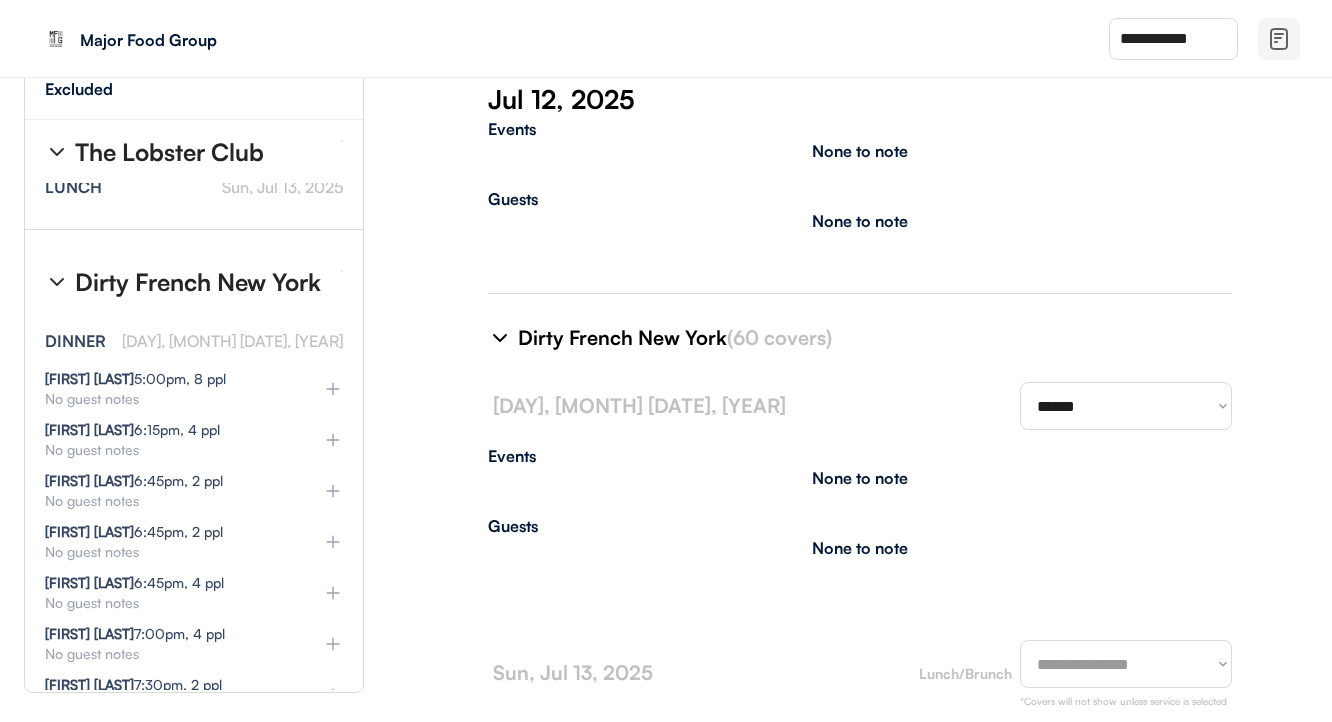 type on "**********" 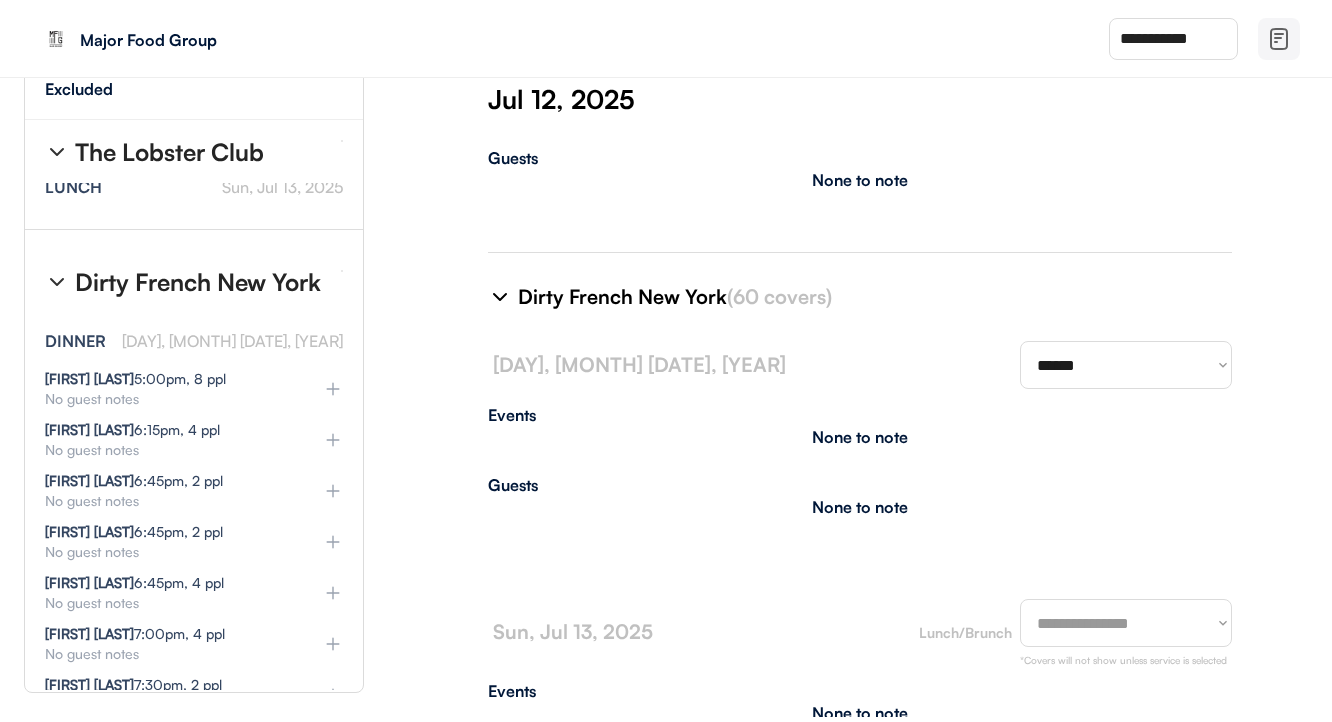 select on "********" 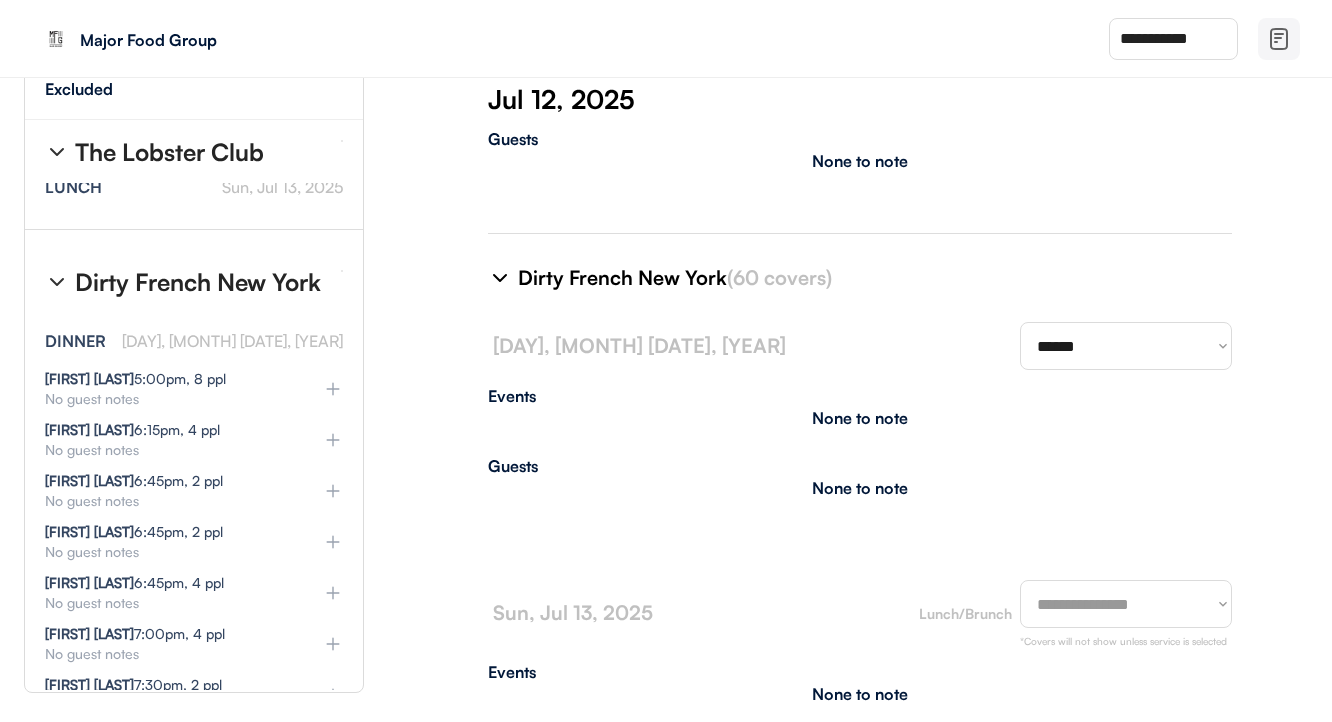 select on "********" 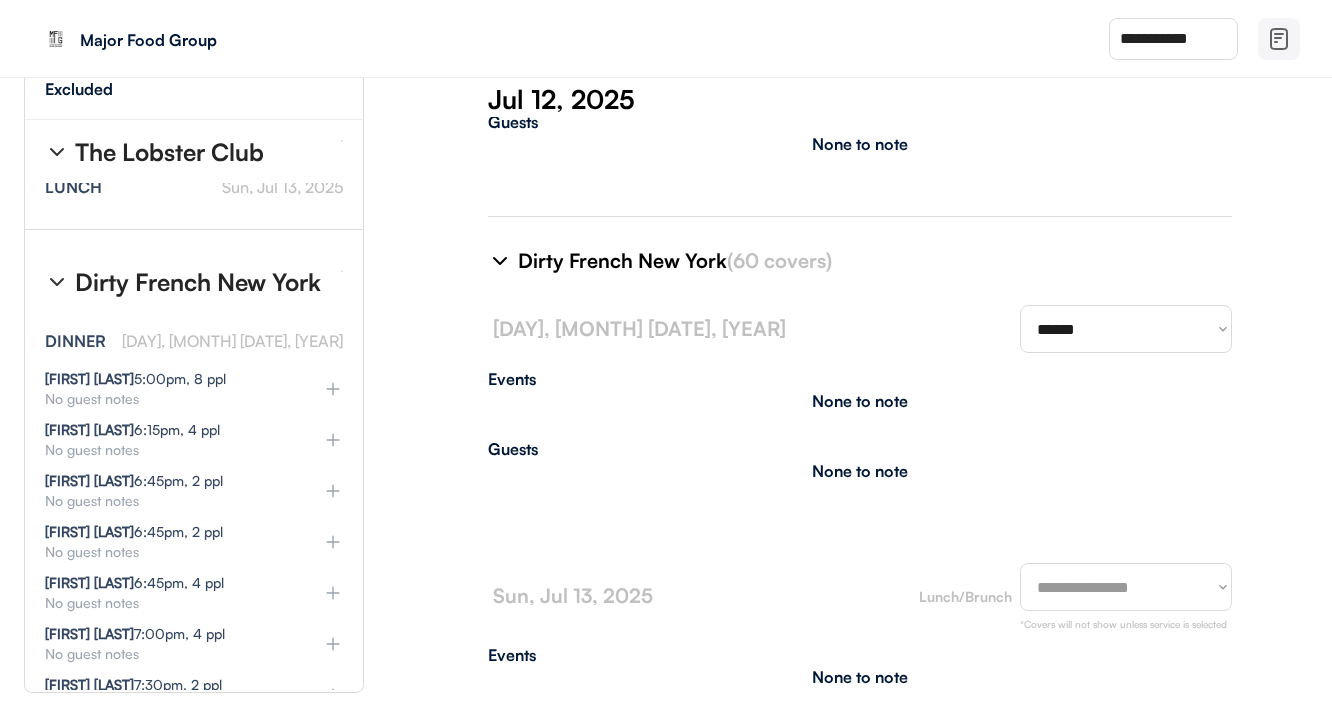 scroll, scrollTop: 3823, scrollLeft: 0, axis: vertical 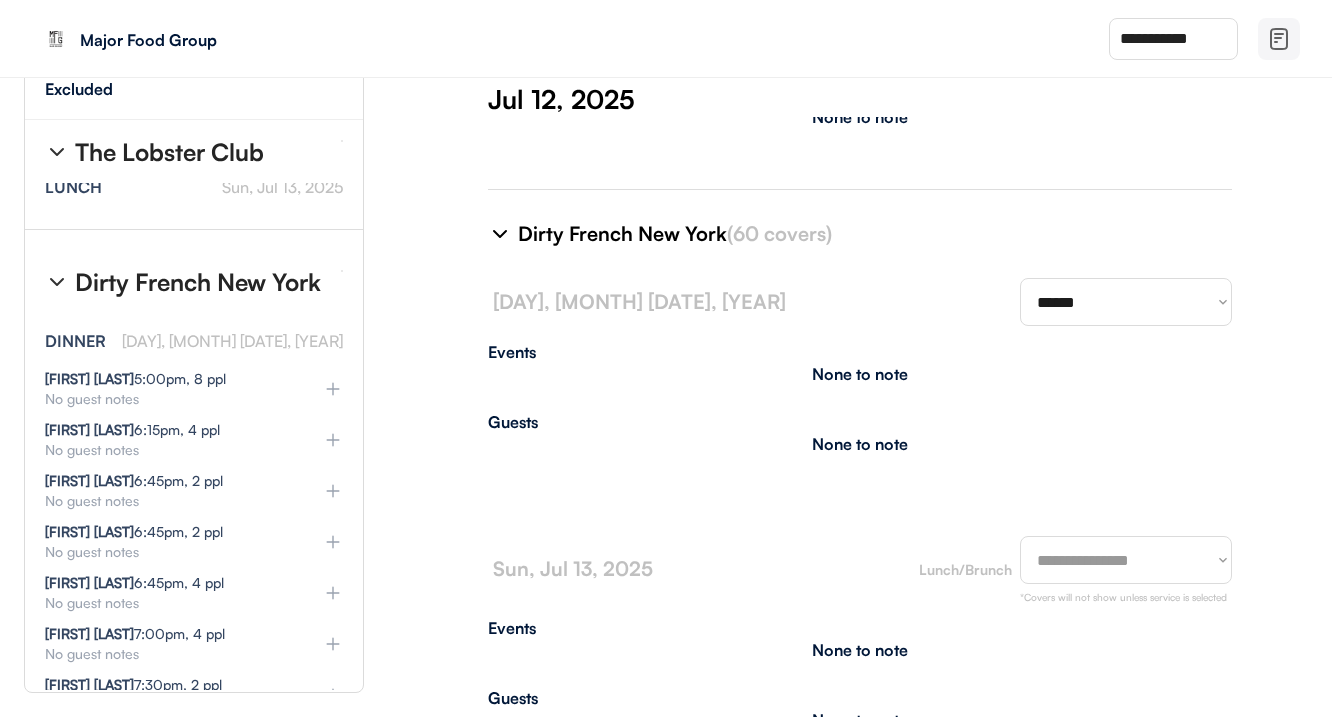 select on "********" 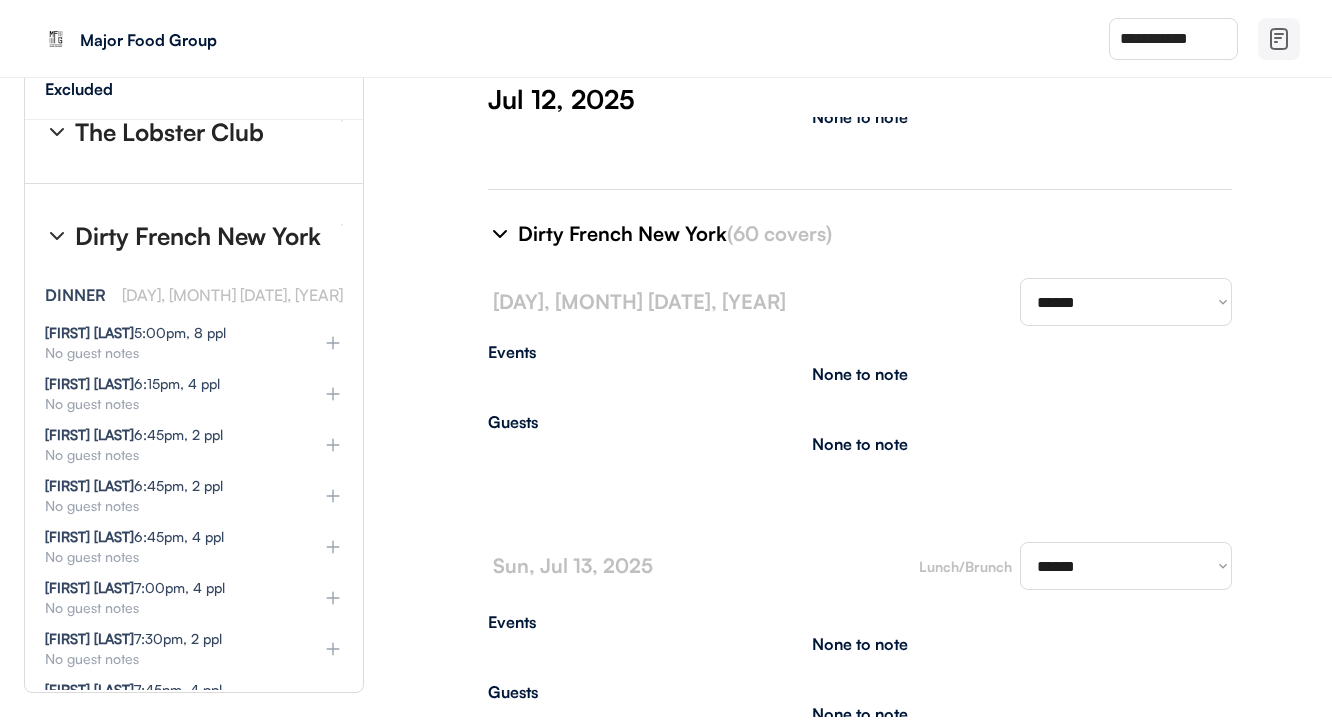 type on "**********" 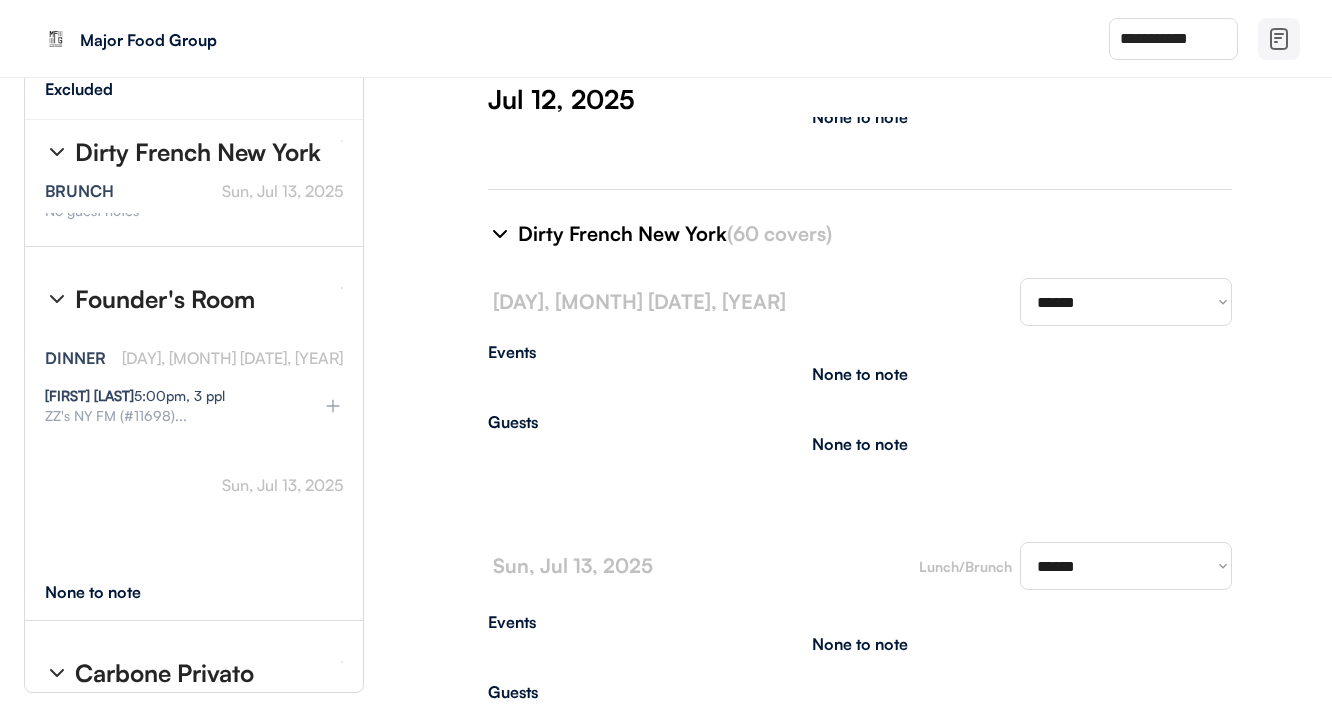 scroll, scrollTop: 13962, scrollLeft: 23, axis: both 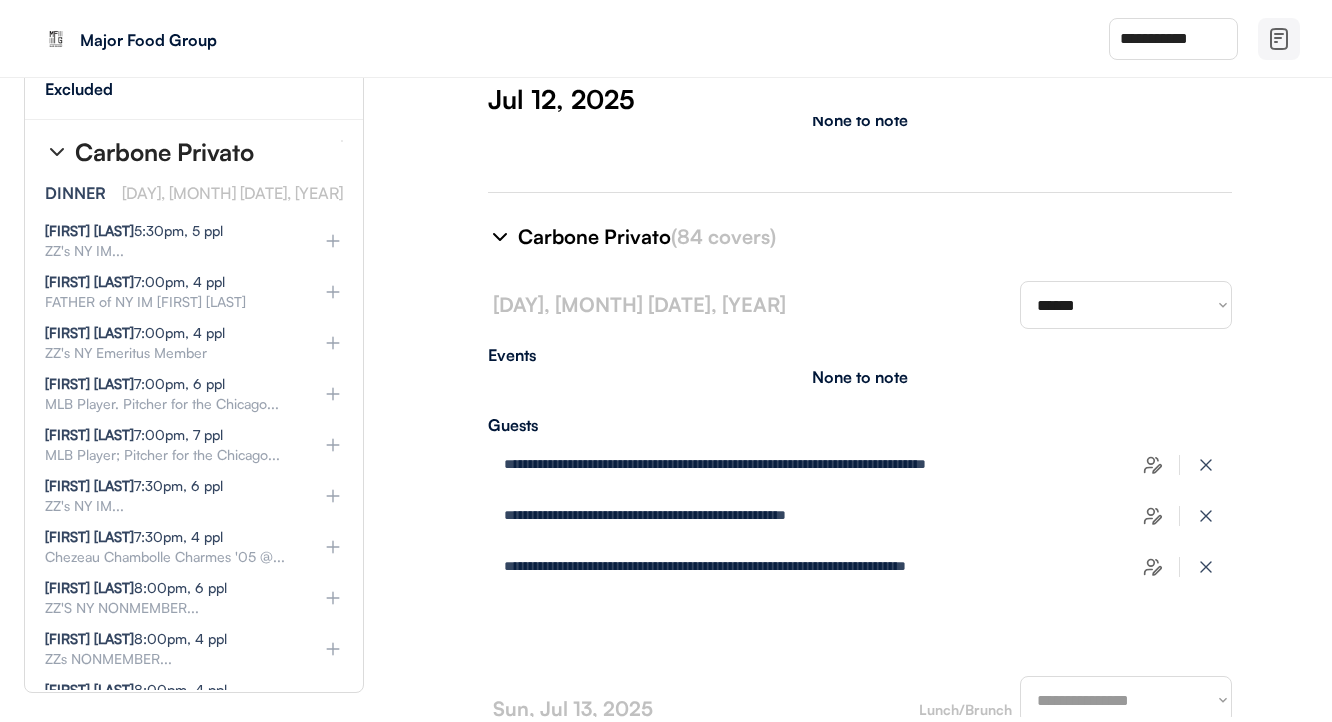 click 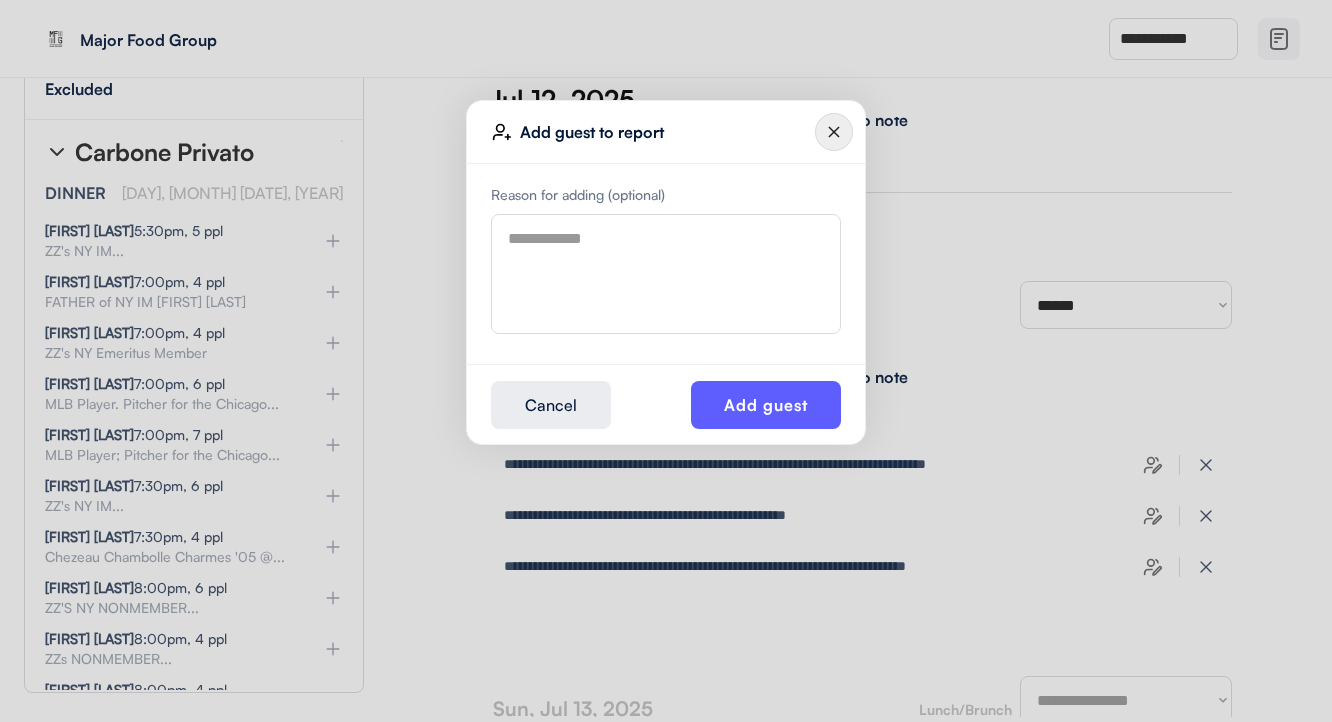 click at bounding box center [666, 274] 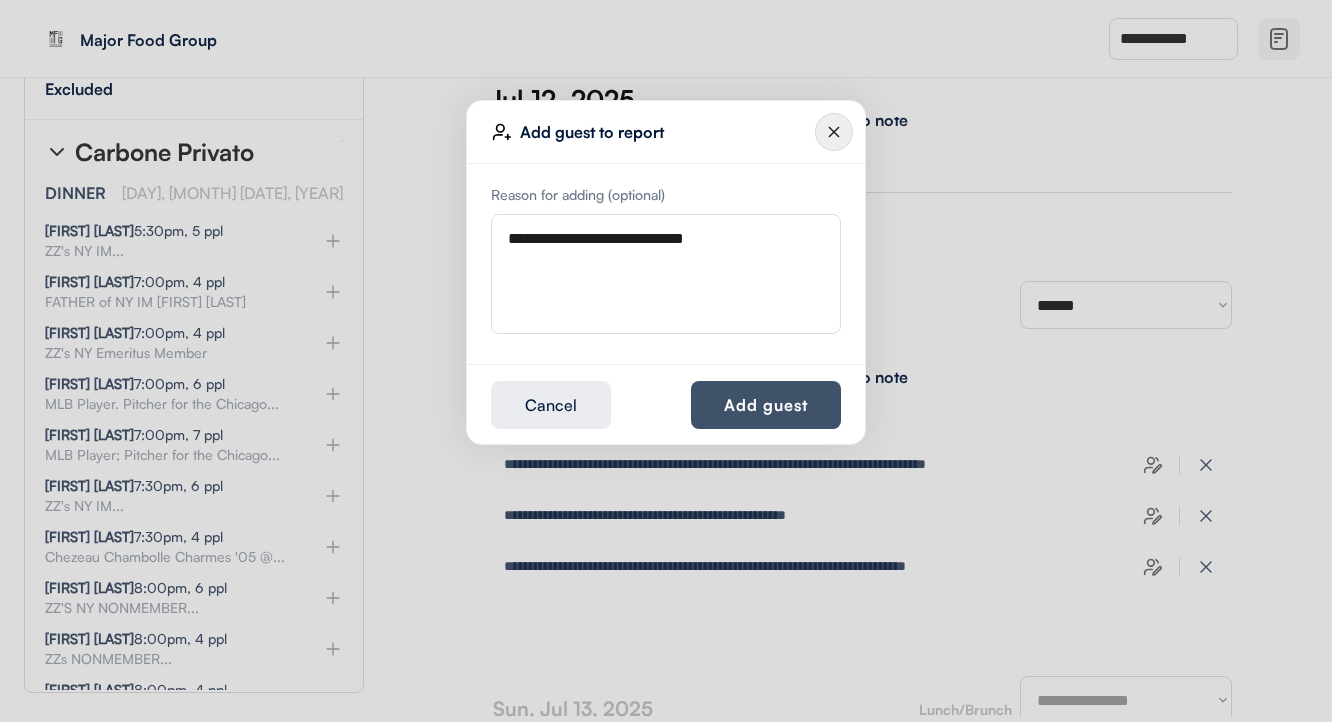 type on "**********" 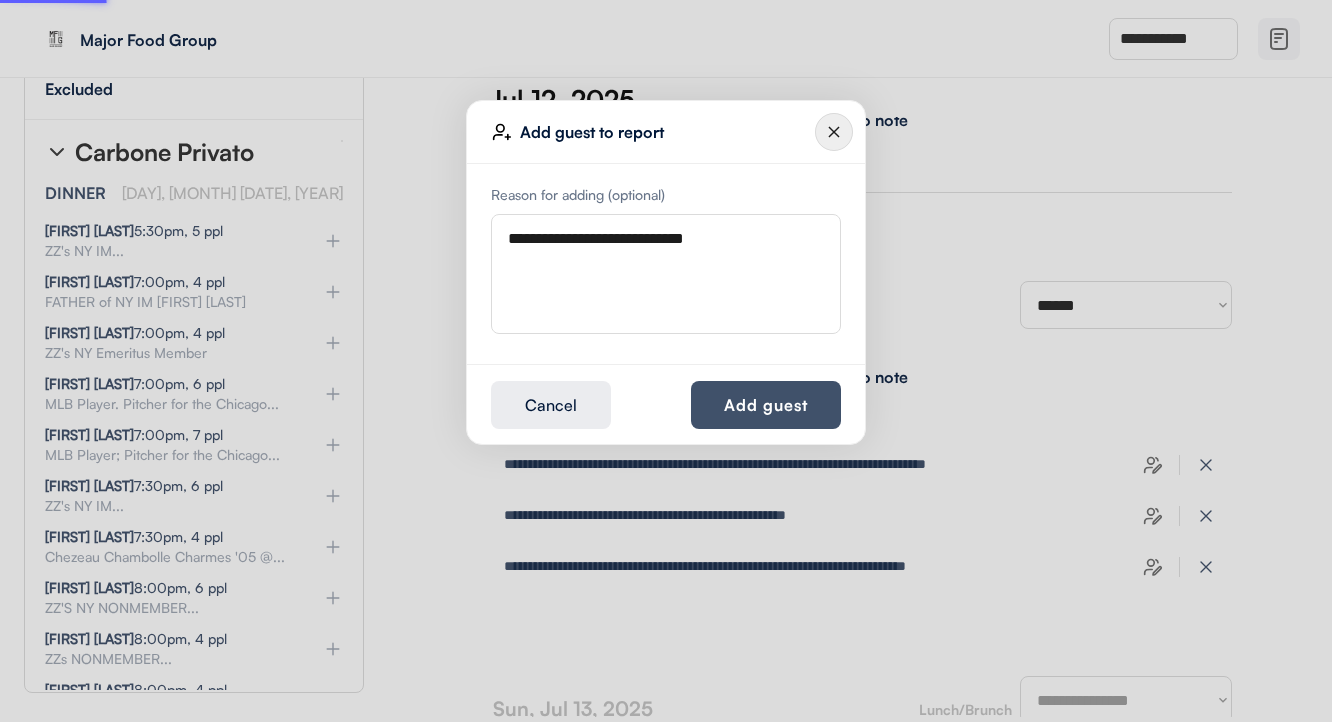 type 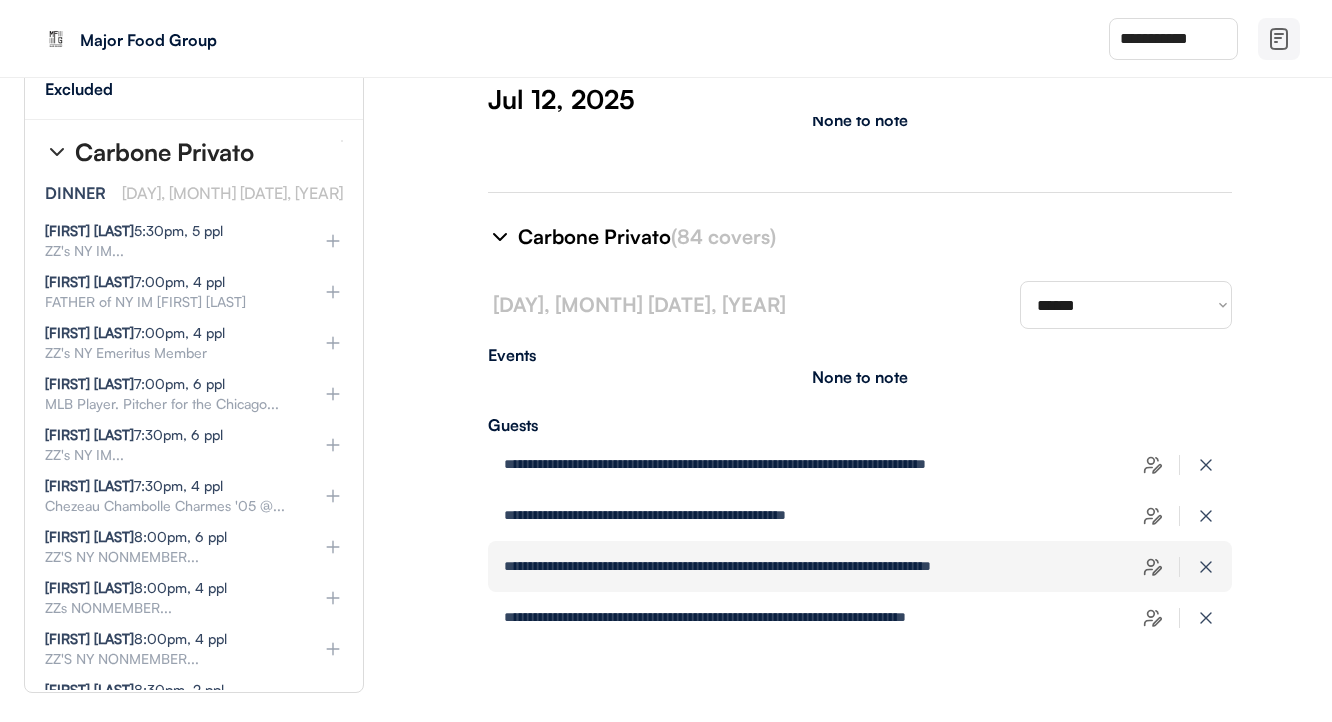 click 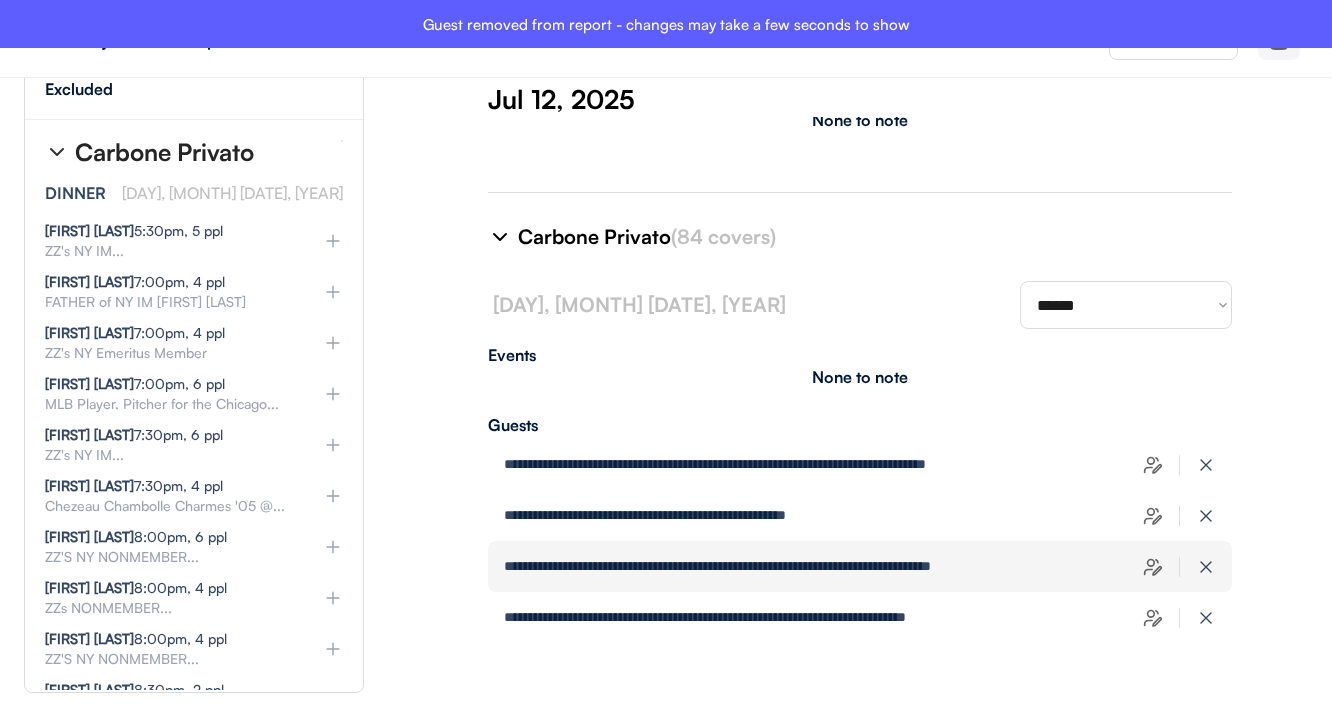 type on "**********" 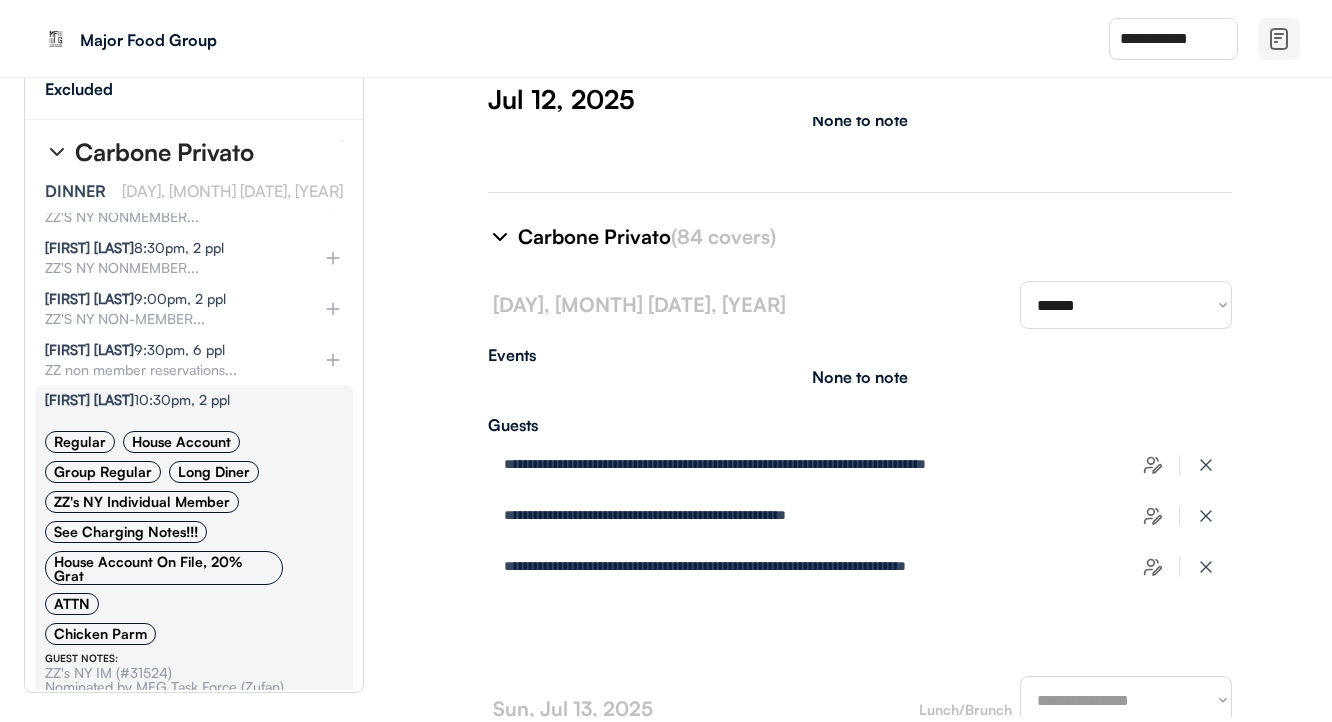 scroll, scrollTop: 14972, scrollLeft: 2, axis: both 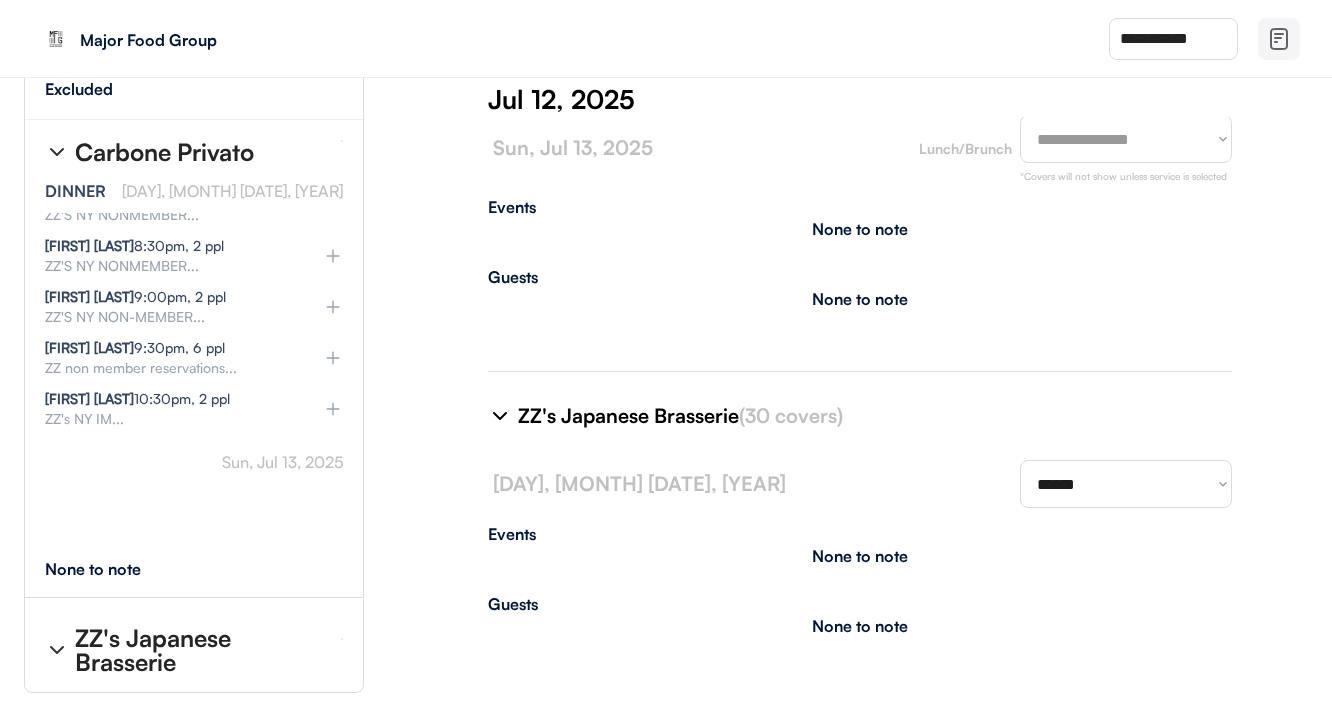 select on "********" 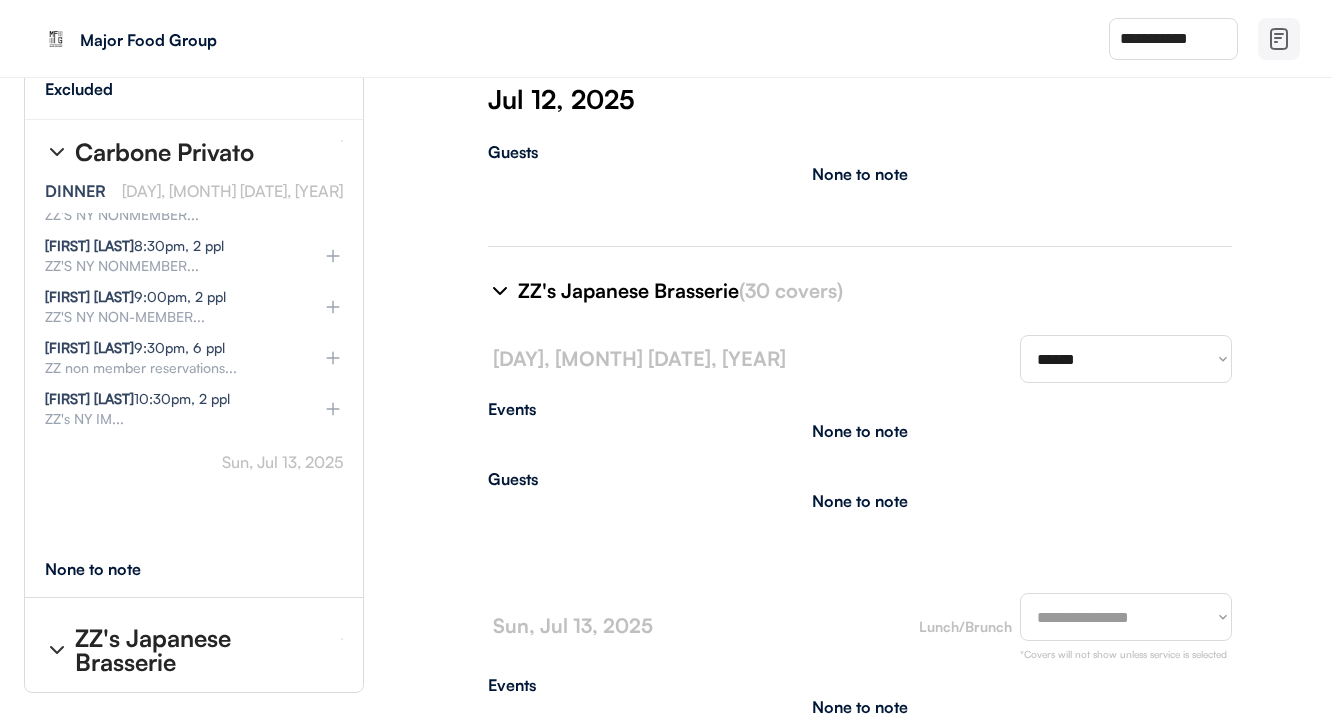 scroll, scrollTop: 5748, scrollLeft: 0, axis: vertical 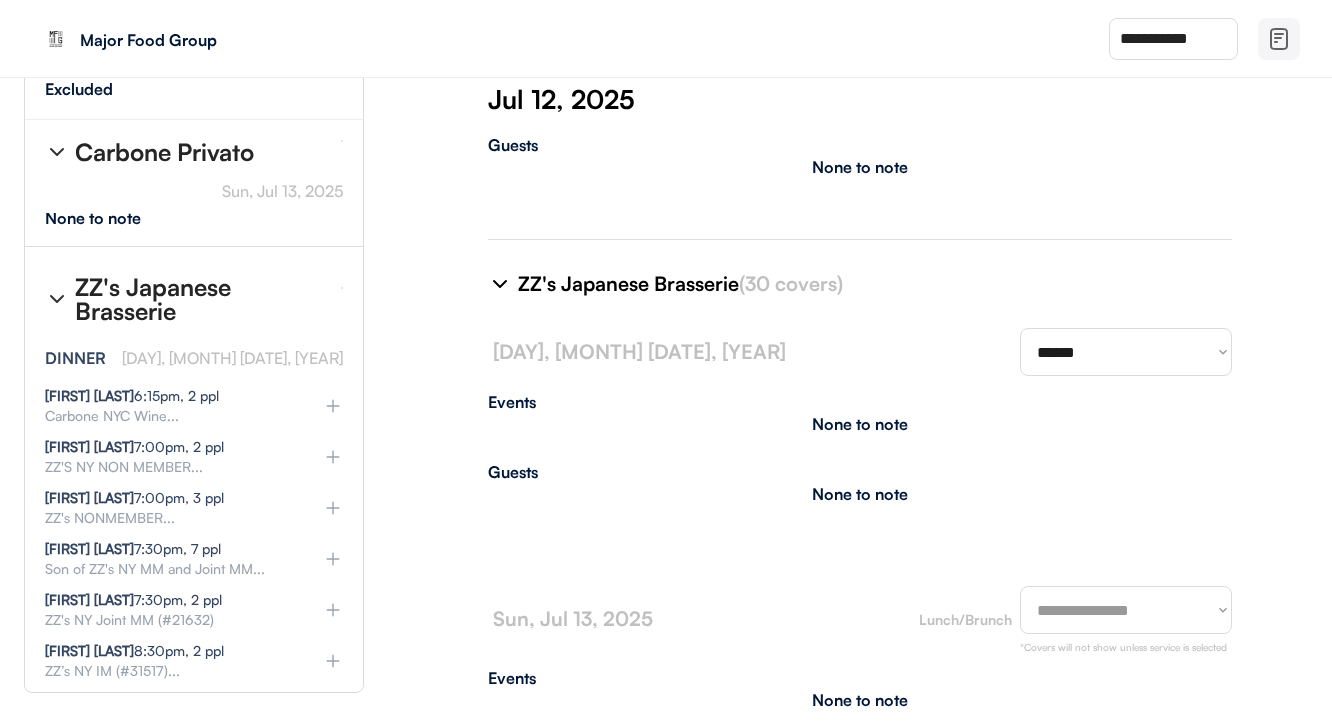 type on "**********" 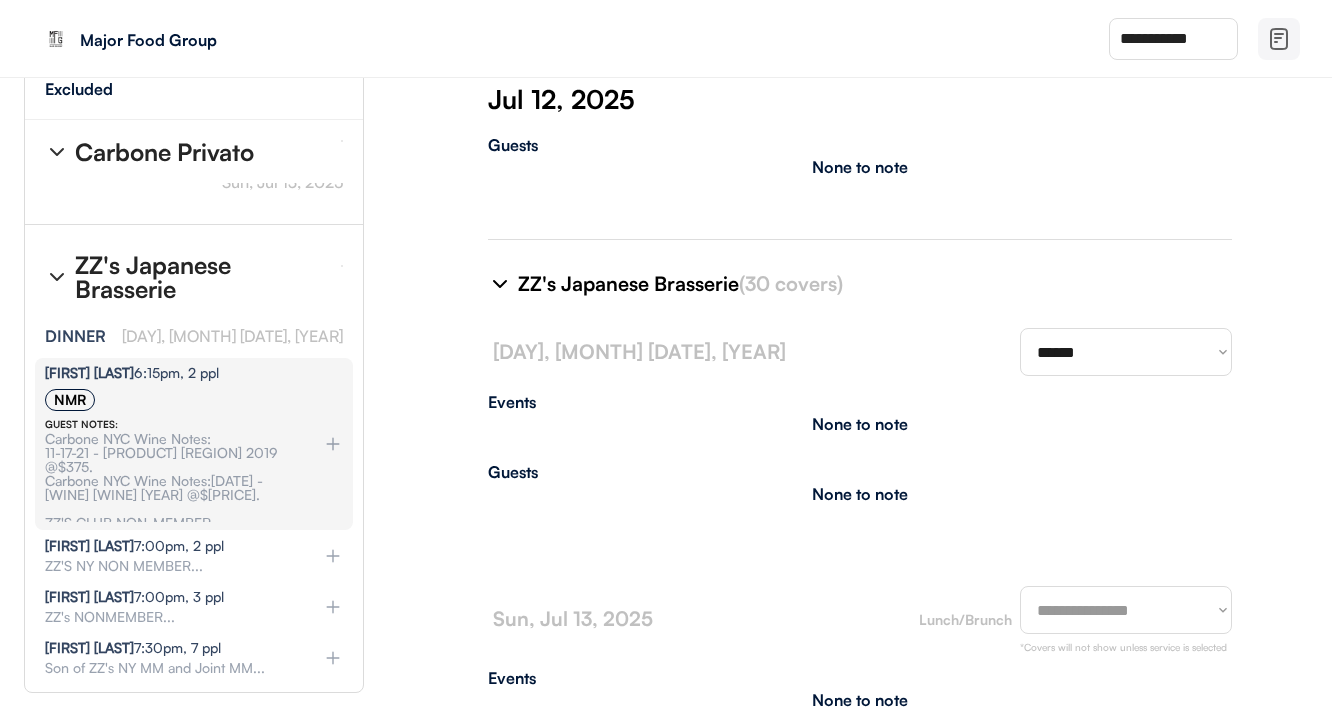 type on "**********" 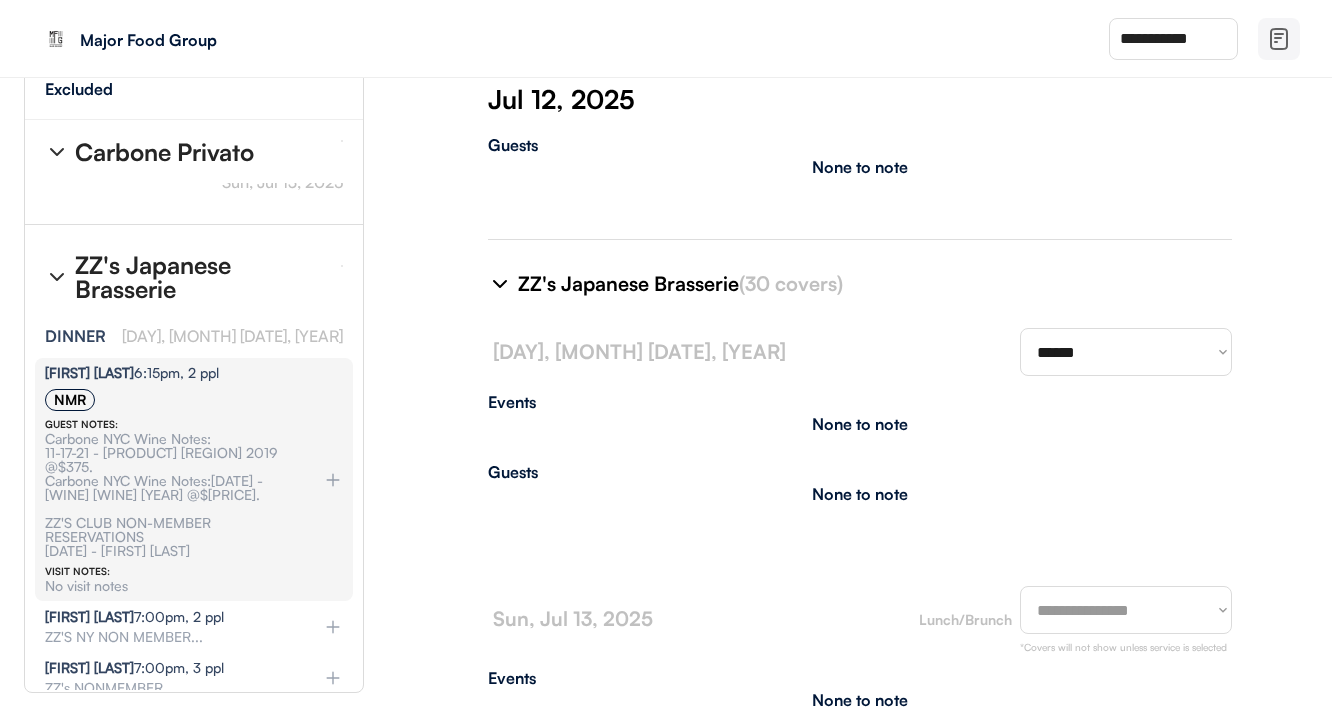 type on "**********" 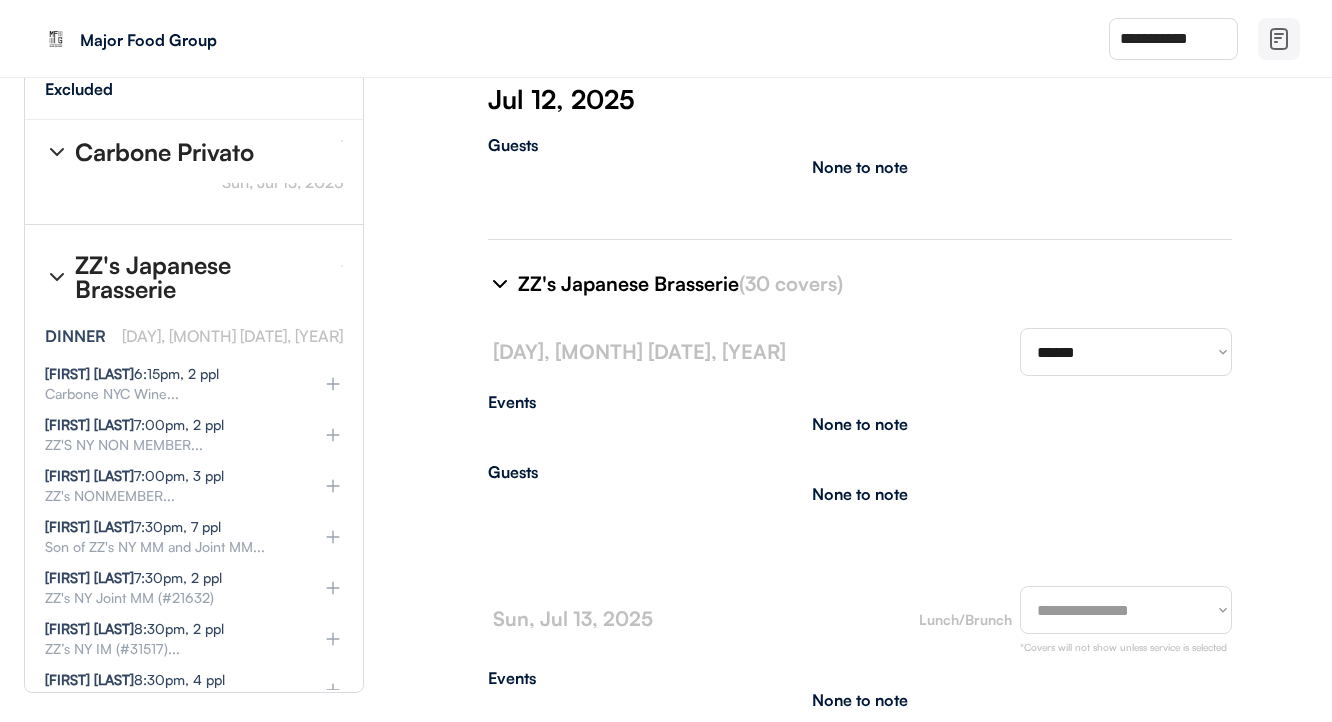 select on "********" 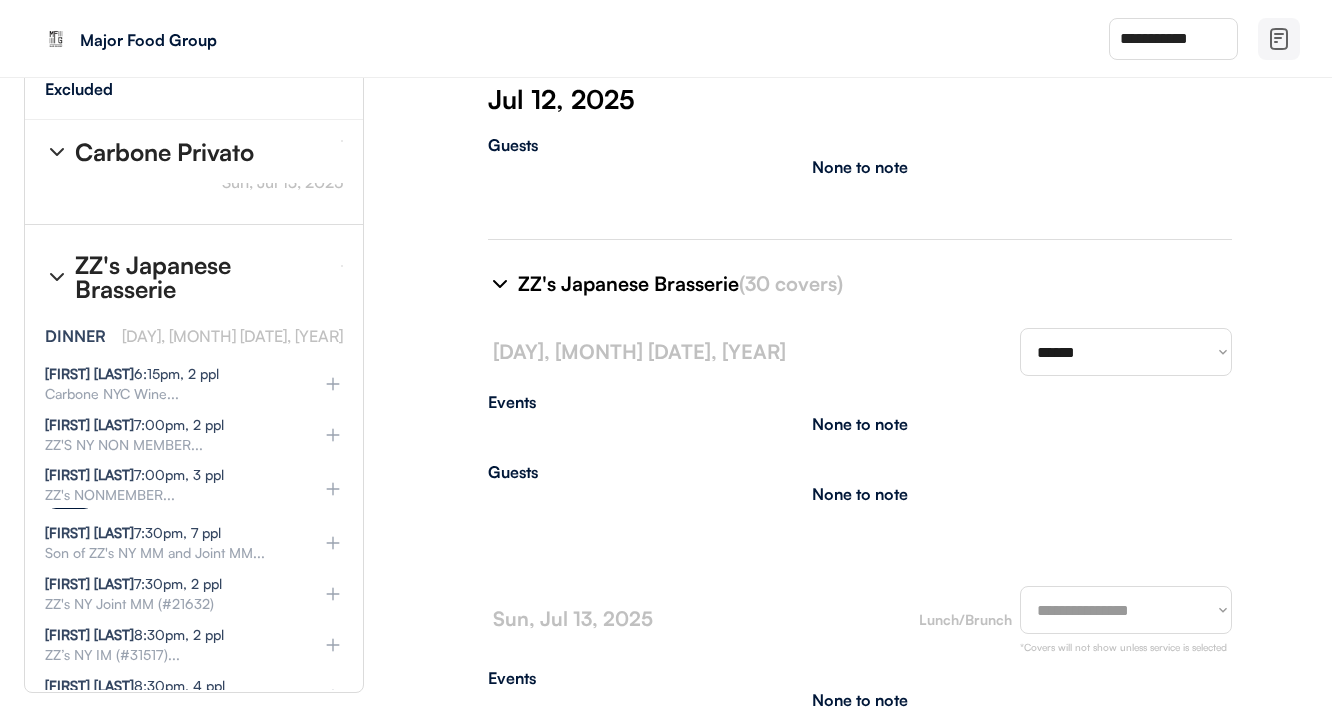 select on "********" 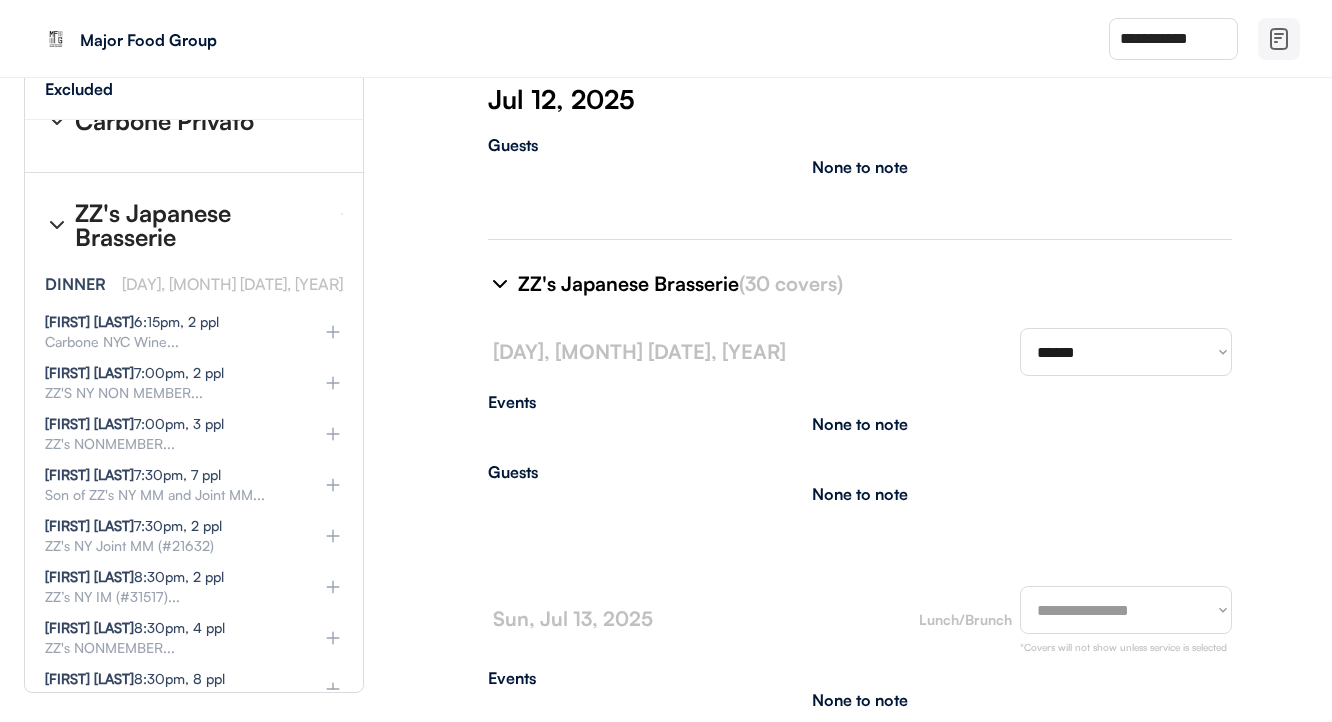 scroll, scrollTop: 15399, scrollLeft: 2, axis: both 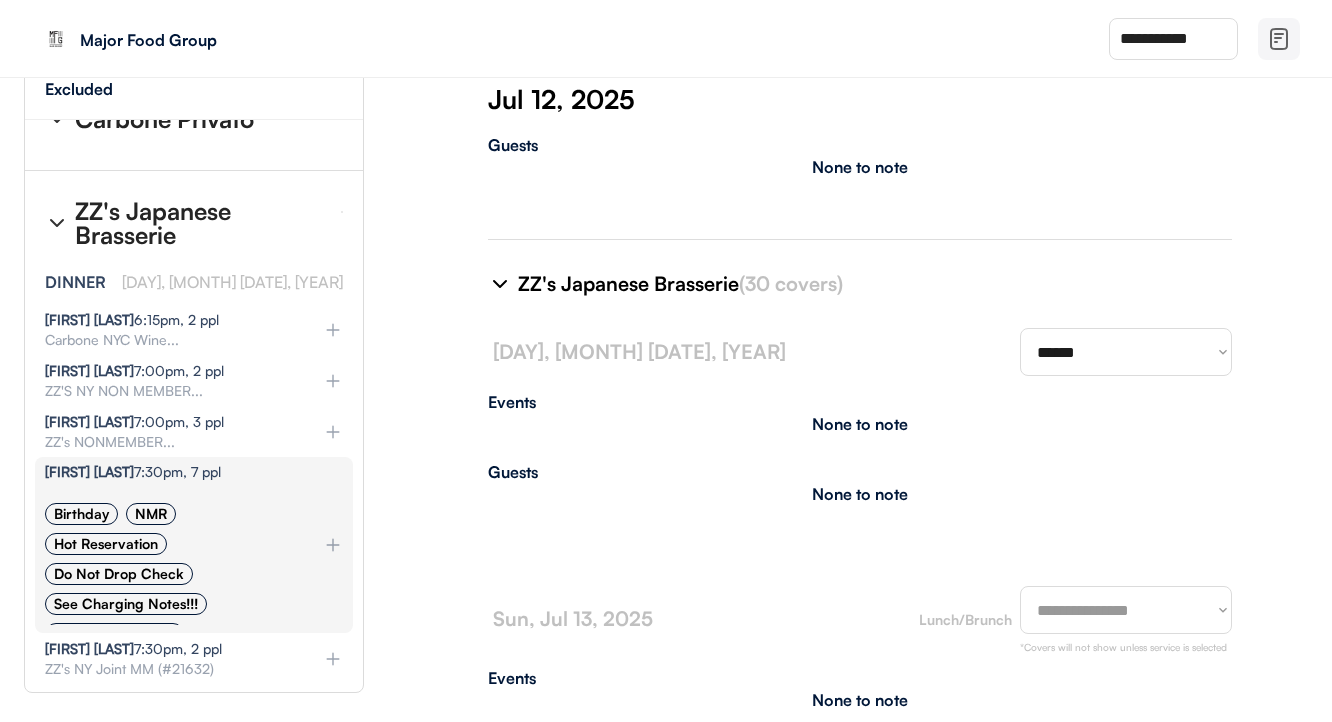 select on "********" 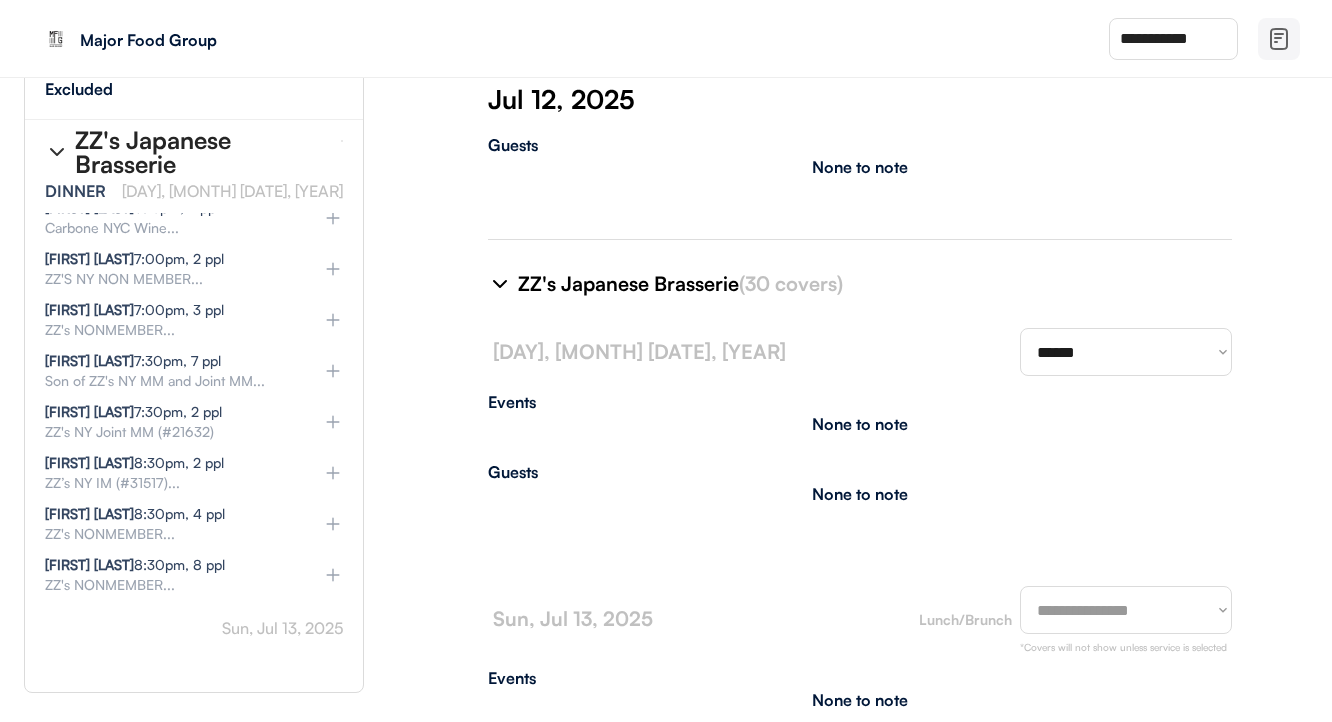 scroll, scrollTop: 15512, scrollLeft: 2, axis: both 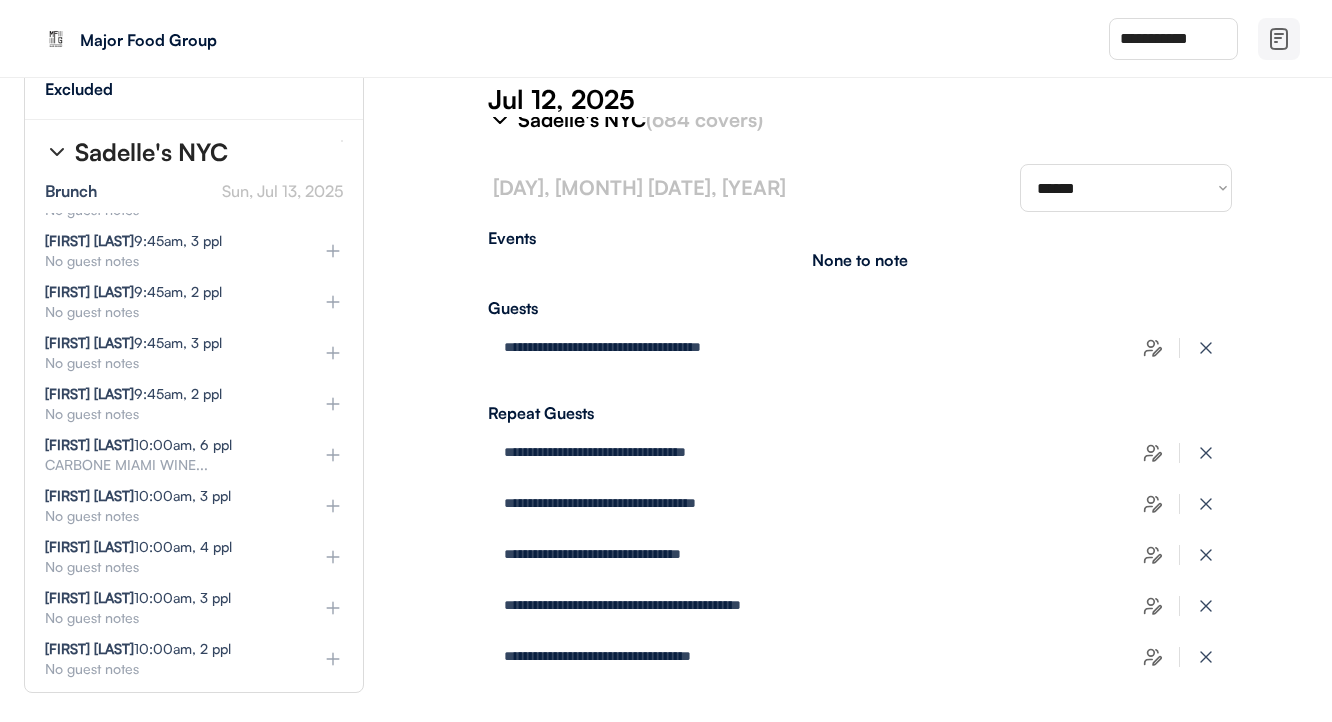 click 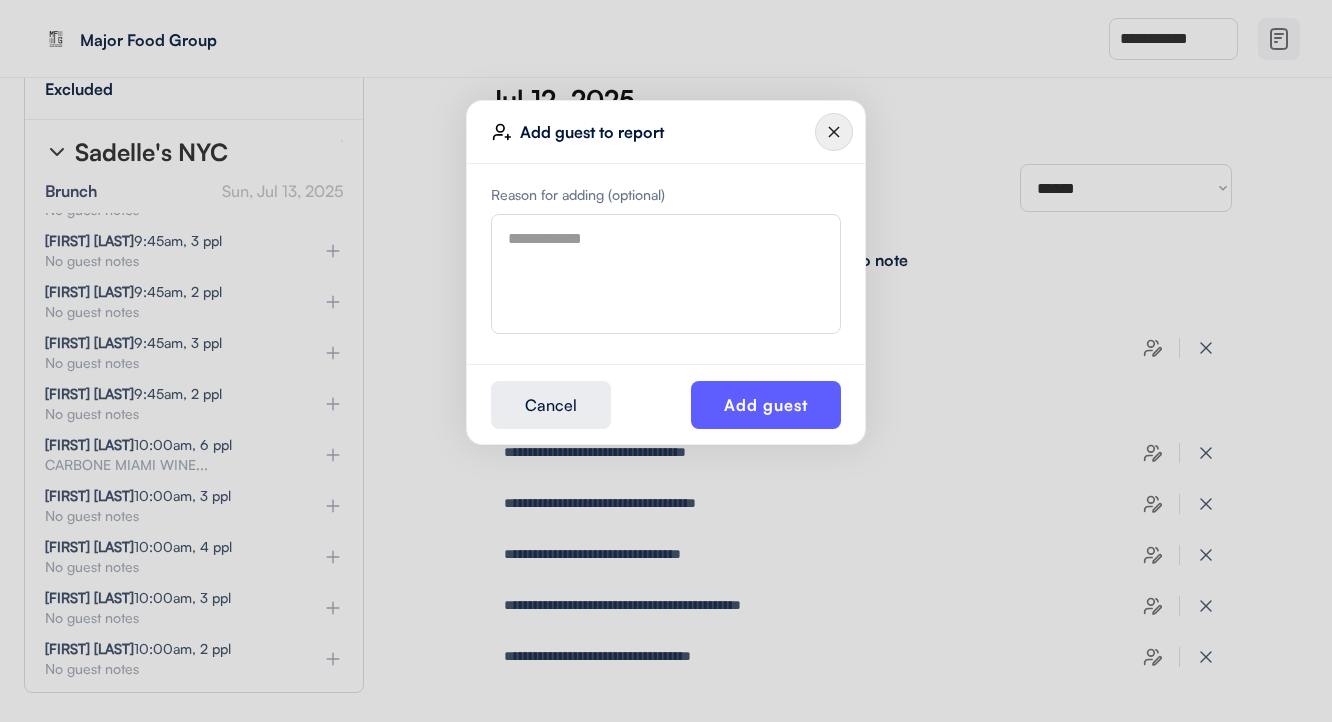 click on "Add guest to report Reason for adding (optional) Cancel Add guest" at bounding box center (666, 272) 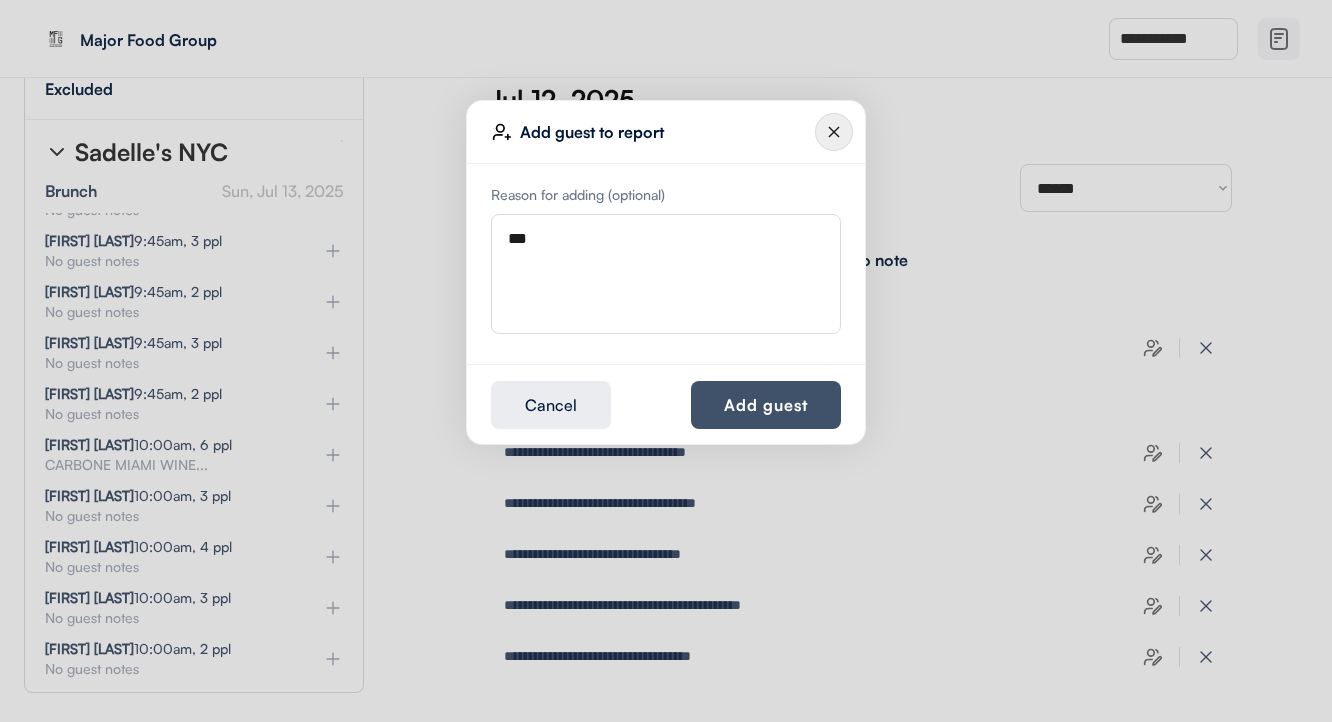 type on "***" 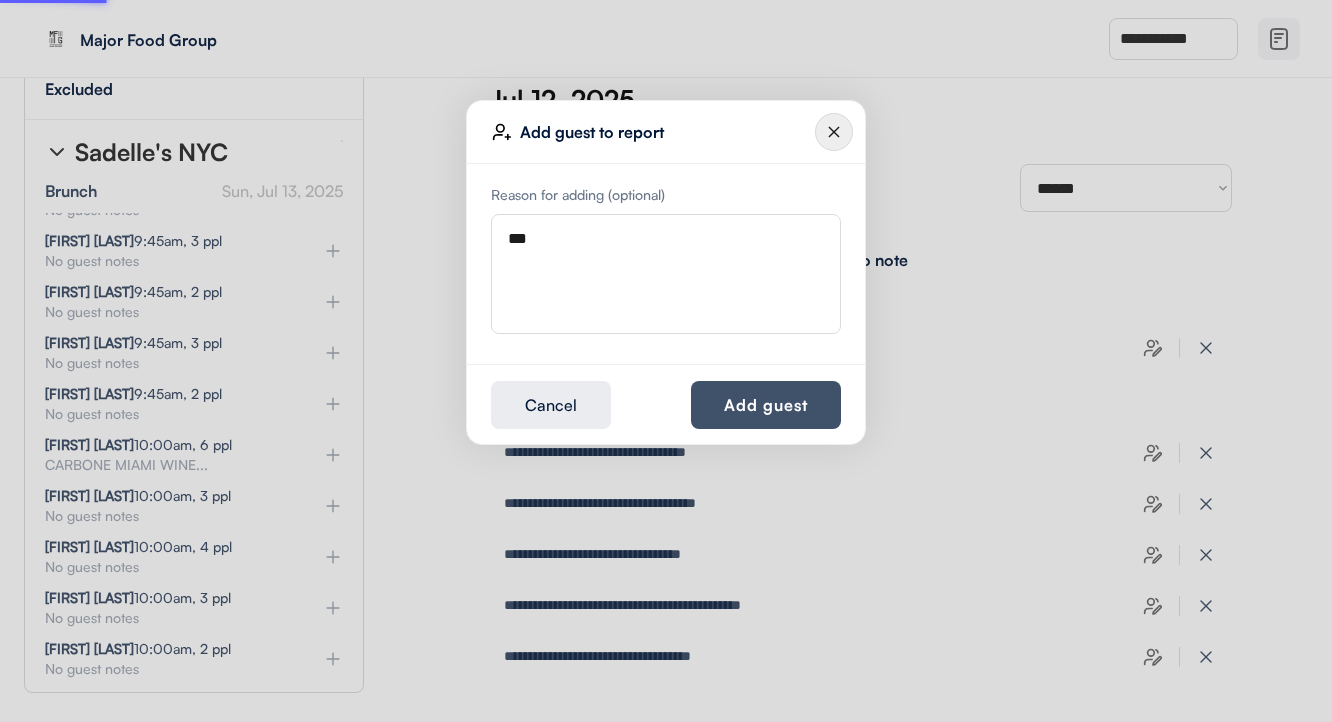 type 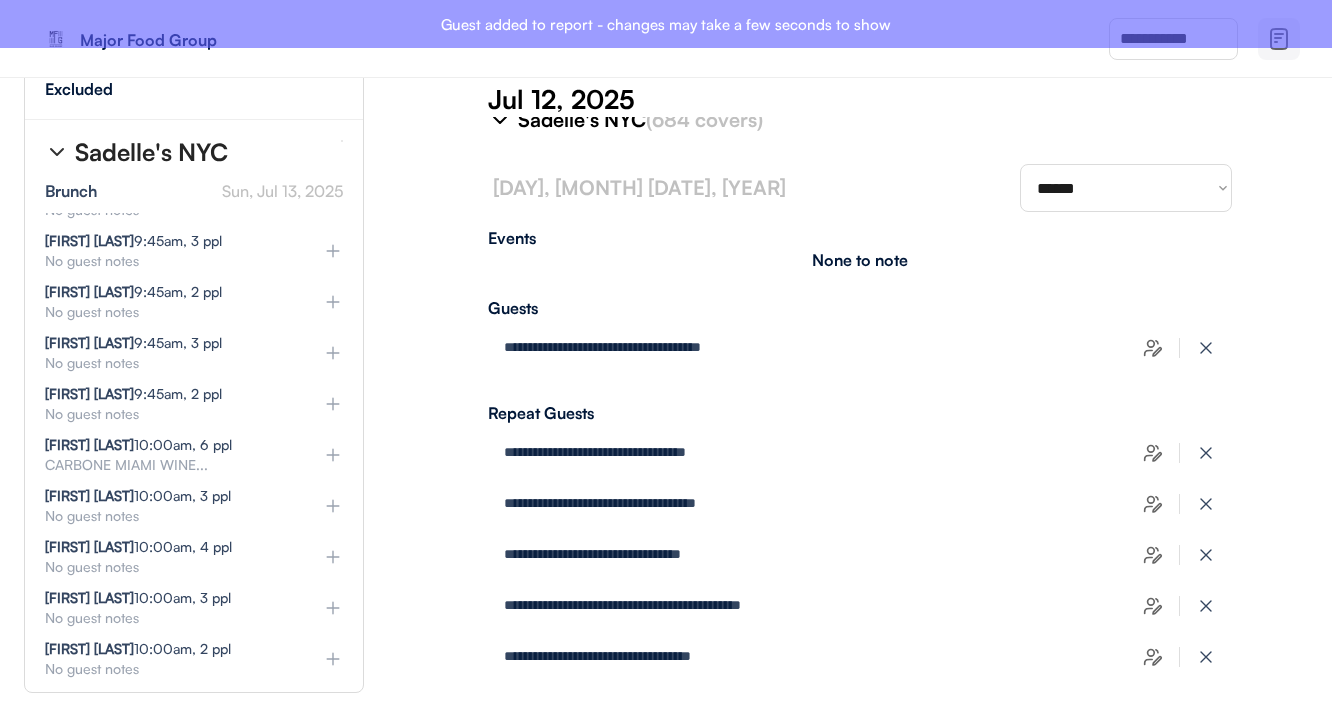 type on "**********" 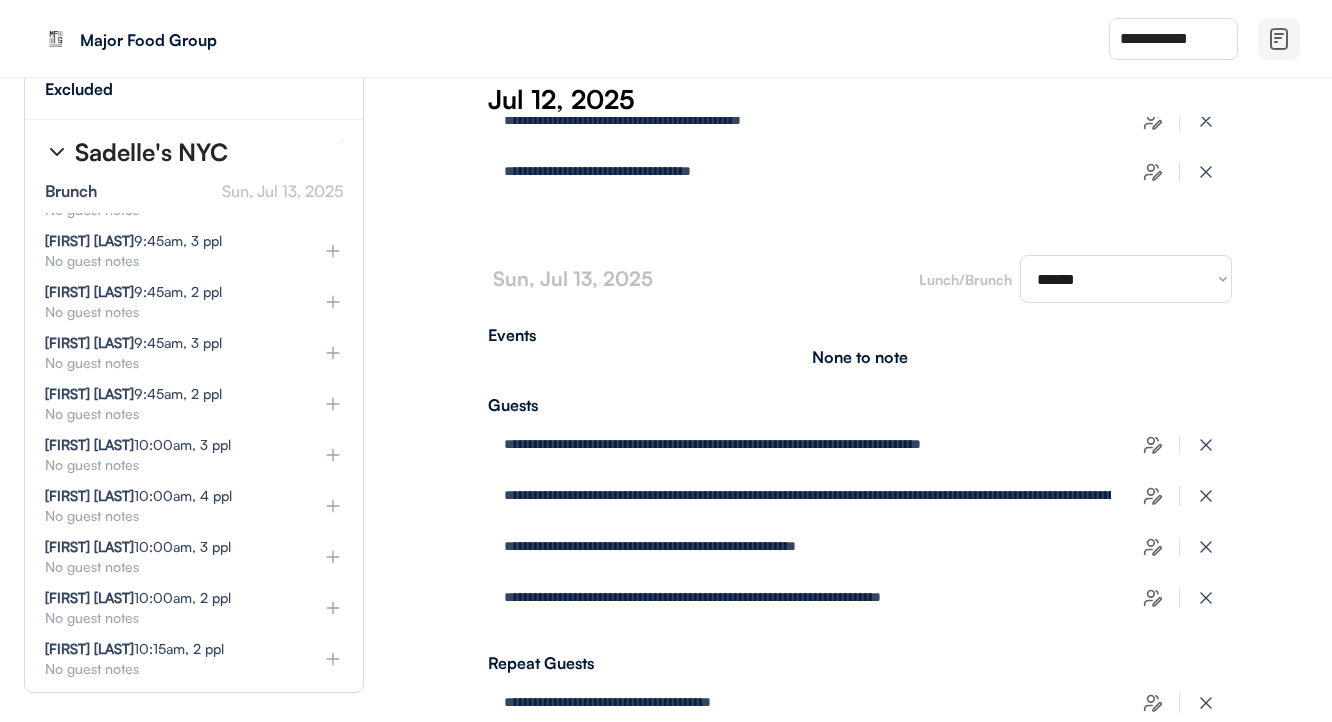 scroll, scrollTop: 7039, scrollLeft: 0, axis: vertical 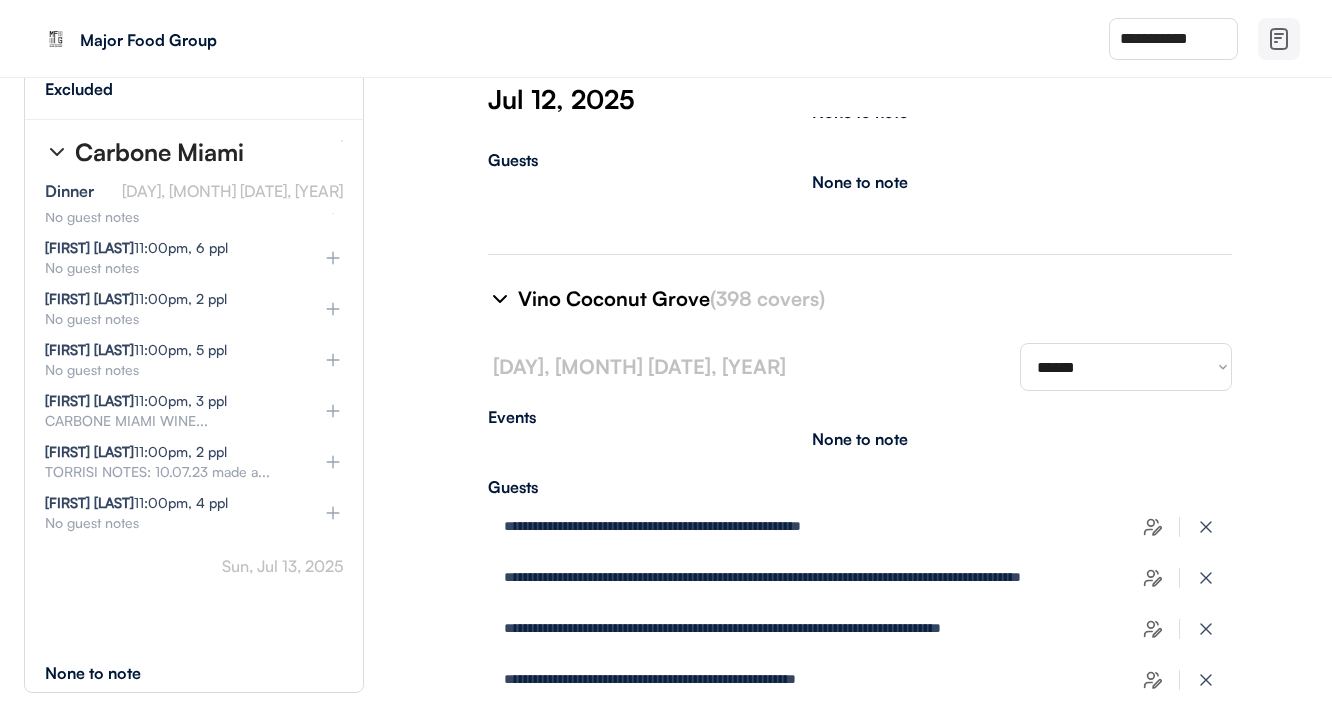 type on "**********" 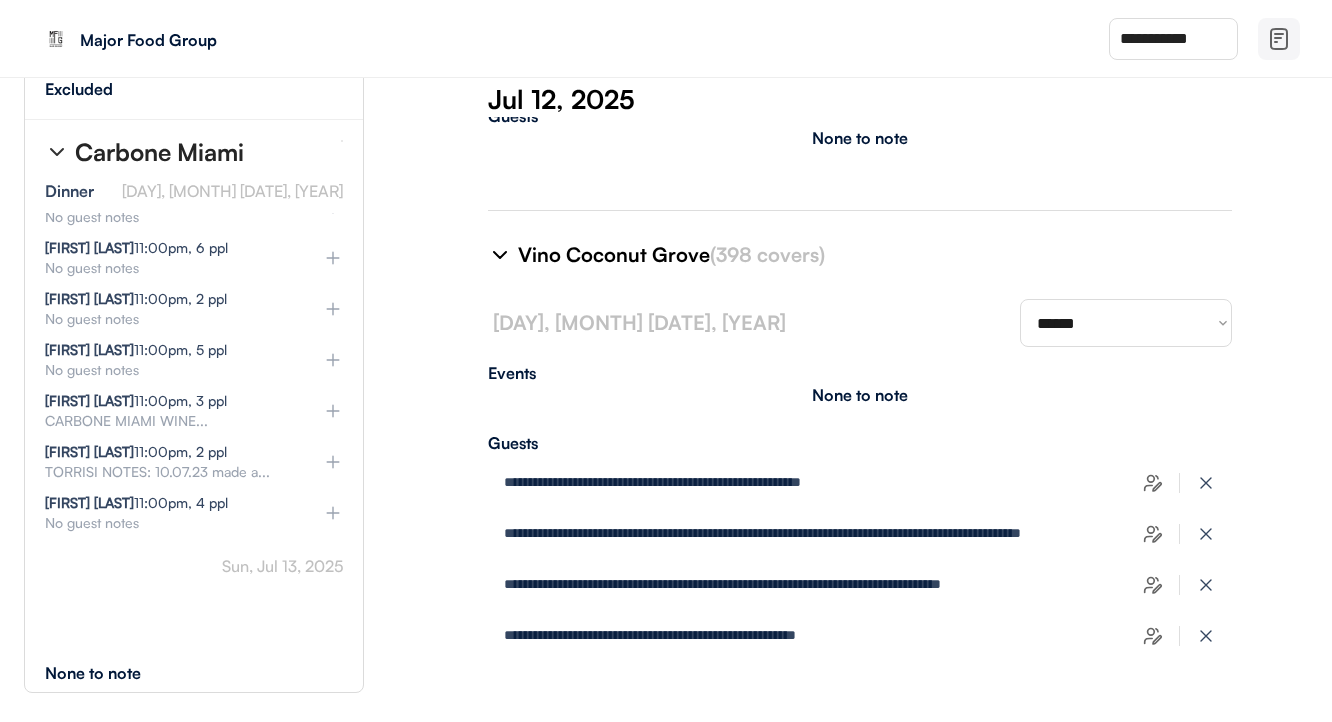 type on "**********" 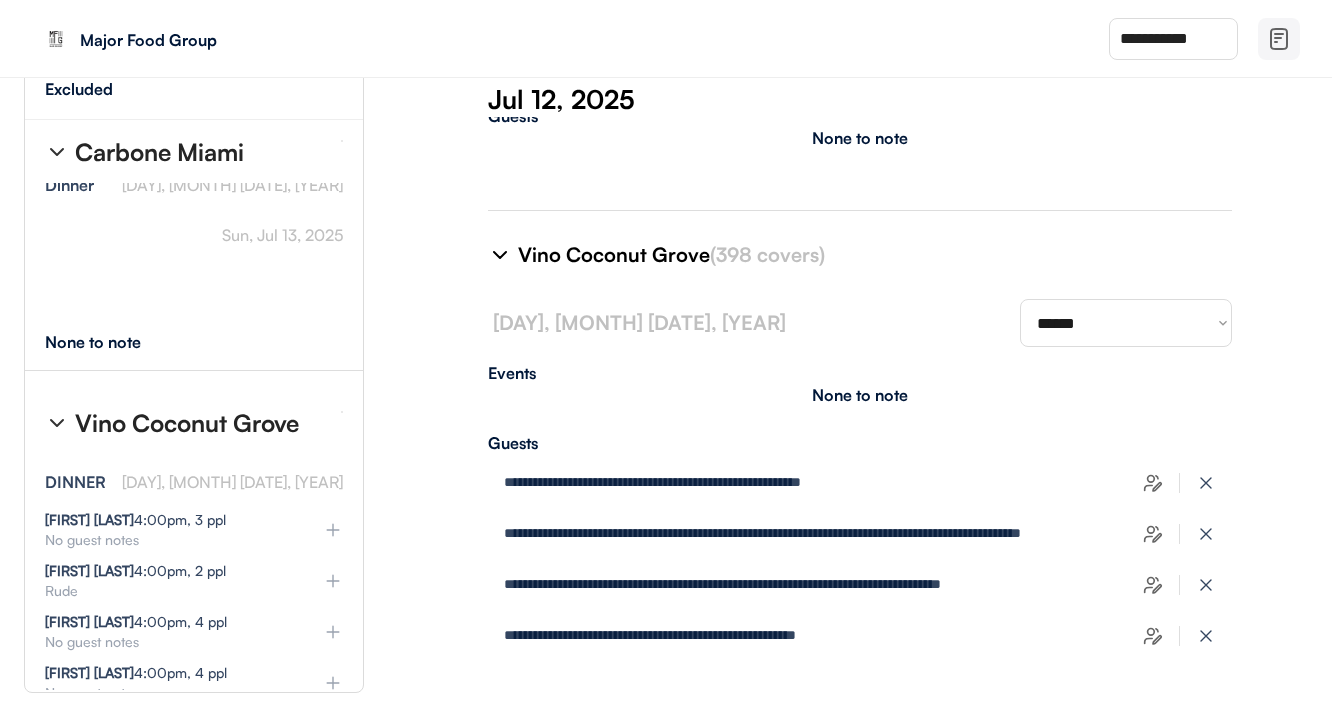 select on "********" 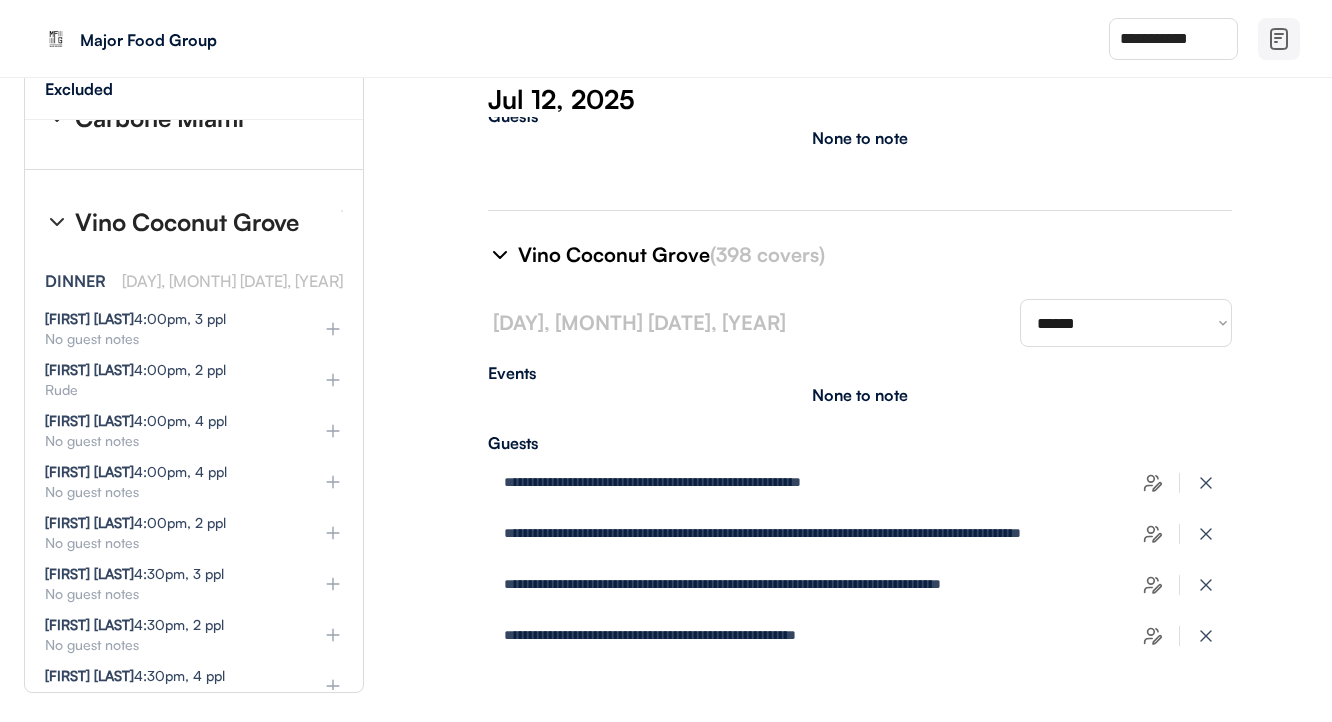 select on "********" 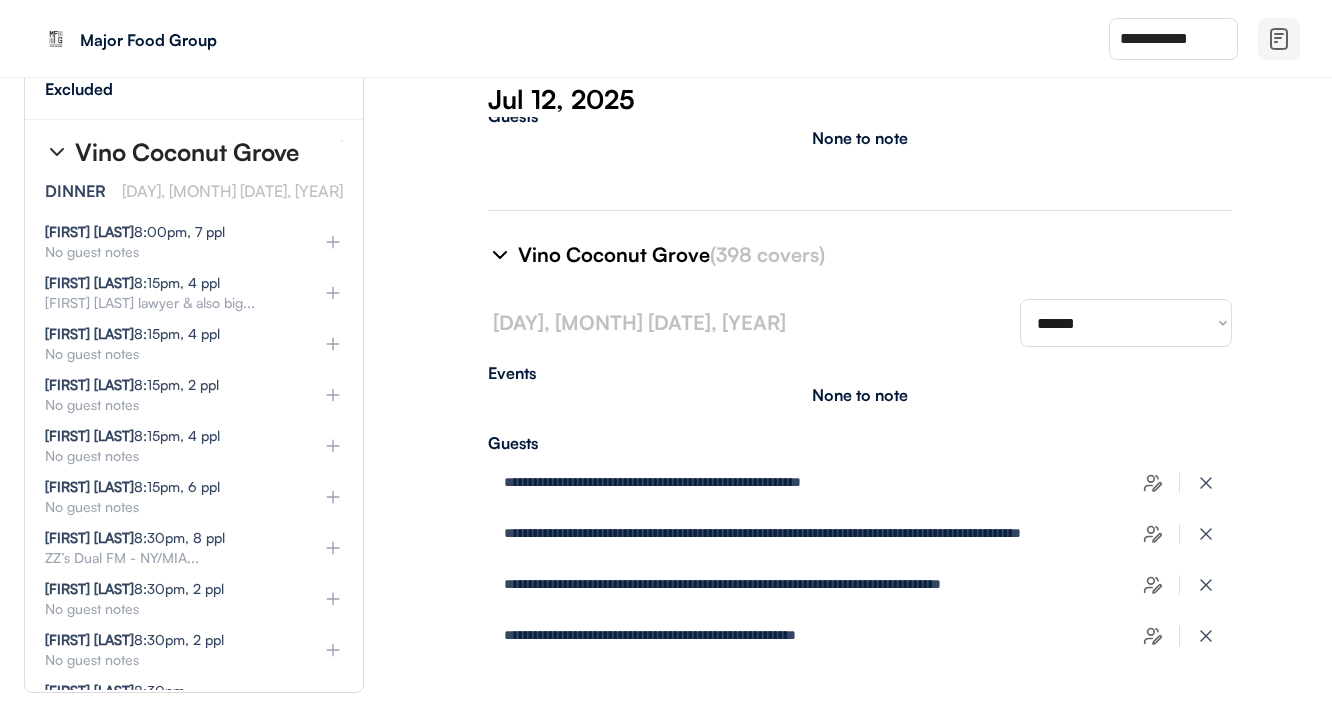 scroll, scrollTop: 48301, scrollLeft: 2, axis: both 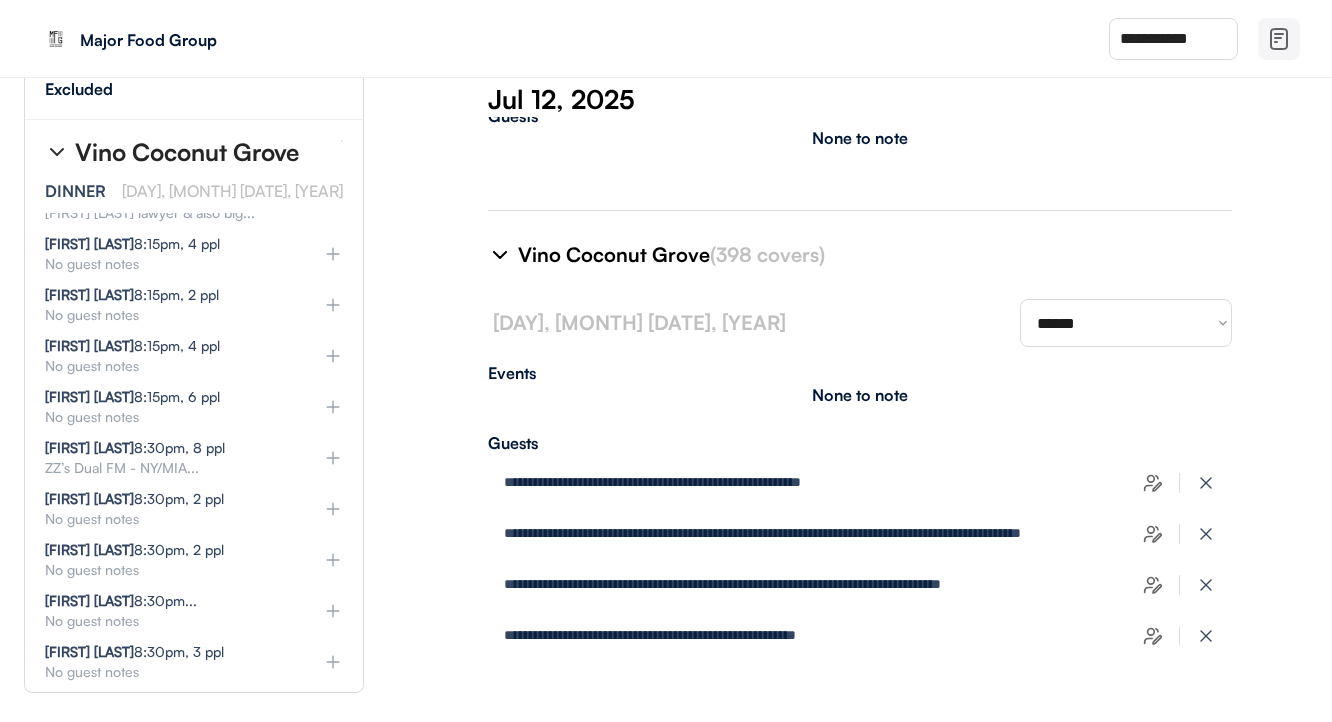 click 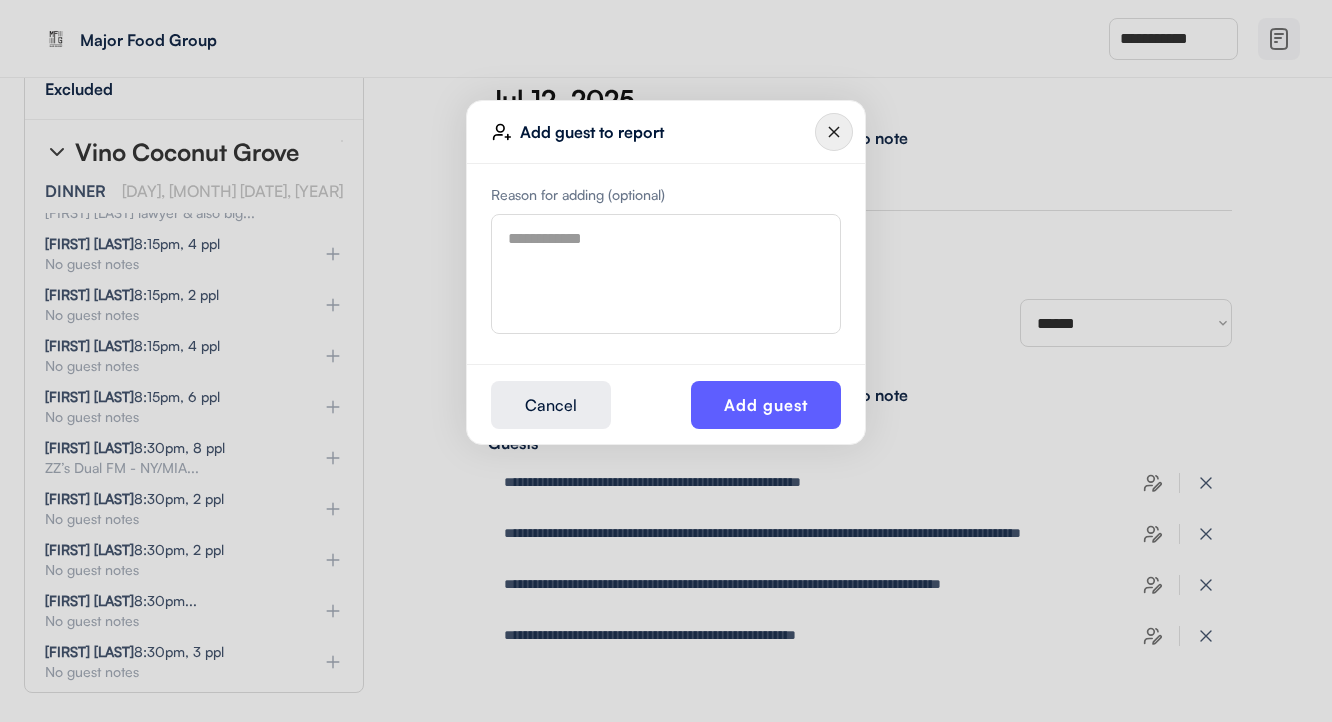 click at bounding box center [666, 274] 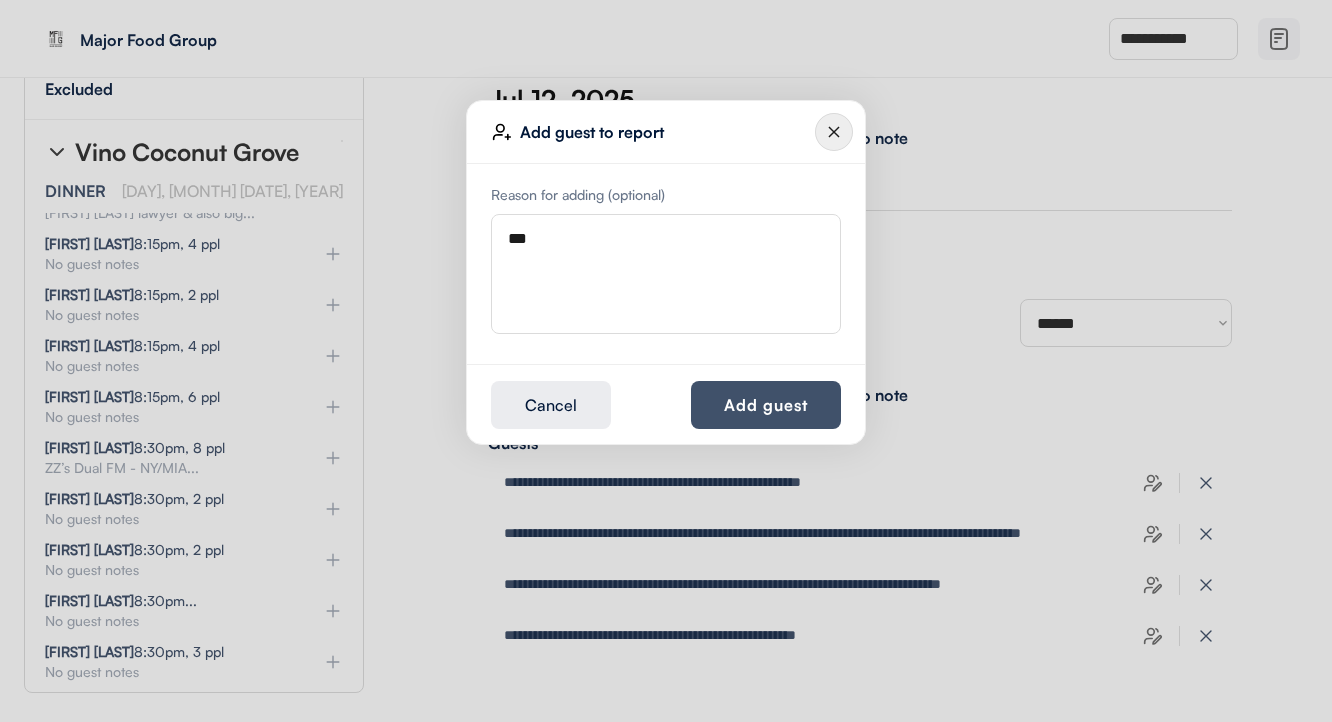 type on "***" 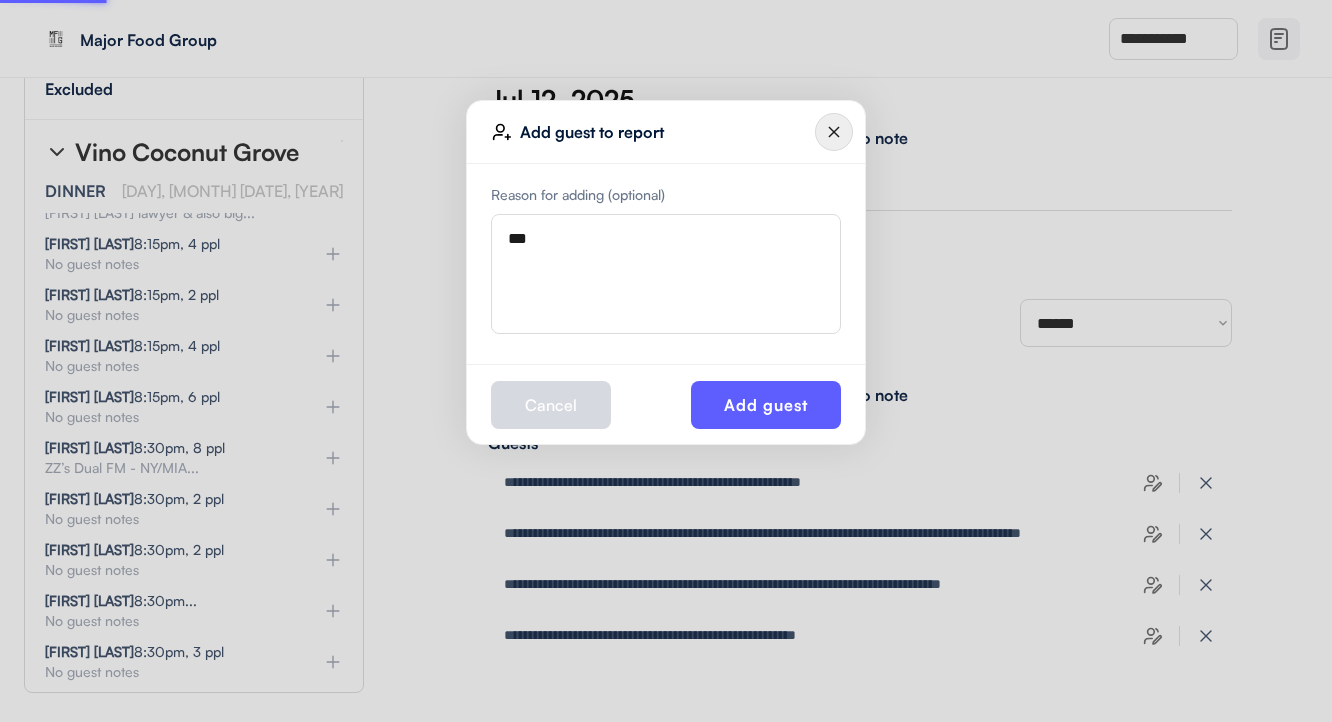 type 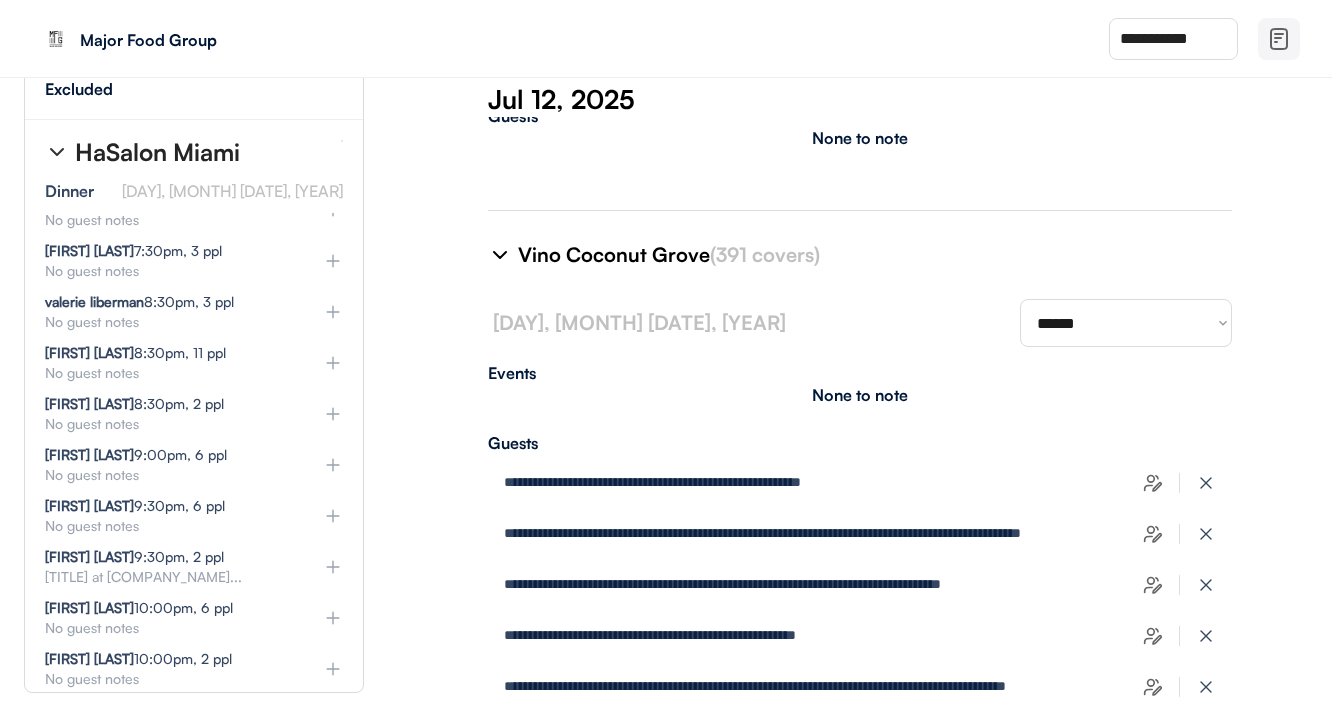 scroll, scrollTop: 50071, scrollLeft: 2, axis: both 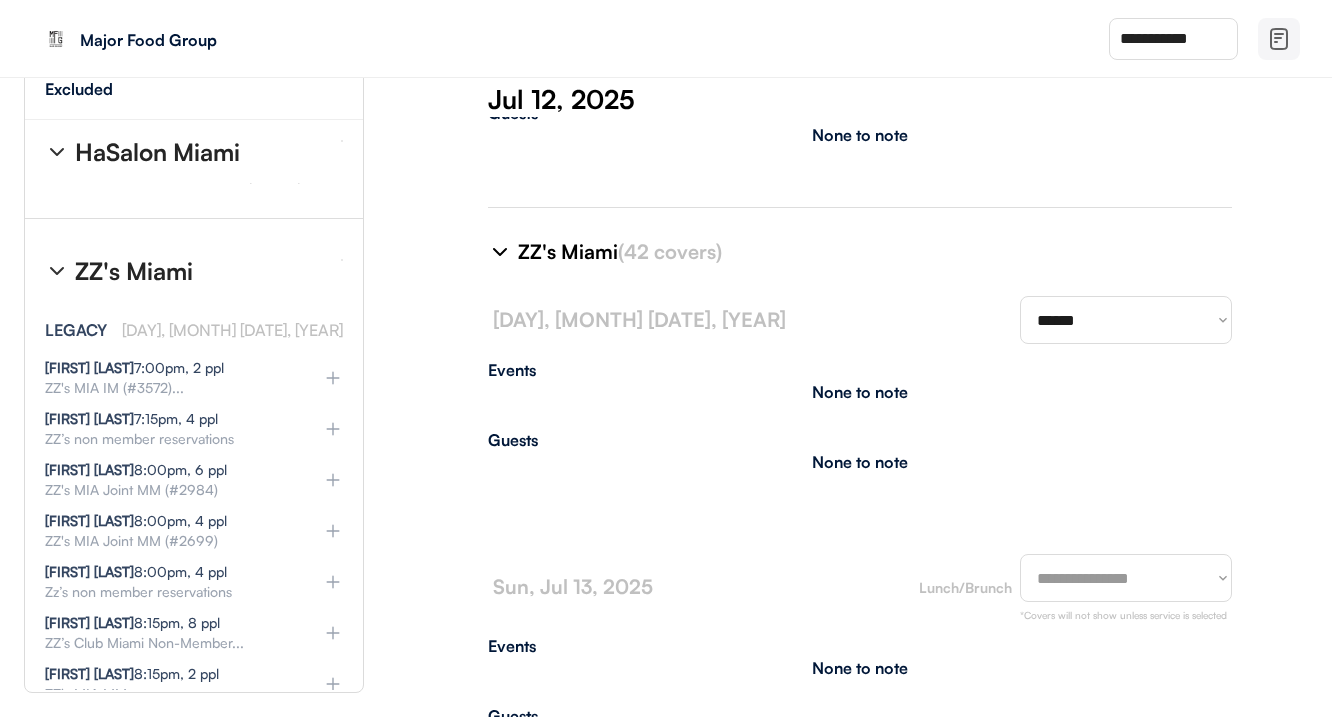 select on "********" 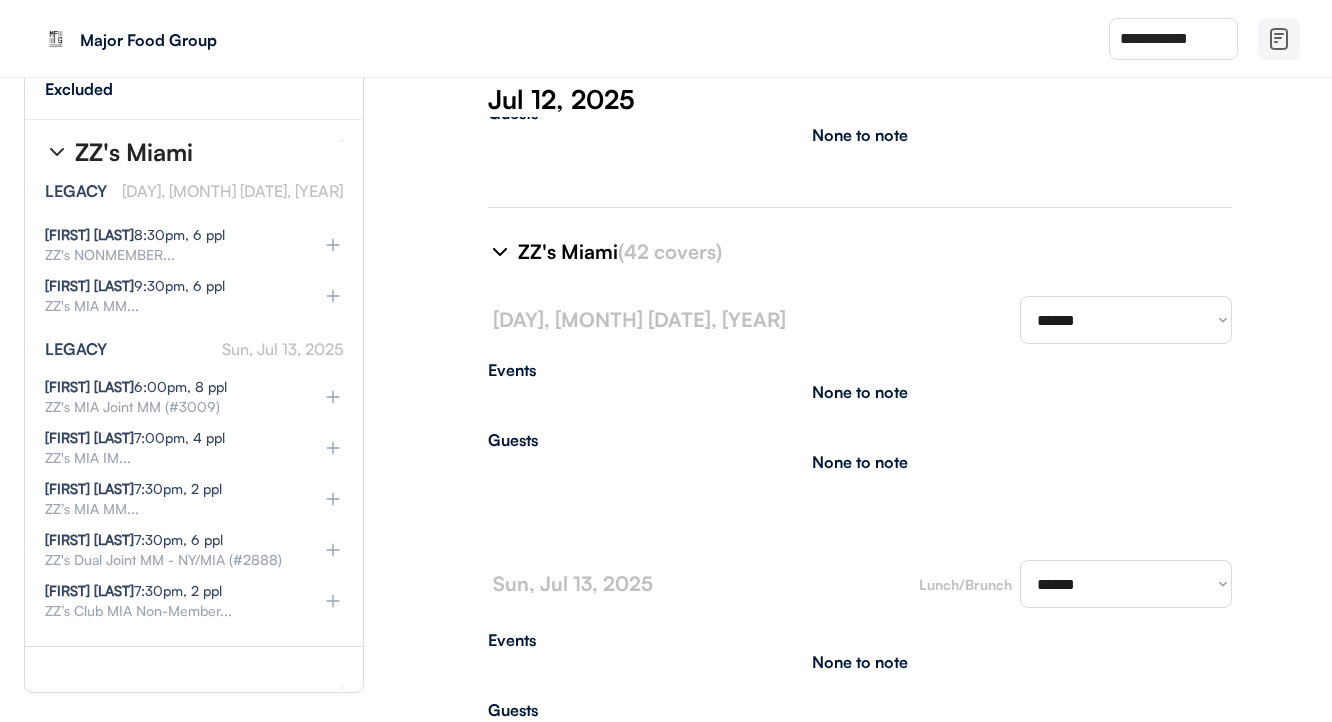 scroll, scrollTop: 51244, scrollLeft: 2, axis: both 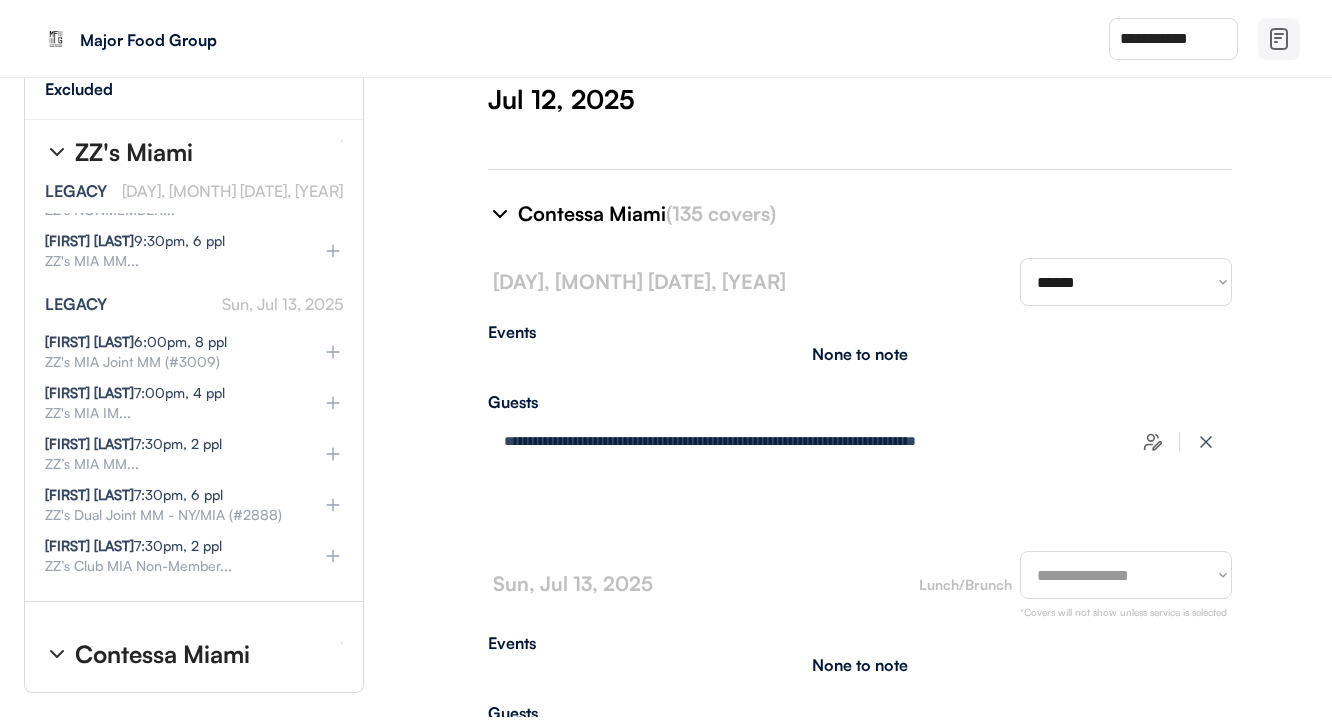 type on "**********" 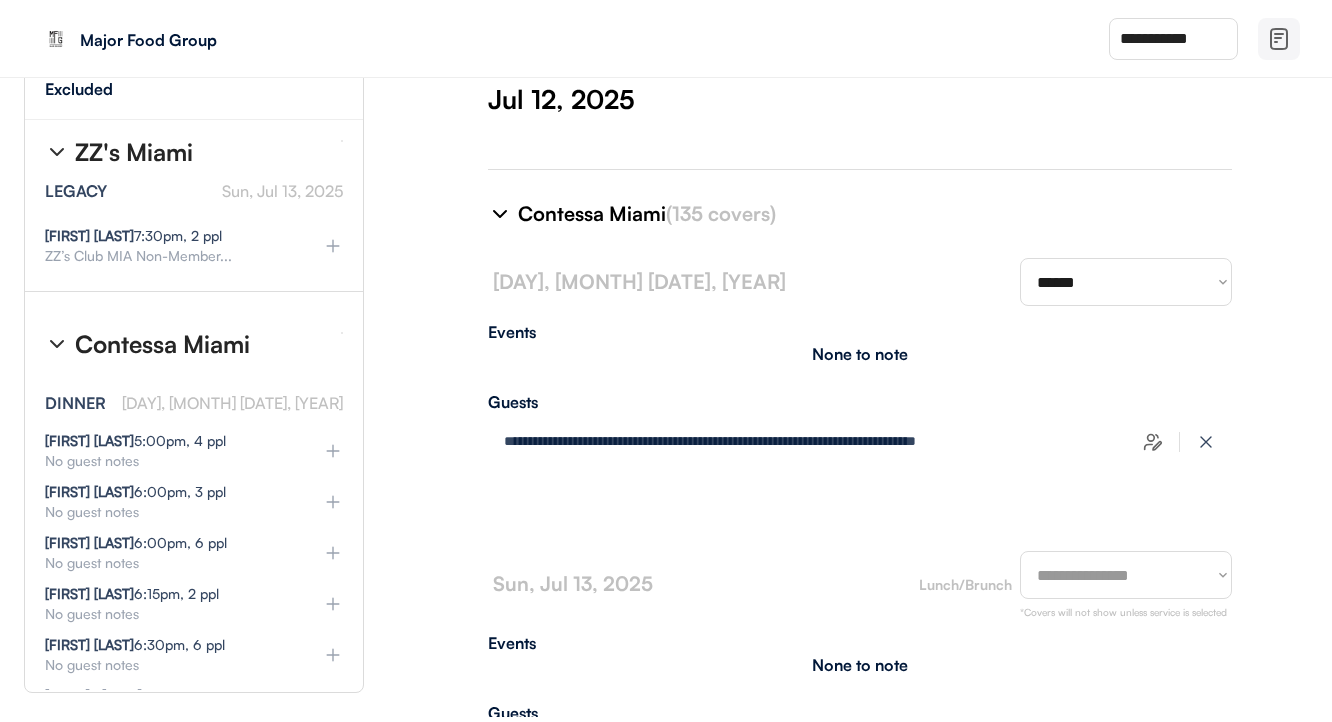 select on "********" 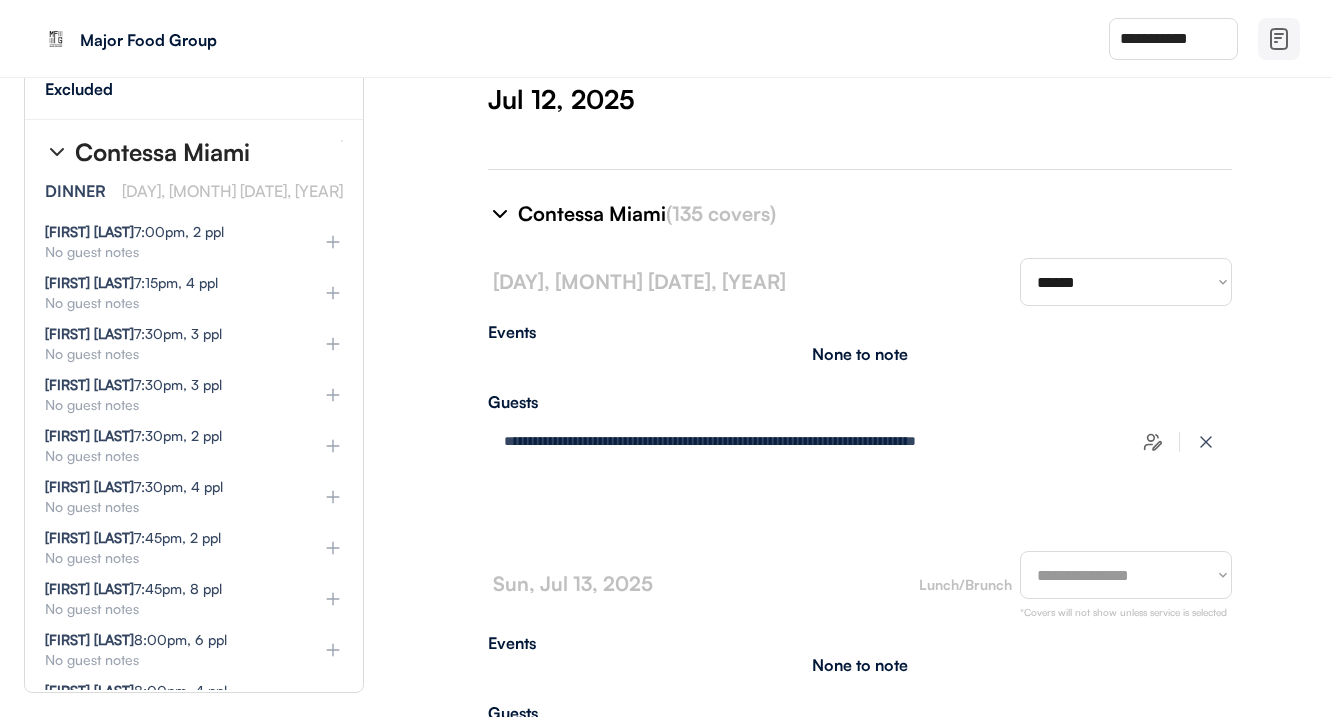 select on "********" 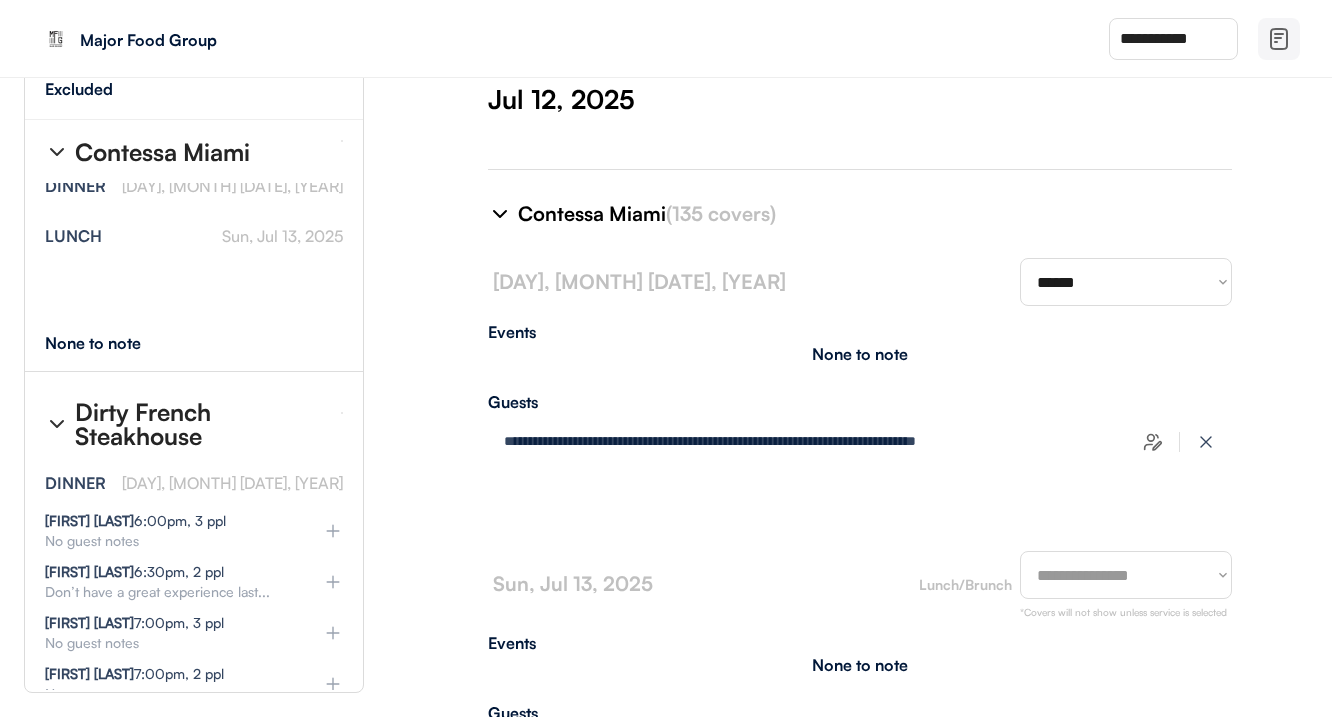 scroll, scrollTop: 53466, scrollLeft: 2, axis: both 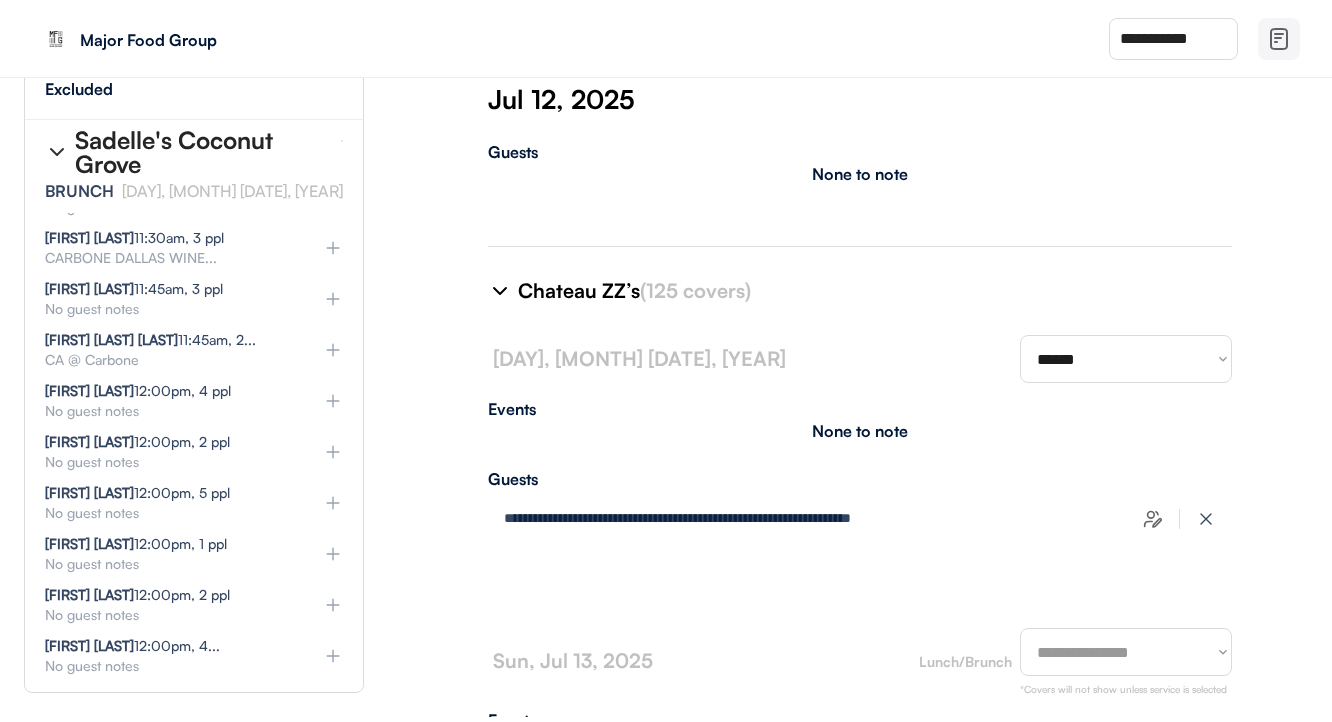 click 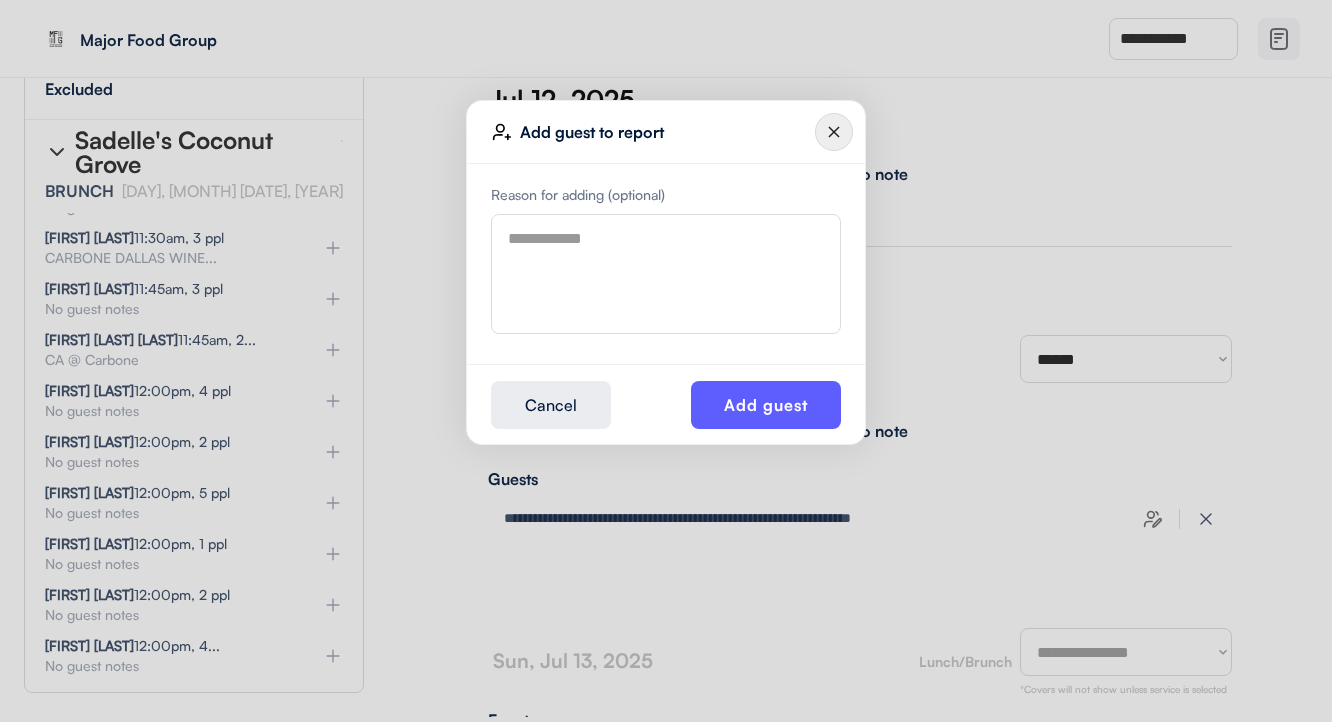 click at bounding box center (666, 274) 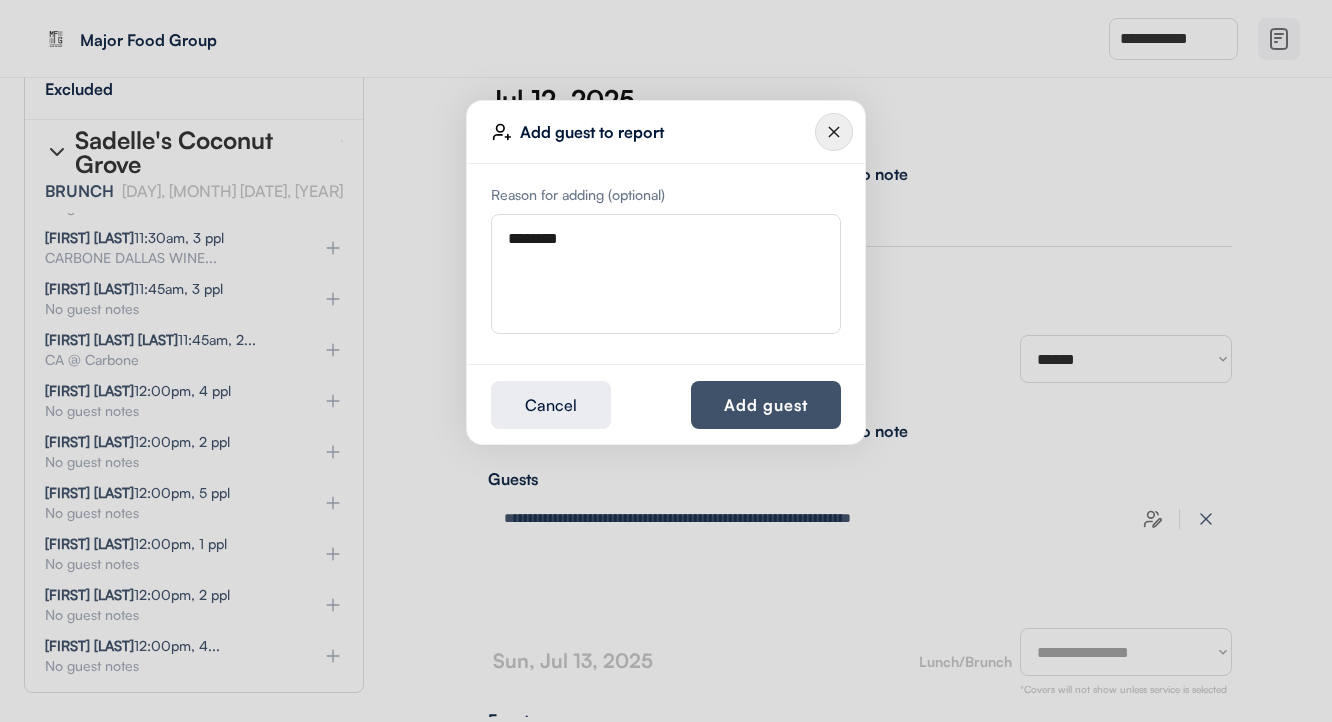 type on "********" 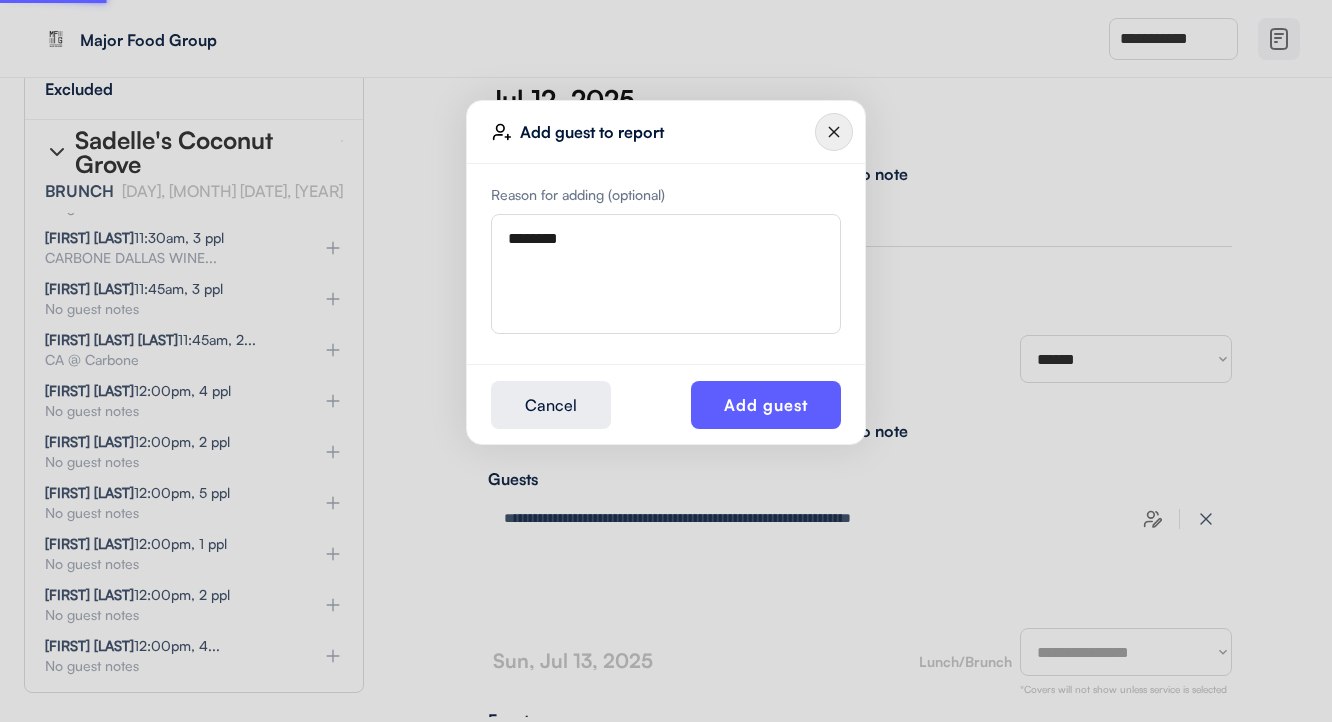 type 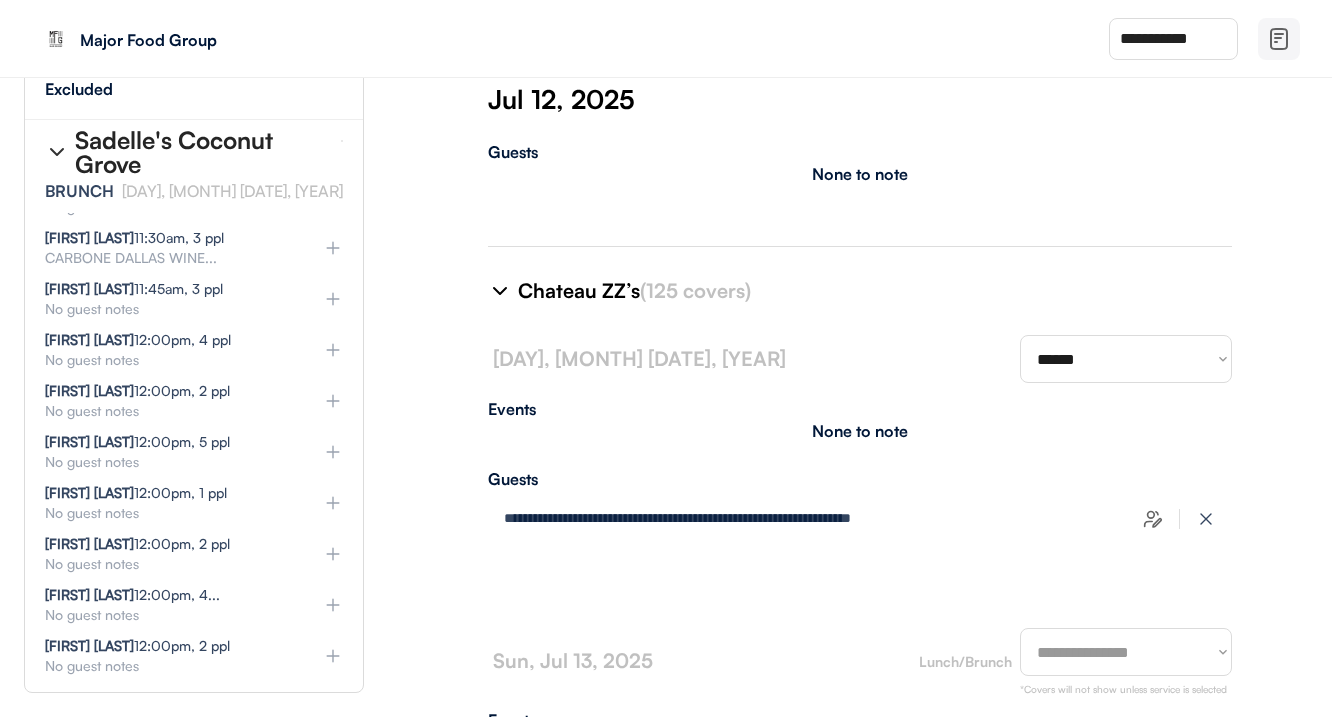 type on "**********" 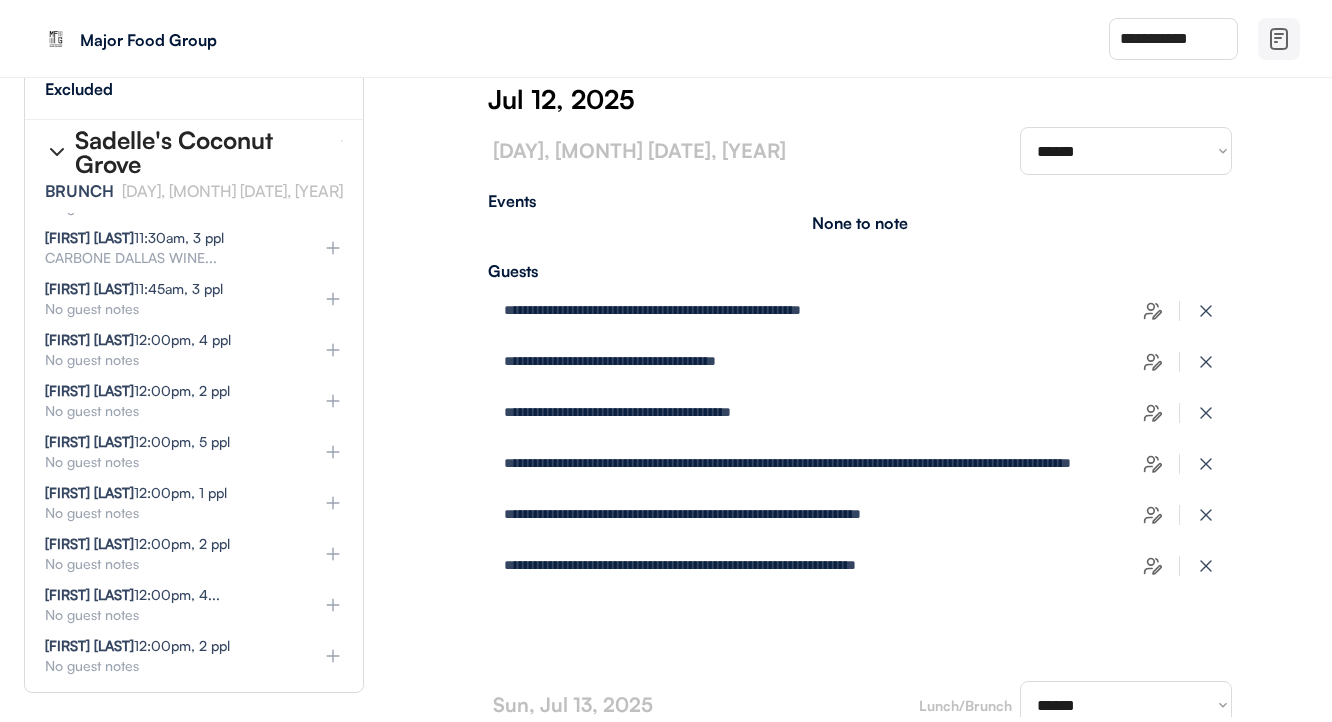 scroll, scrollTop: 13023, scrollLeft: 0, axis: vertical 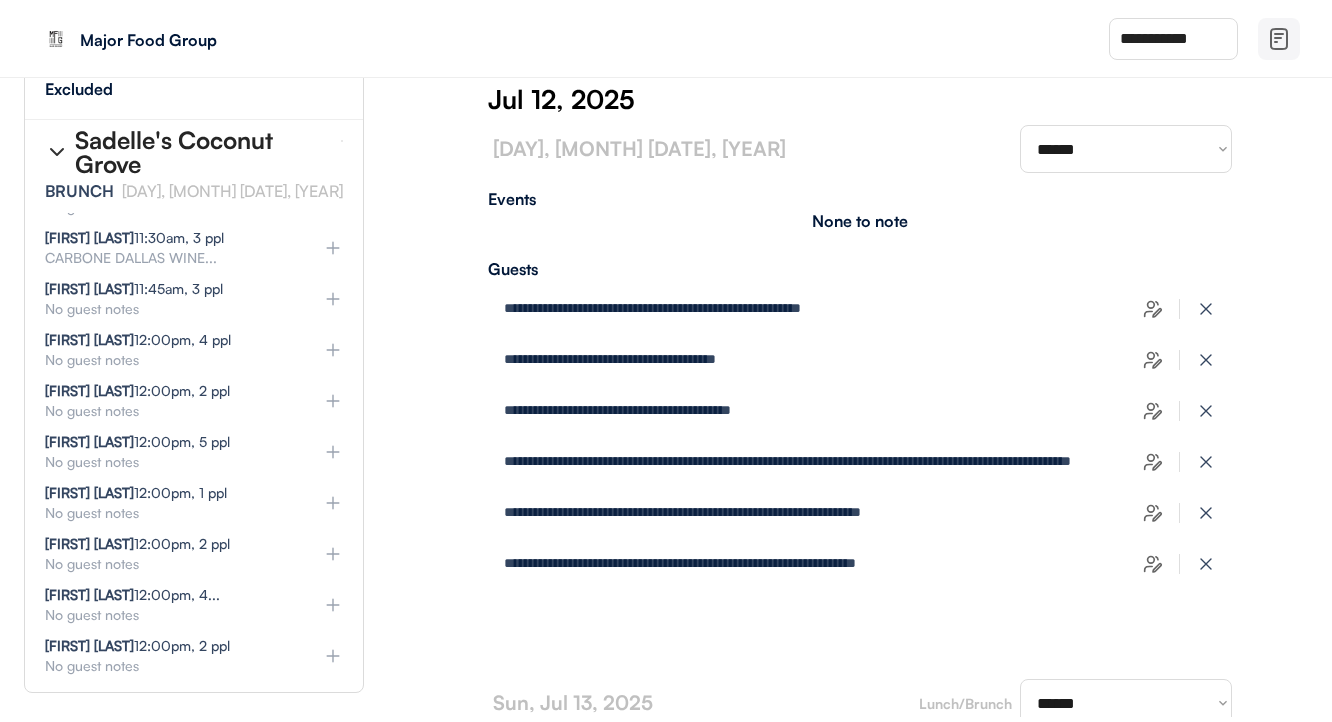 type on "**********" 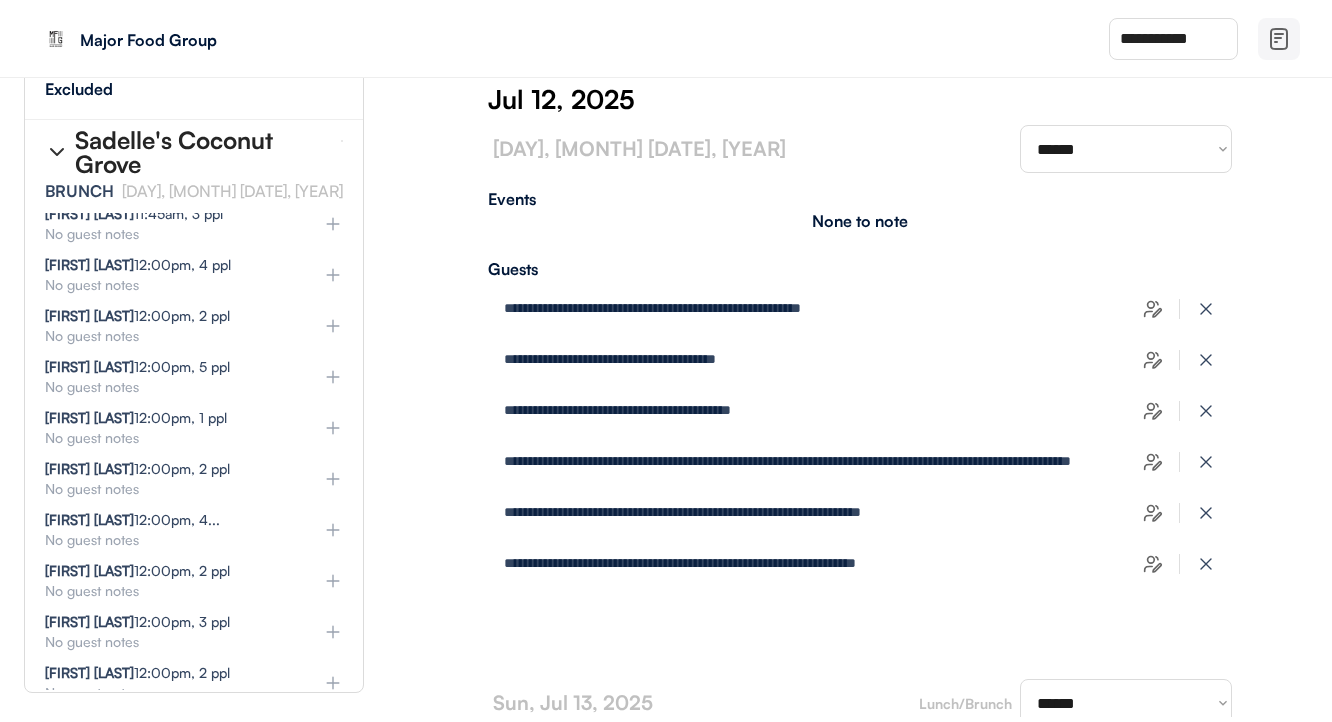 select on "********" 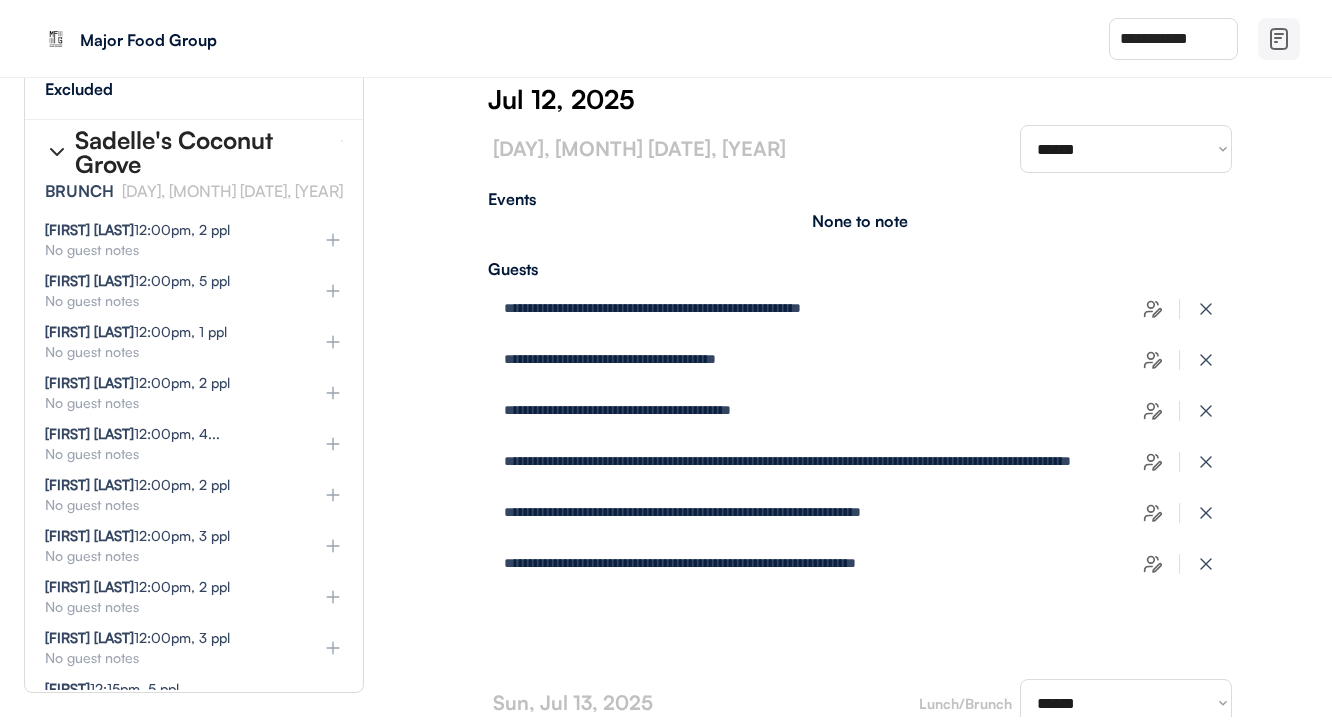 scroll, scrollTop: 59547, scrollLeft: 0, axis: vertical 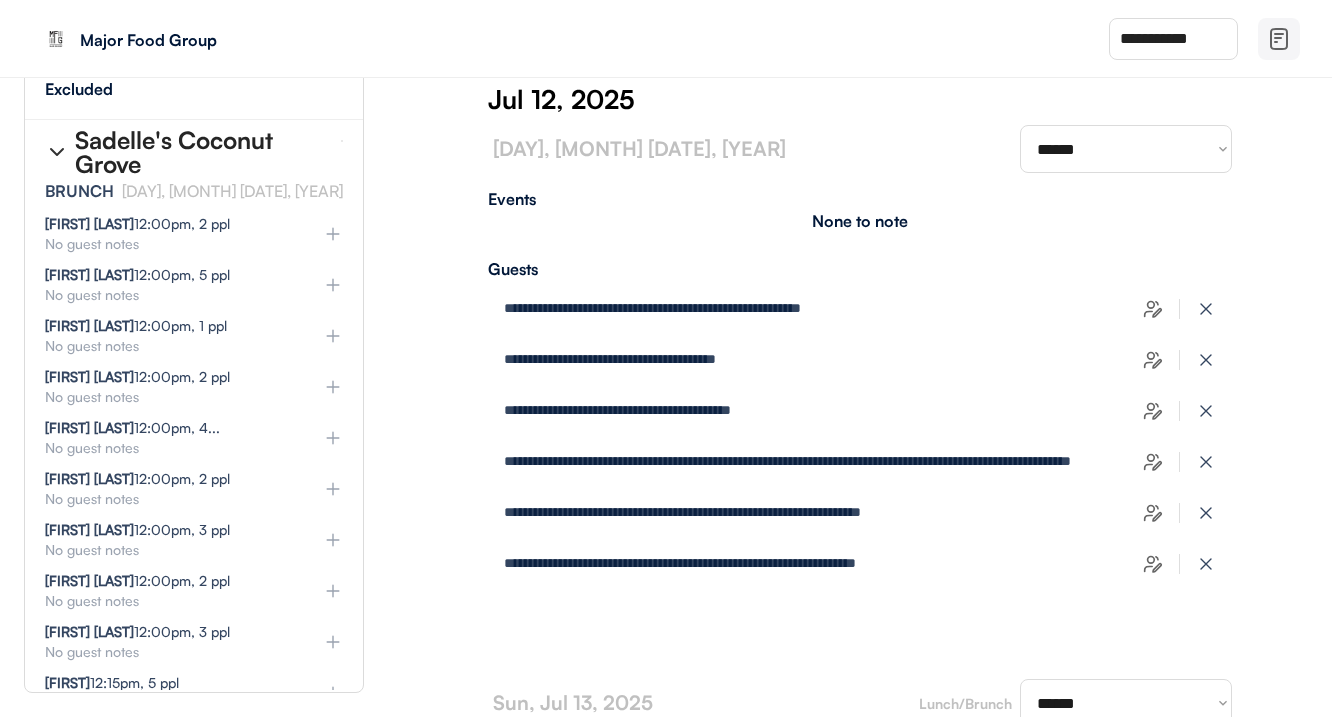 select on "********" 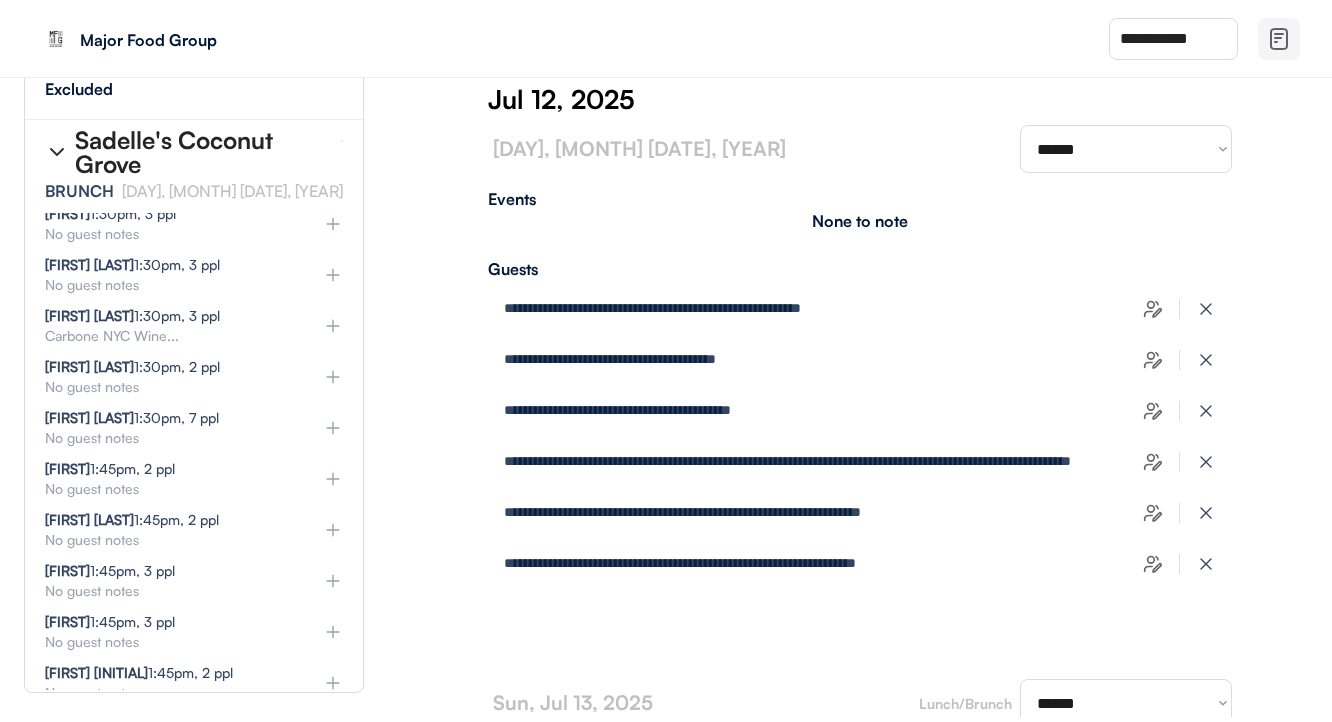 scroll, scrollTop: 61645, scrollLeft: 0, axis: vertical 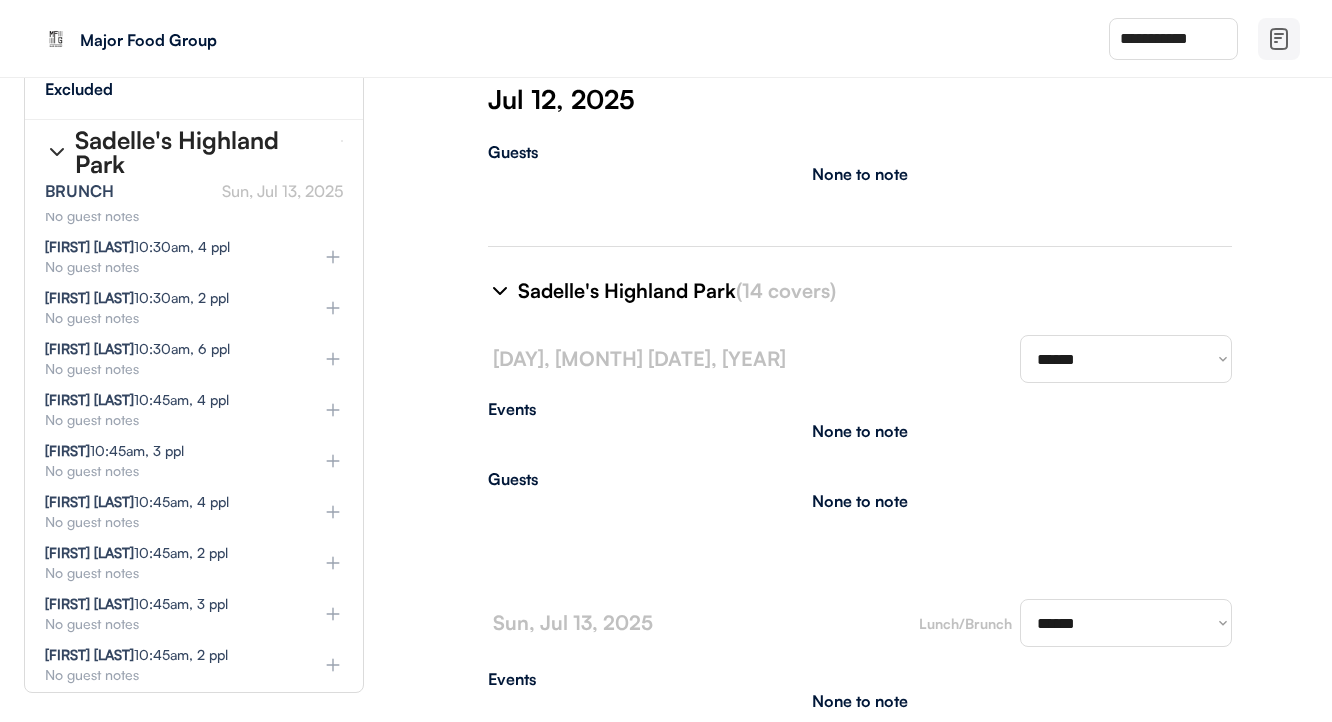 type on "**********" 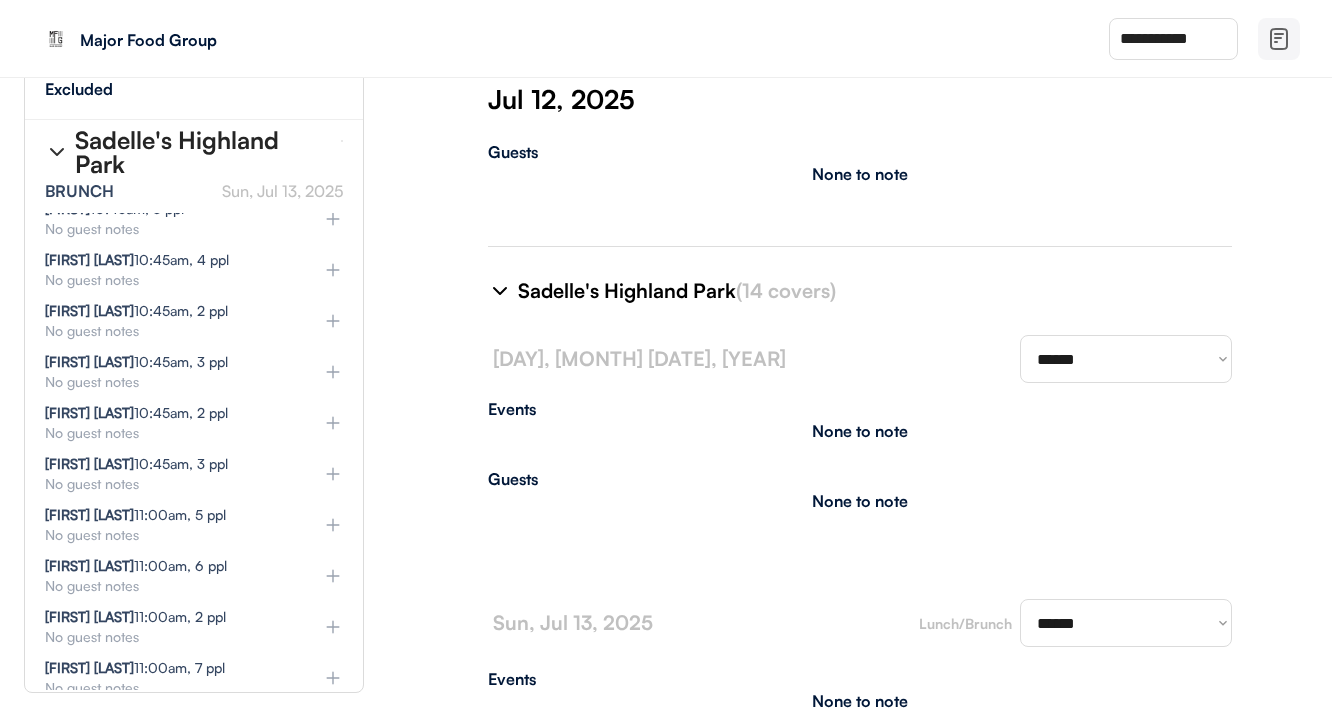 select on "********" 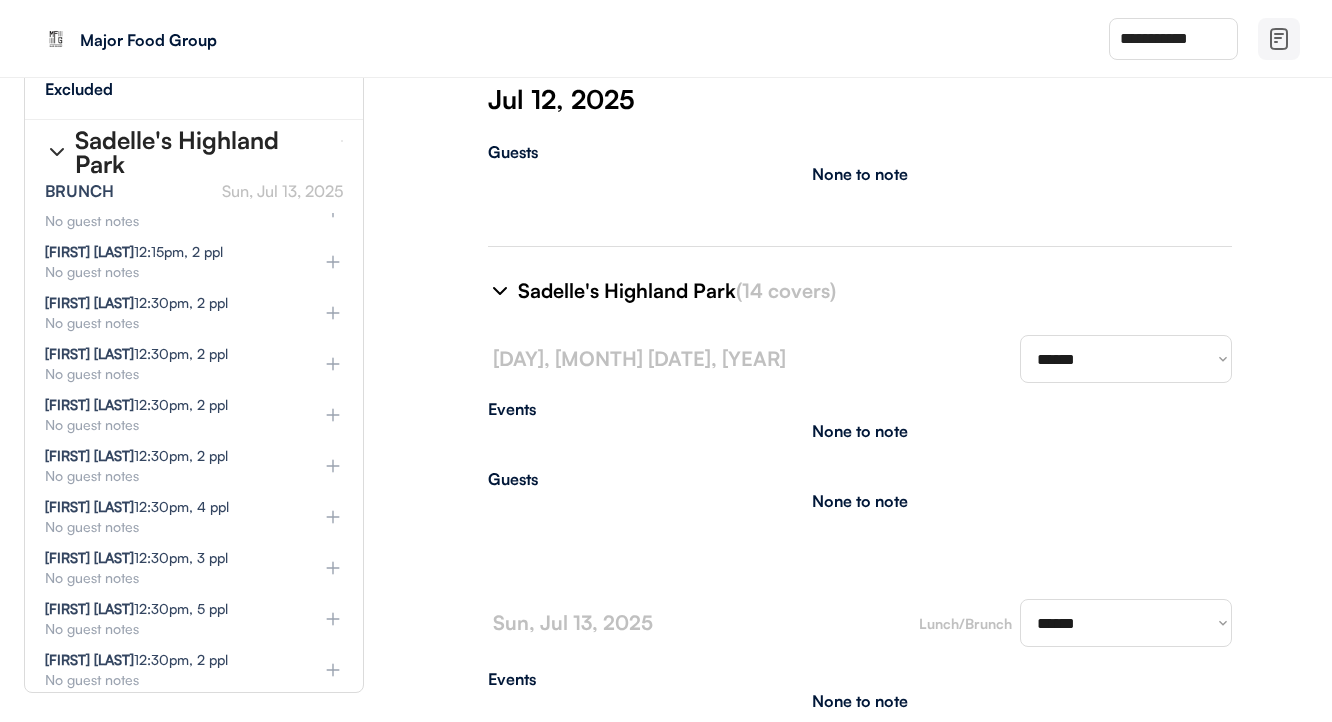 select on "********" 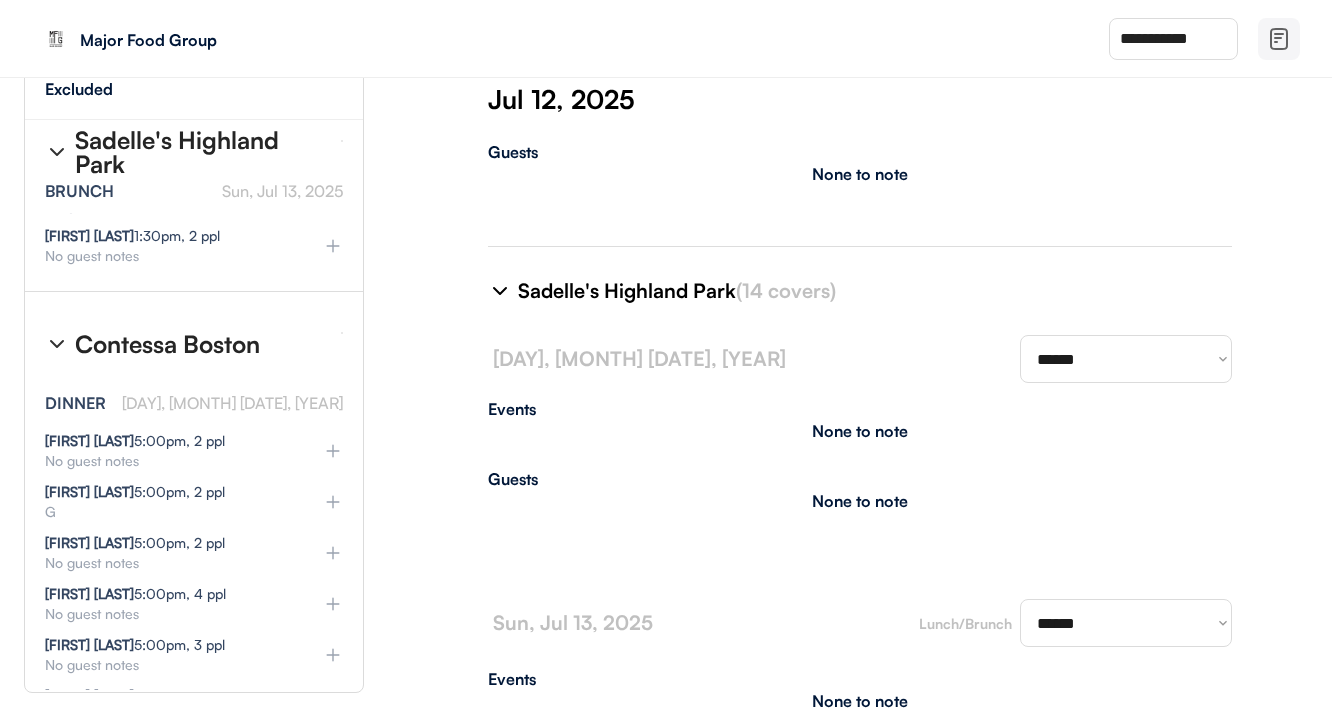 scroll, scrollTop: 73410, scrollLeft: 0, axis: vertical 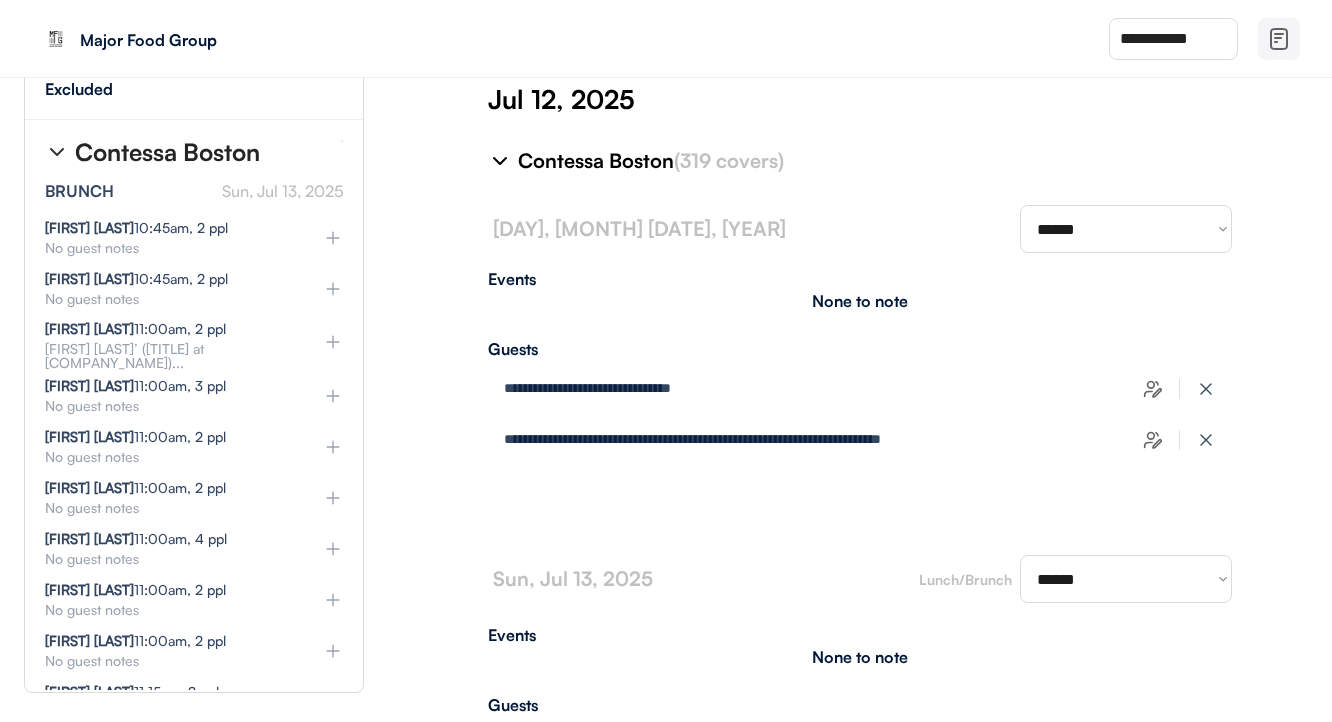 click 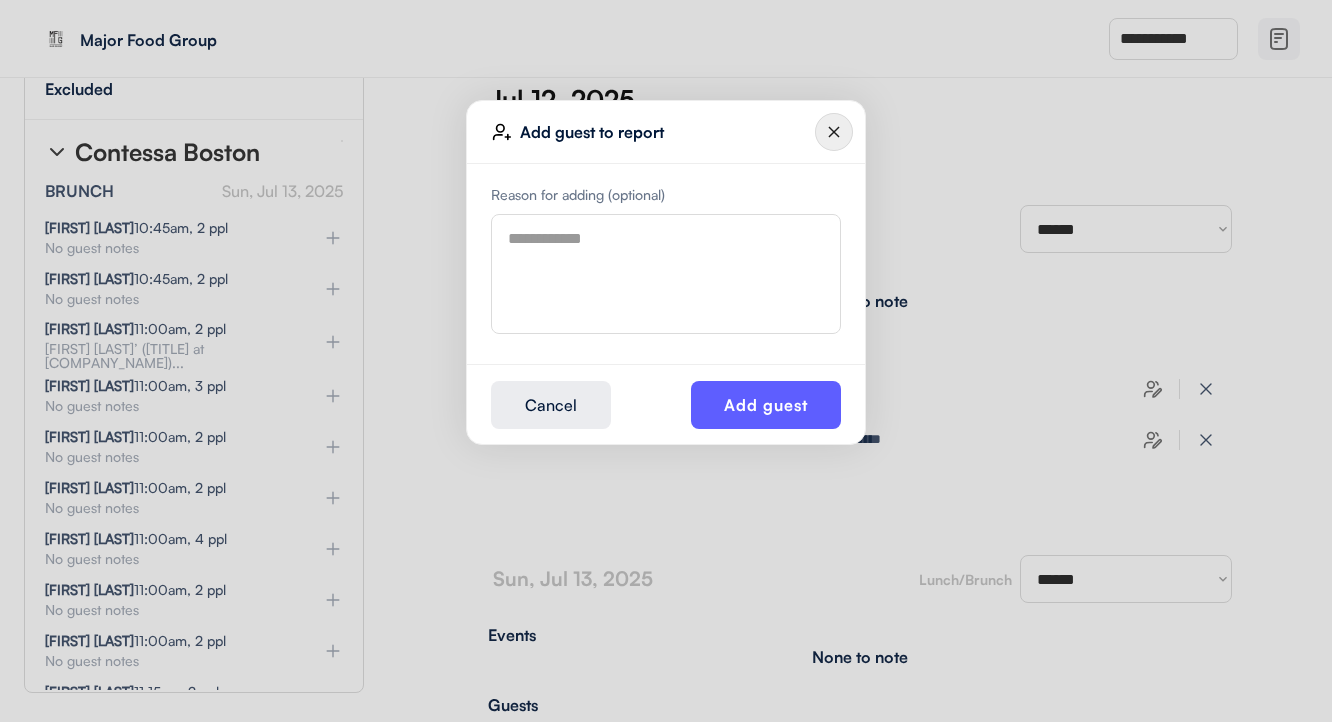 click at bounding box center (666, 274) 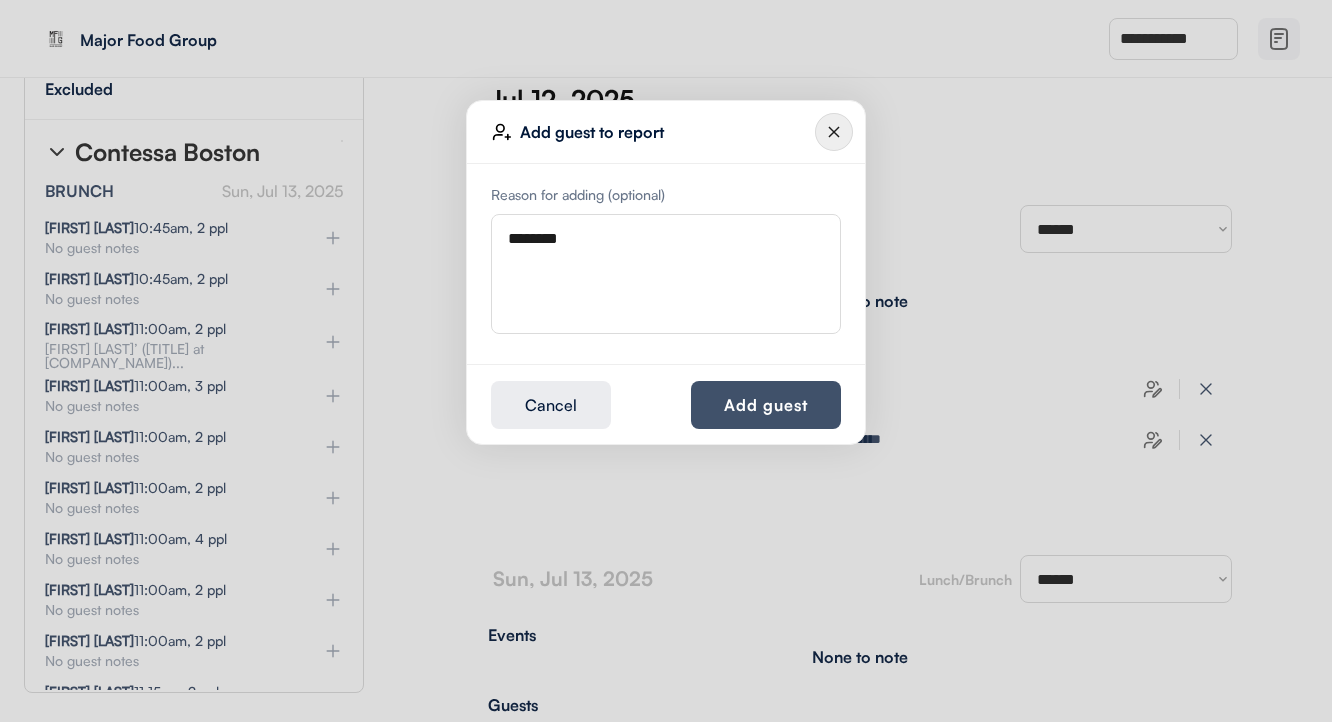 type on "********" 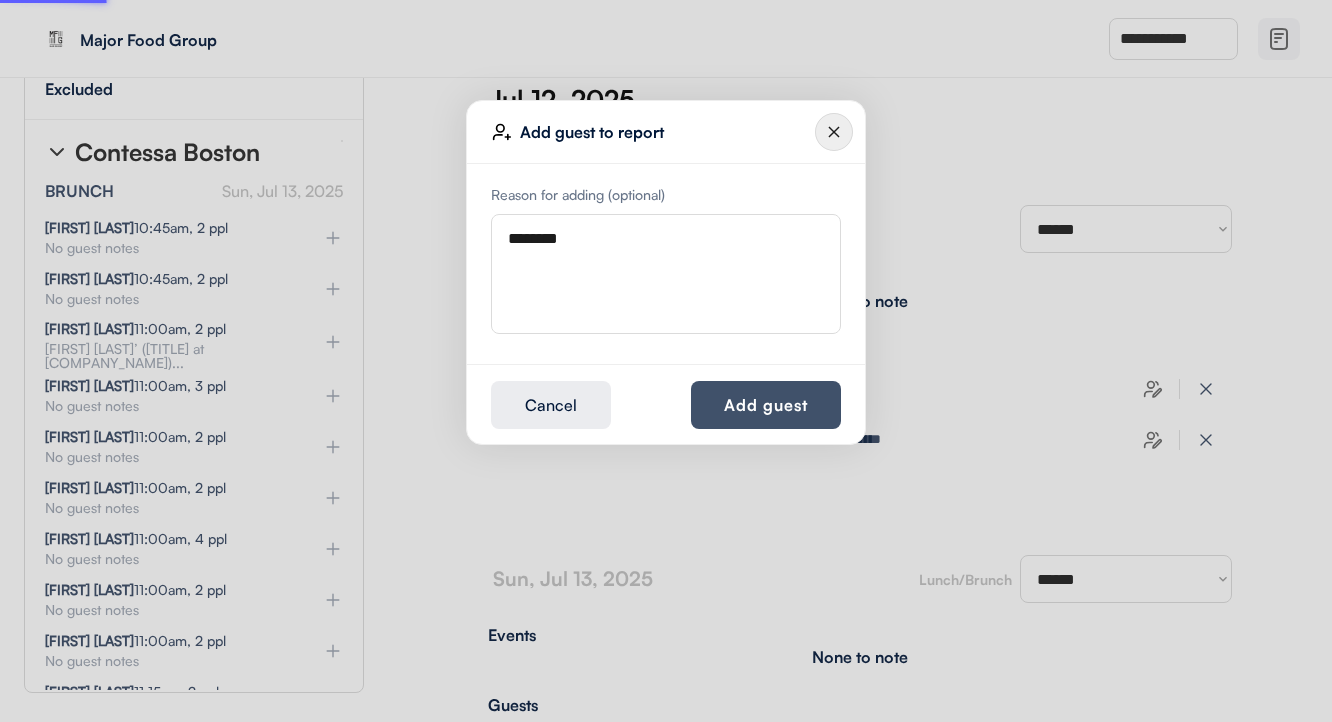type 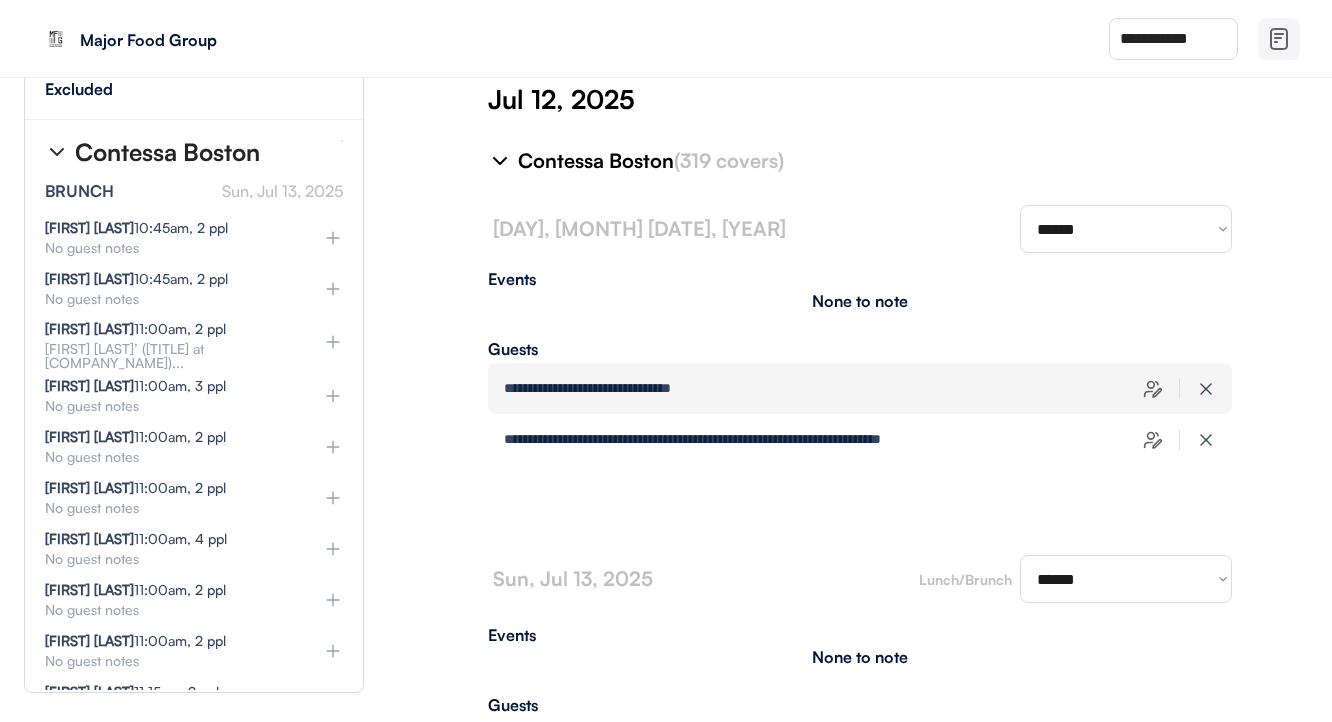 type on "**********" 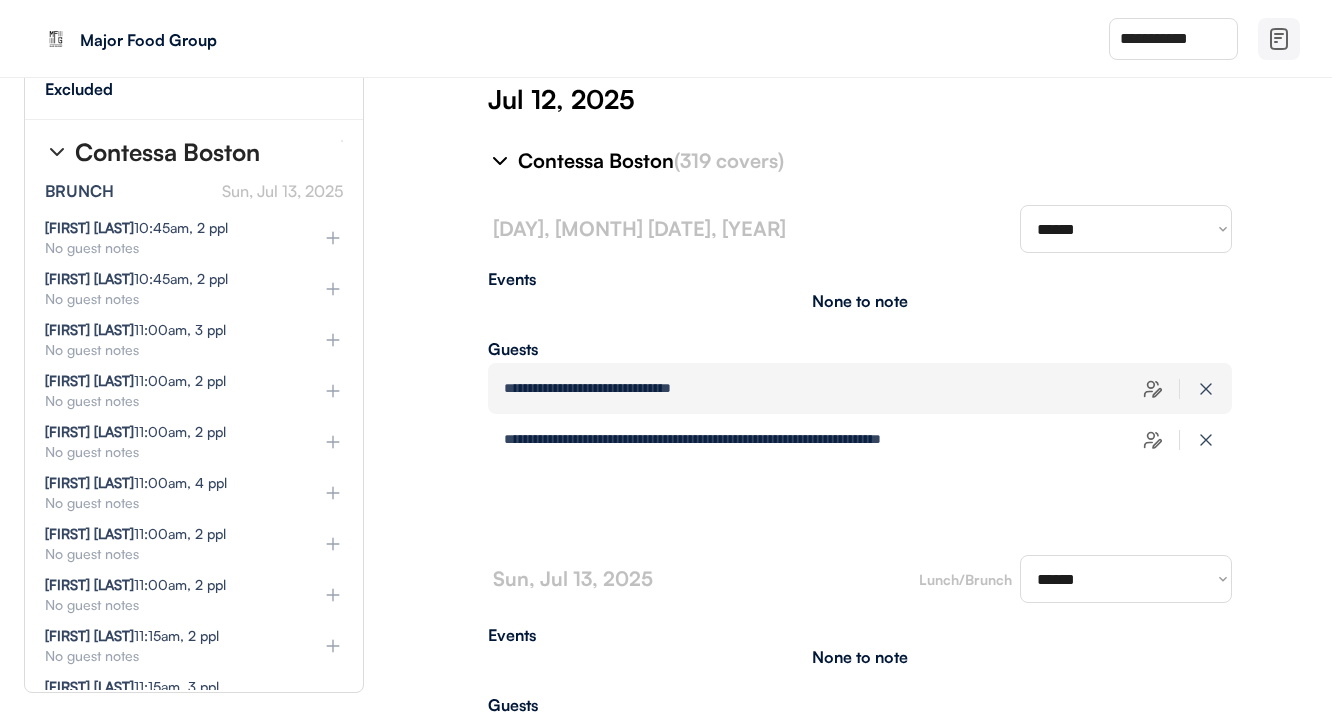 type on "**********" 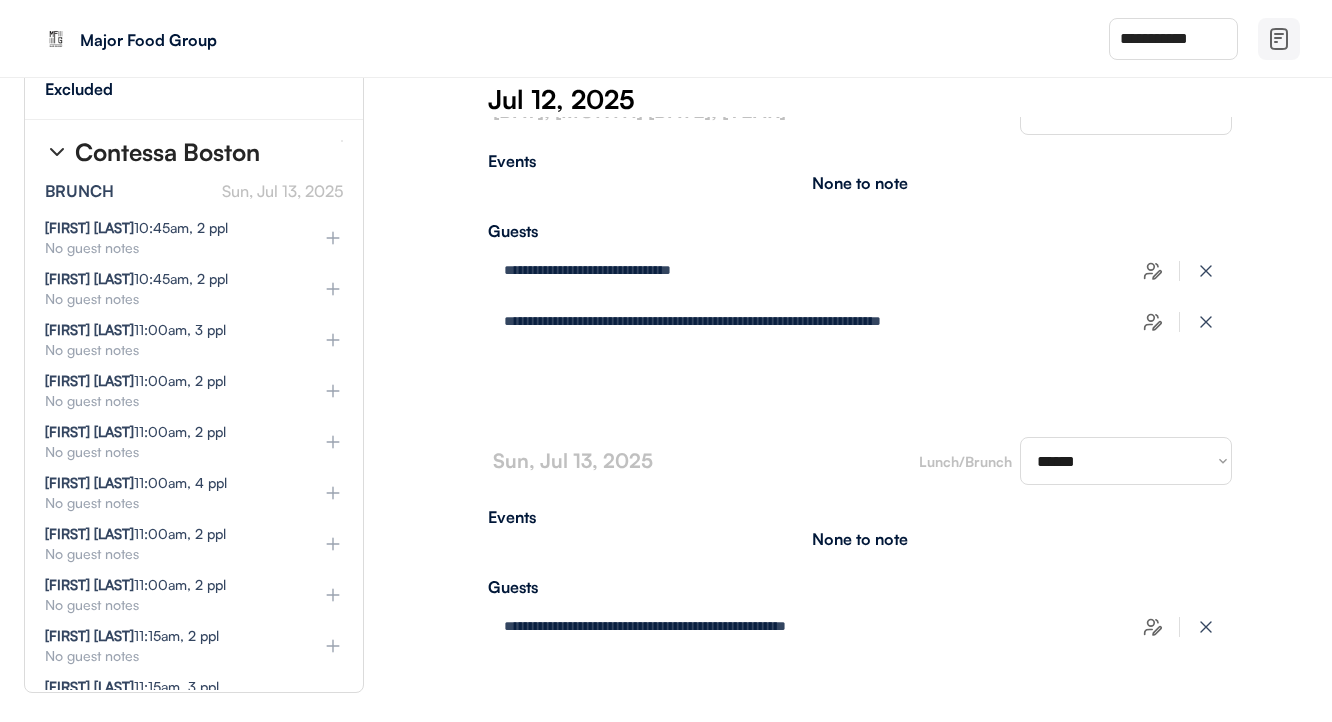 scroll, scrollTop: 15785, scrollLeft: 0, axis: vertical 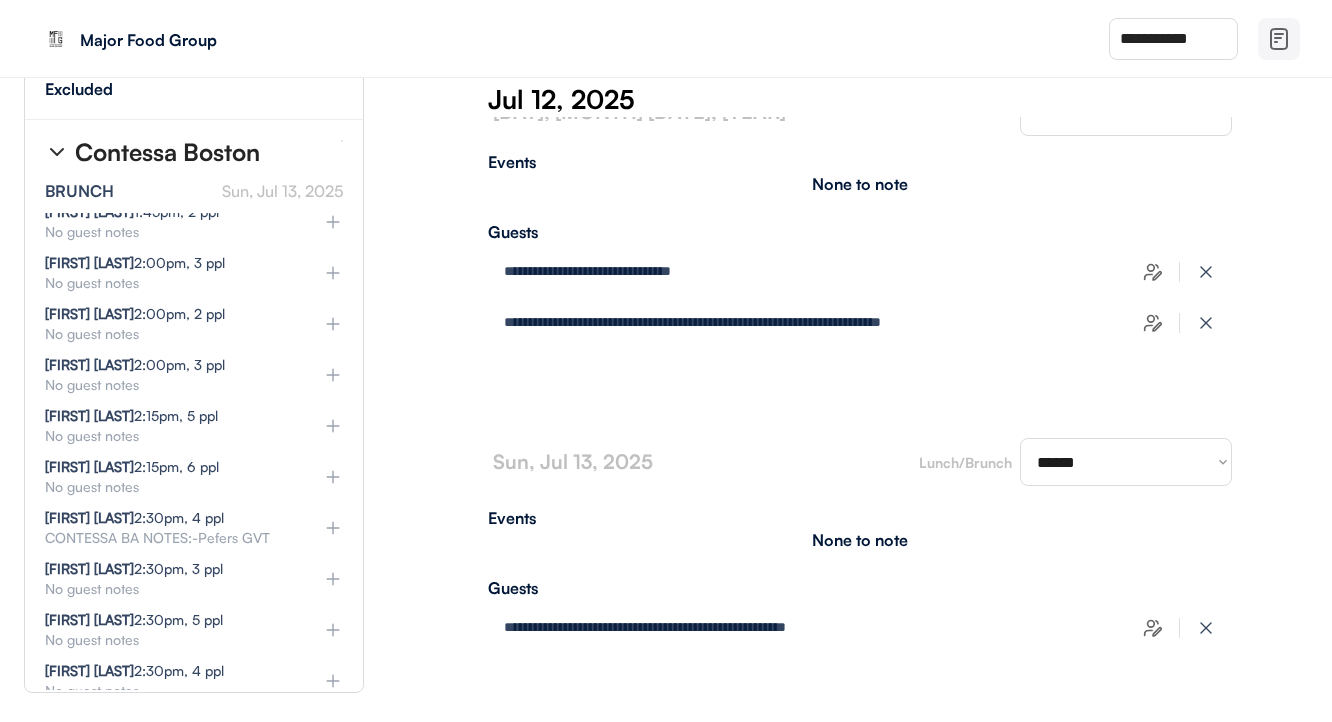 click 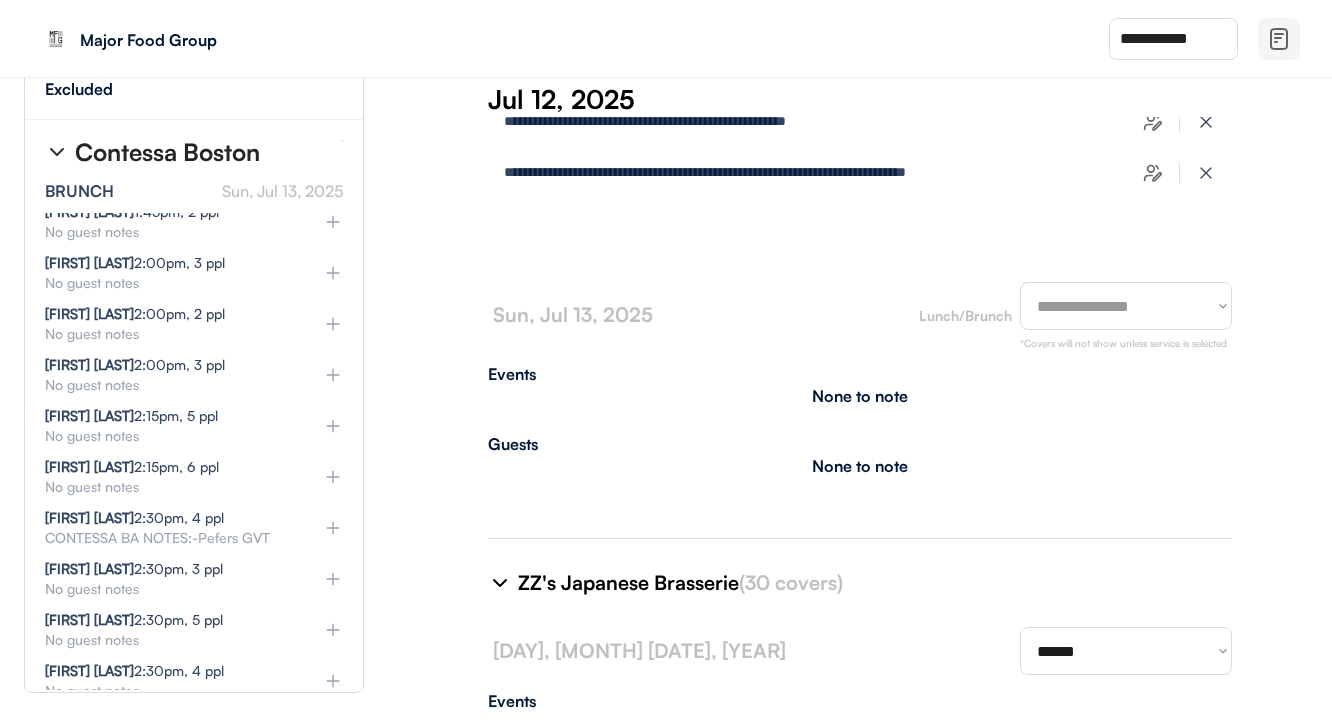 scroll, scrollTop: 5352, scrollLeft: 0, axis: vertical 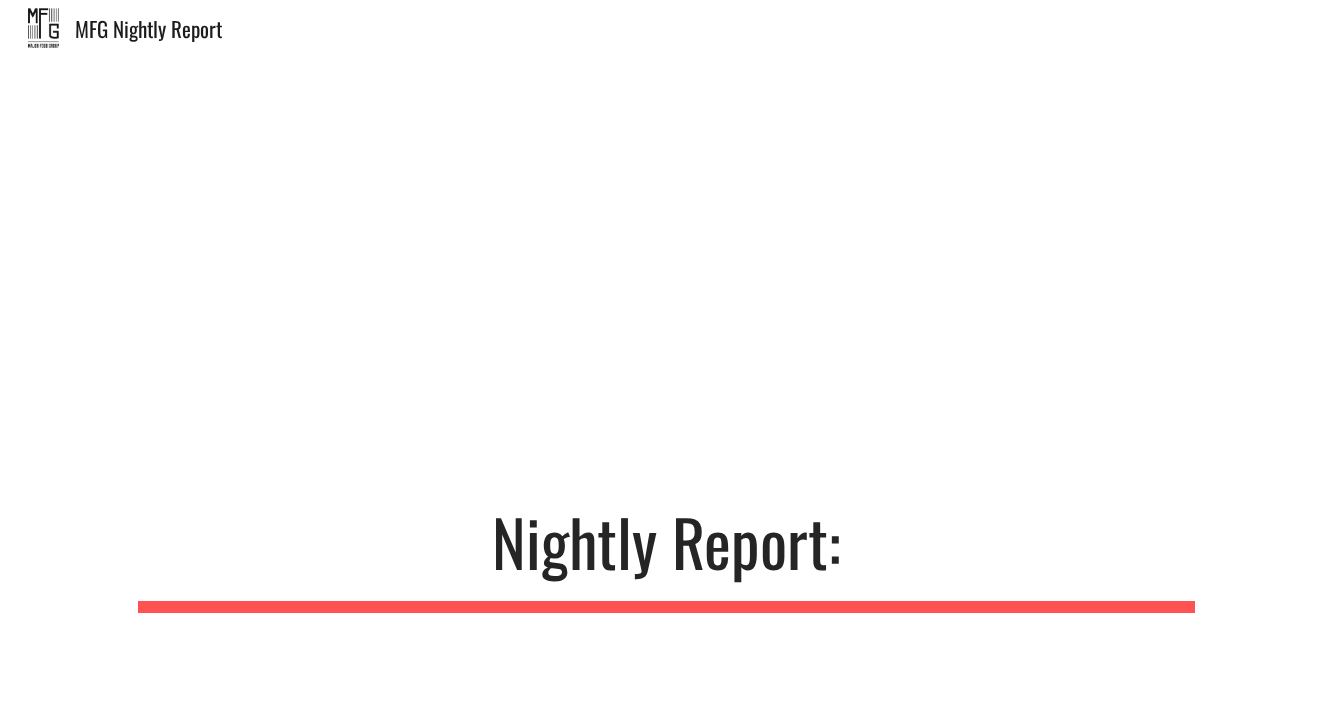 type on "**********" 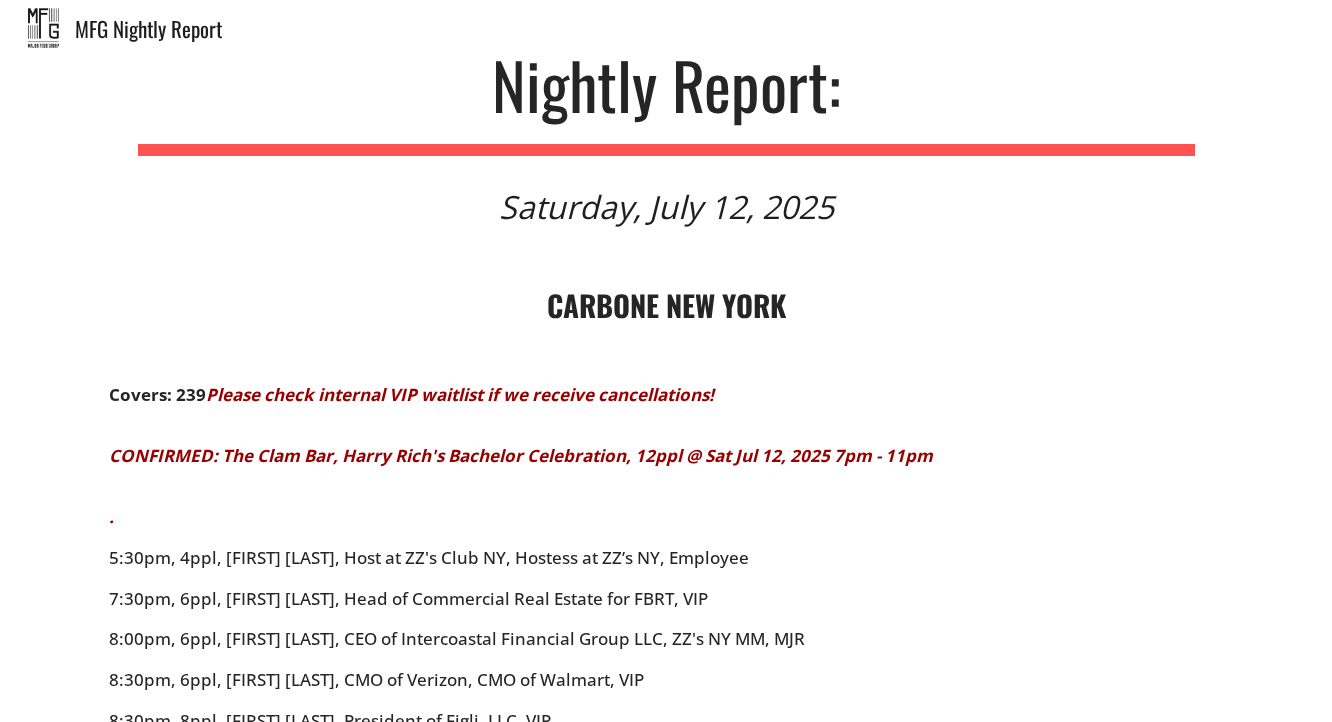 scroll, scrollTop: 460, scrollLeft: 0, axis: vertical 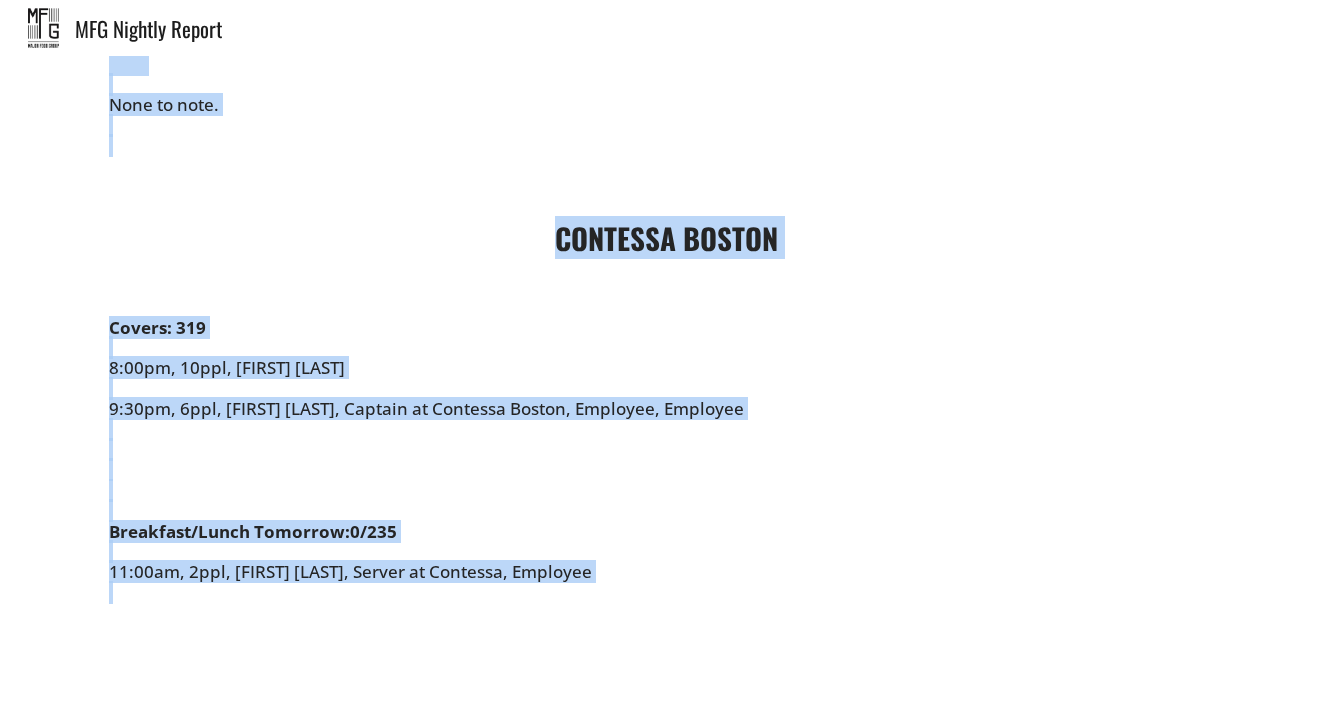 drag, startPoint x: 107, startPoint y: 382, endPoint x: 914, endPoint y: 747, distance: 885.7054 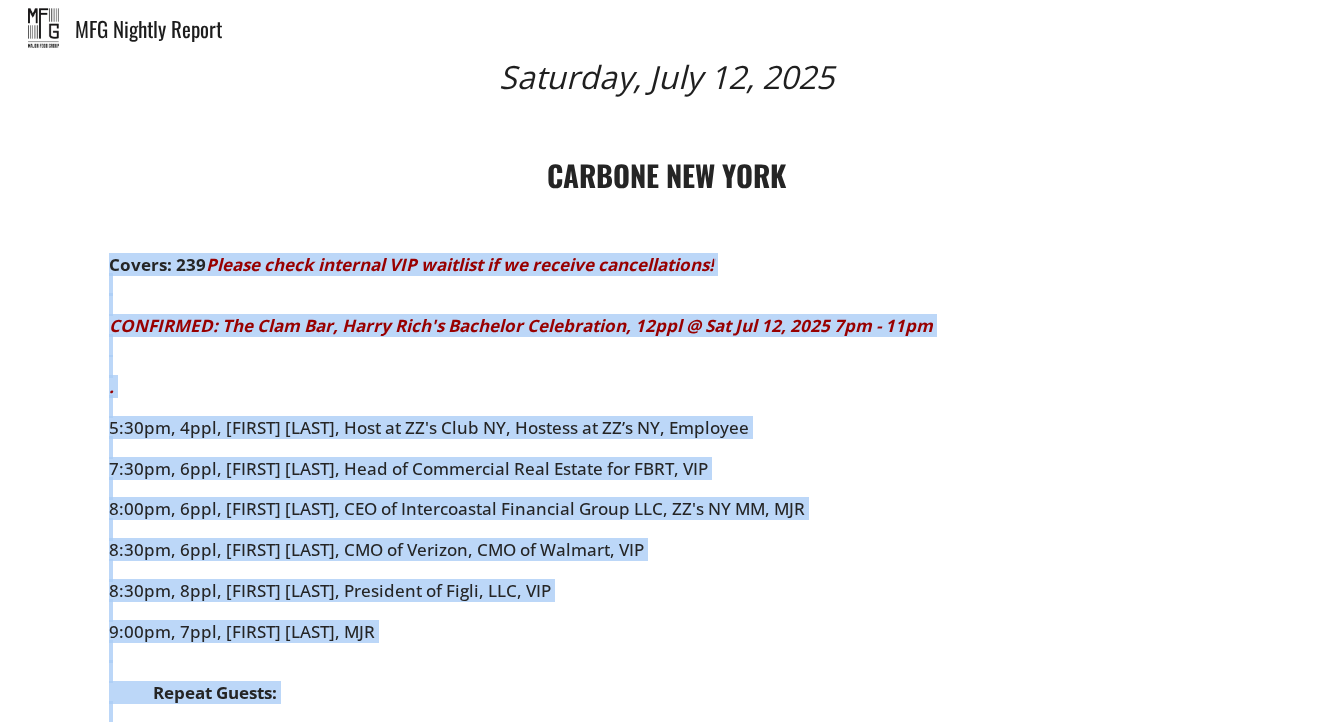 scroll, scrollTop: 586, scrollLeft: 0, axis: vertical 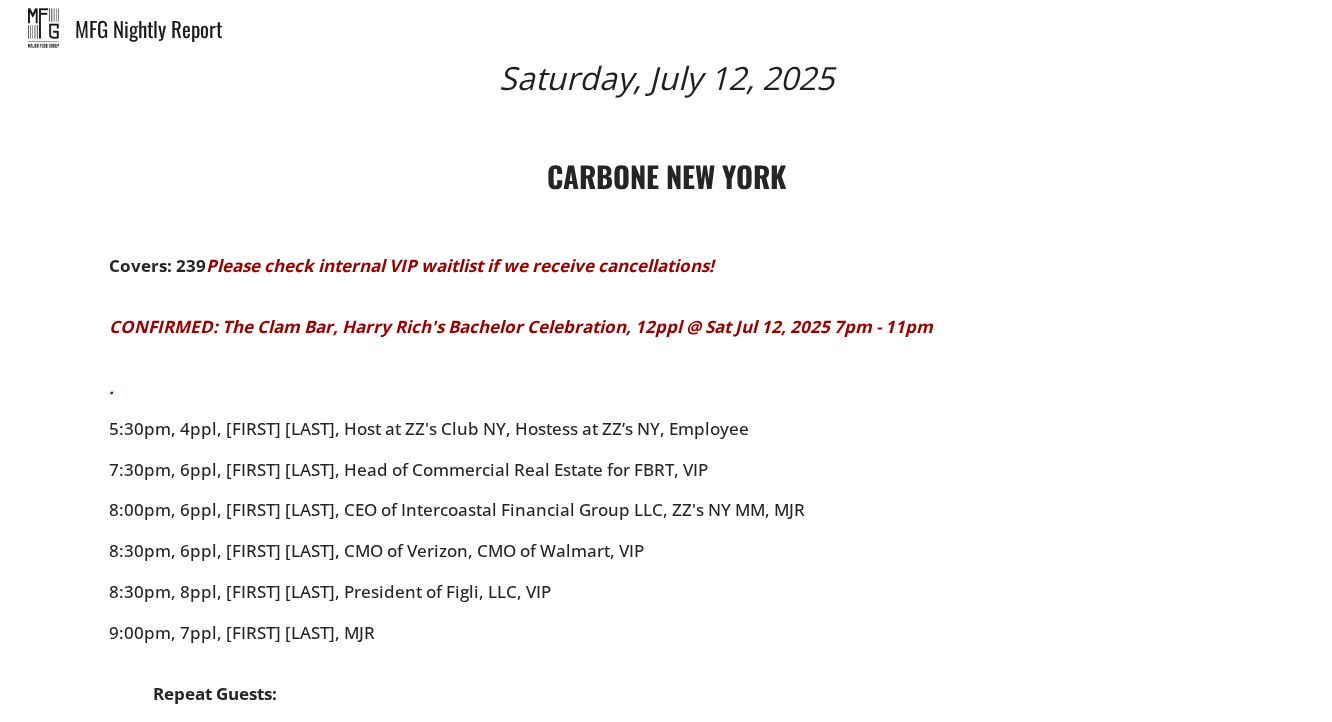 click on "CARBONE NEW YORK Covers: 239
Please check internal VIP waitlist if we receive cancellations!
CONFIRMED: The Clam Bar, [FIRST]'s Bachelor Celebration, 12ppl @ Sat Jul 12, 2025 7pm - 11pm
.
5:30pm, 4ppl, [FIRST] [LAST], Host at ZZ's Club NY, Hostess at ZZ’s NY, Employee 7:30pm, 6ppl, [FIRST] [LAST], Head of Commercial Real Estate for FBRT, VIP 8:00pm, 6ppl, [FIRST] [LAST], CEO of Intercoastal Financial Group LLC, ZZ's NY MM, MJR 8:30pm, 6ppl, [FIRST] [LAST], CMO of Verizon, CMO of Walmart, VIP 8:30pm, 8ppl, [FIRST] [LAST], President of Figli, LLC, VIP 9:00pm, 7ppl, [FIRST] [LAST], MJR             Repeat Guests:            11:30pm, 4ppl, [FIRST] [LAST], 6th visit Lunch Tomorrow:  137
CONFIRMED: The Clam Bar, [FIRST]'s Birthday Celebration, 11ppl @ Sun Jul 13, 2025 5:00pm - 9:00pm
For VIP [FIRST] [LAST], please adjust books if anyone cancels
OVERBOOKED at 2pm on TBL 45 adjust the books if someone cancels!
None to note.             Repeat Guests:" at bounding box center [666, 624] 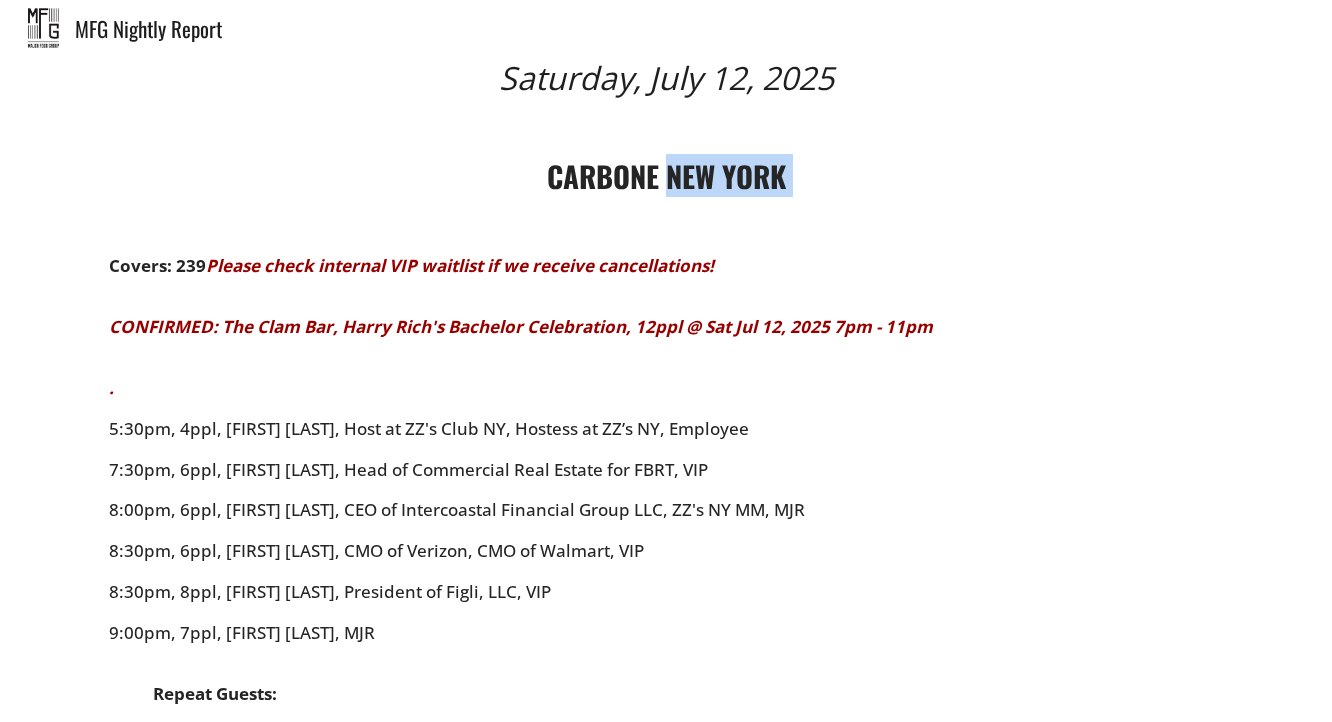 drag, startPoint x: 783, startPoint y: 183, endPoint x: 690, endPoint y: 179, distance: 93.08598 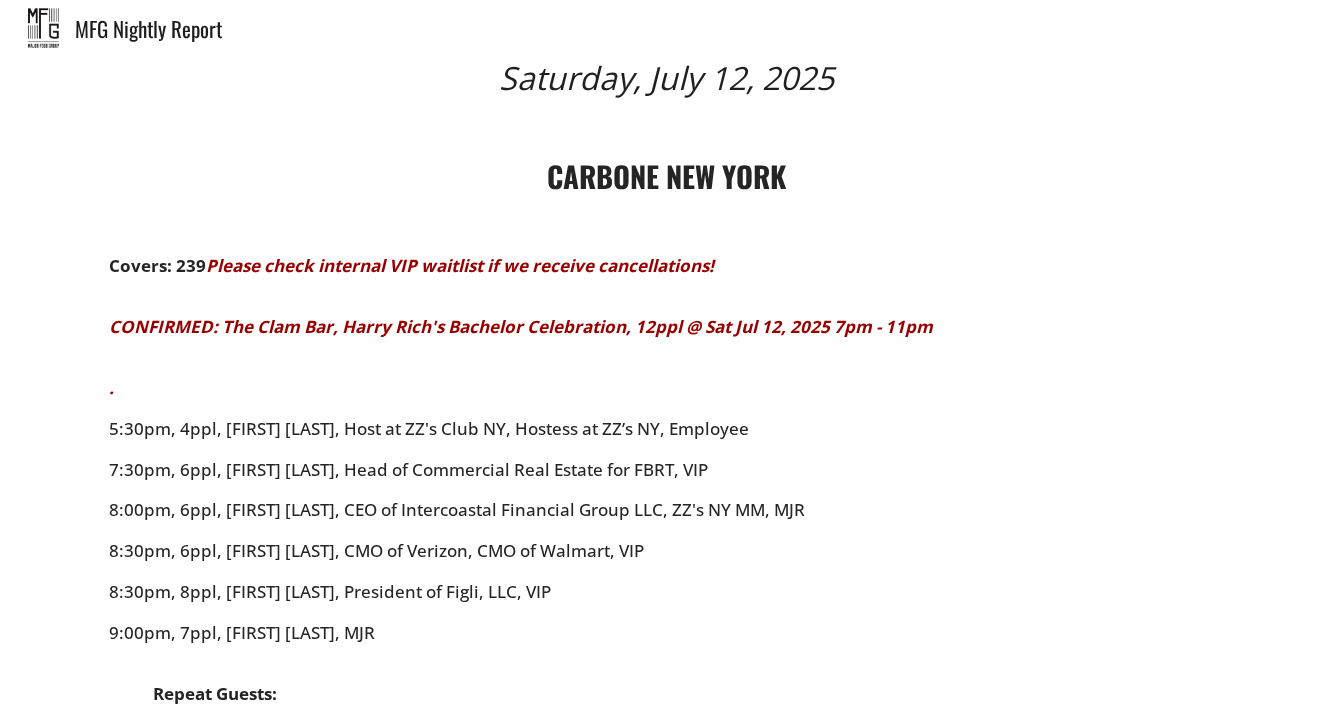 click on "Covers: 239
Please check internal VIP waitlist if we receive cancellations!
CONFIRMED: The Clam Bar, [FIRST]'s Bachelor Celebration, 12ppl @ Sat Jul 12, 2025 7pm - 11pm
.
5:30pm, 4ppl, [FIRST] [LAST], Host at ZZ's Club NY, Hostess at ZZ’s NY, Employee 7:30pm, 6ppl, [FIRST] [LAST], Head of Commercial Real Estate for FBRT, VIP 8:00pm, 6ppl, [FIRST] [LAST], CEO of Intercoastal Financial Group LLC, ZZ's NY MM, MJR 8:30pm, 6ppl, [FIRST] [LAST], CMO of Verizon, CMO of Walmart, VIP 8:30pm, 8ppl, [FIRST] [LAST], President of Figli, LLC, VIP 9:00pm, 7ppl, [FIRST] [LAST], MJR             Repeat Guests:            11:30pm, 4ppl, [FIRST] [LAST], 6th visit" at bounding box center [666, 521] 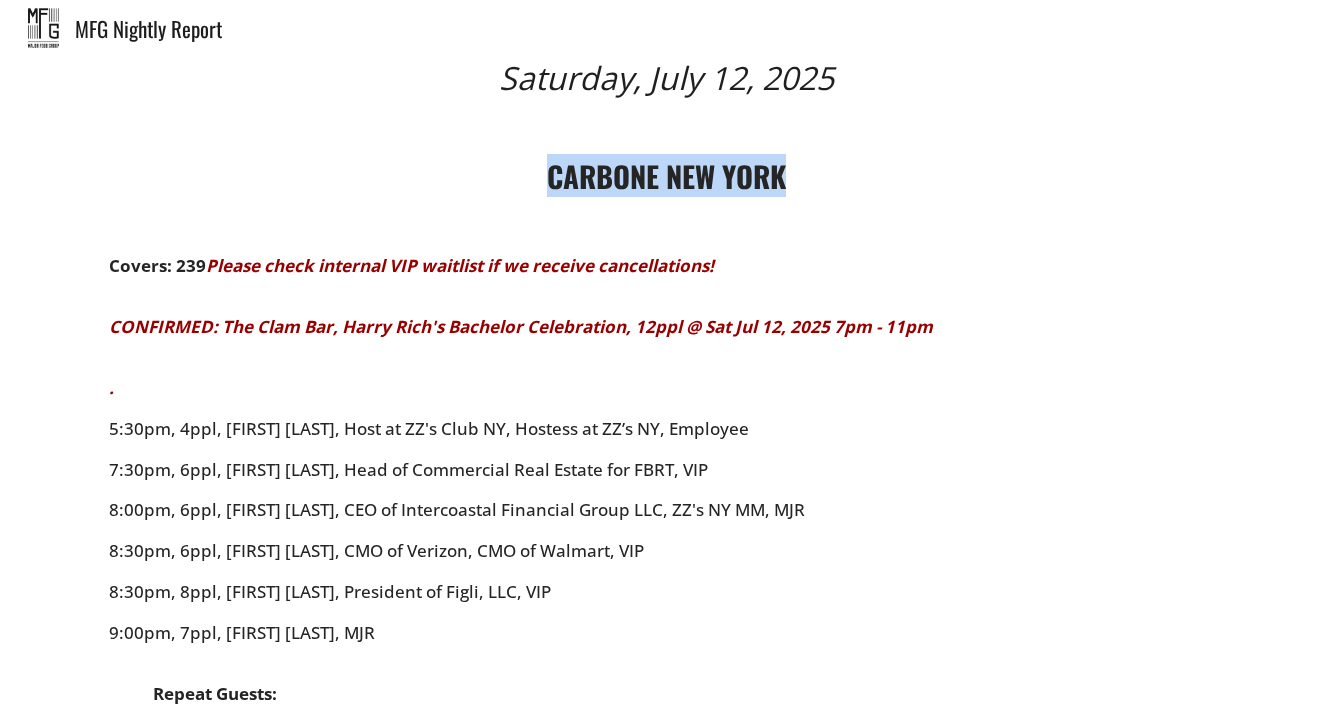 drag, startPoint x: 801, startPoint y: 181, endPoint x: 541, endPoint y: 186, distance: 260.04807 